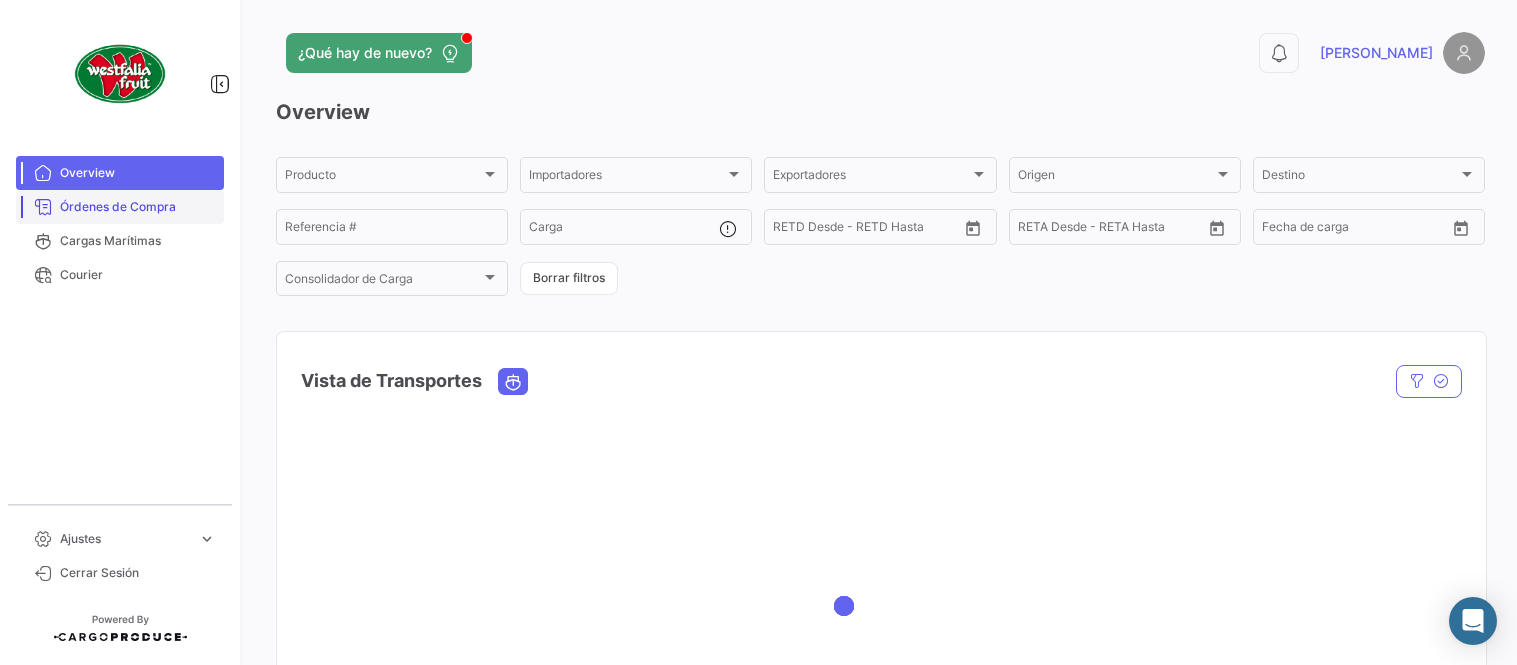 scroll, scrollTop: 0, scrollLeft: 0, axis: both 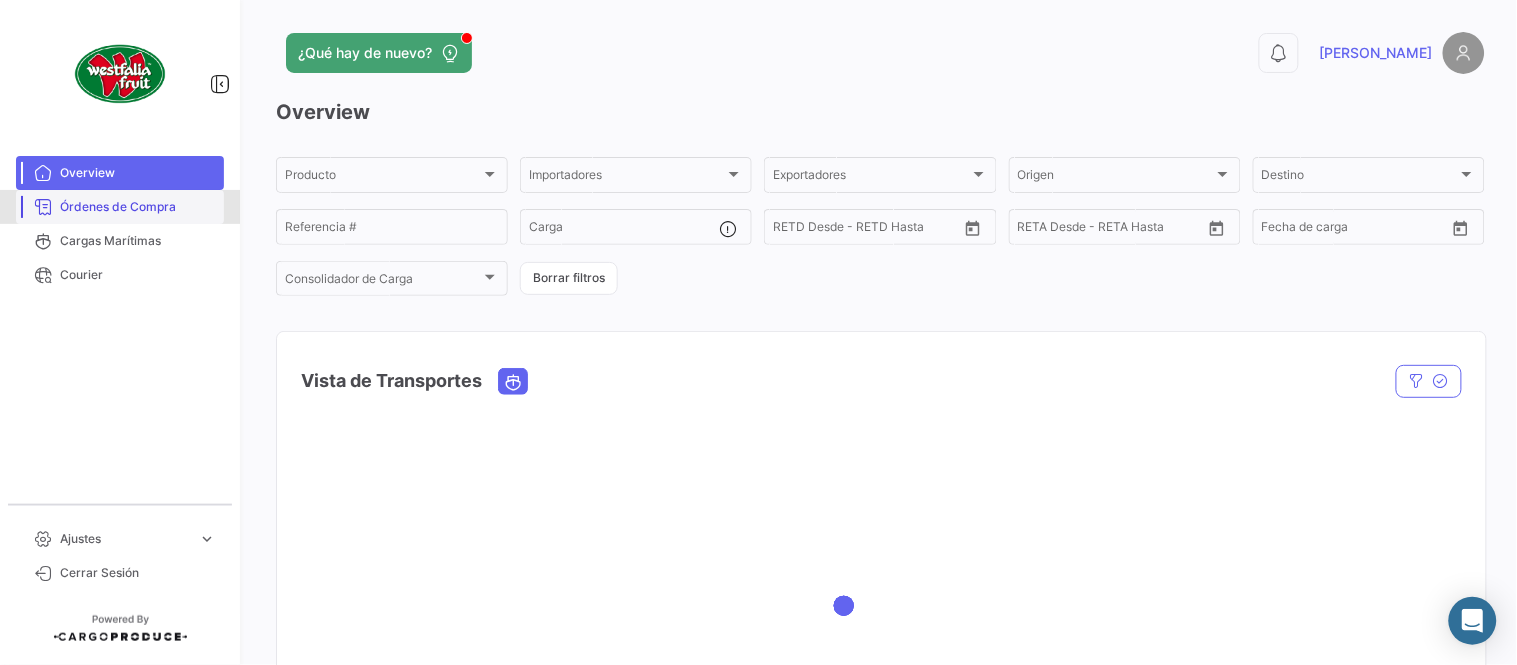 click on "Órdenes de Compra" at bounding box center [120, 207] 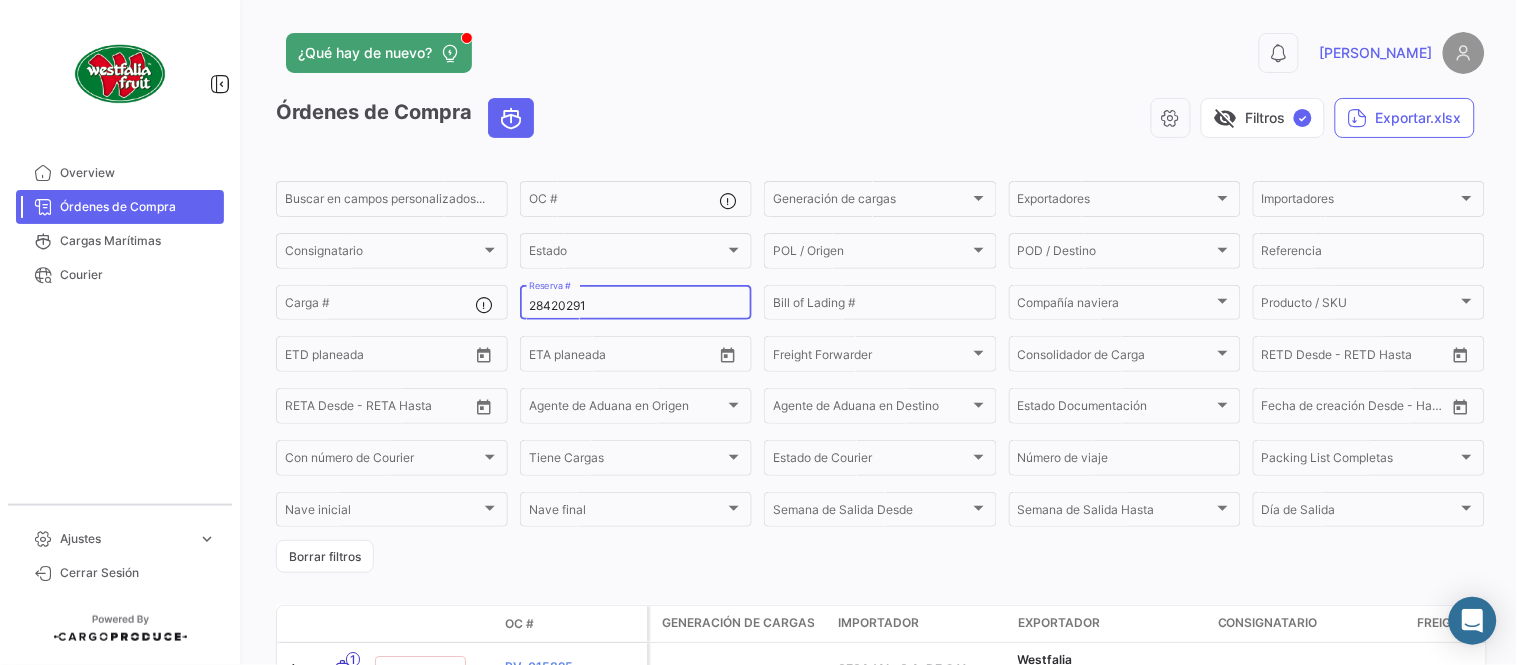 click on "28420291" at bounding box center (636, 306) 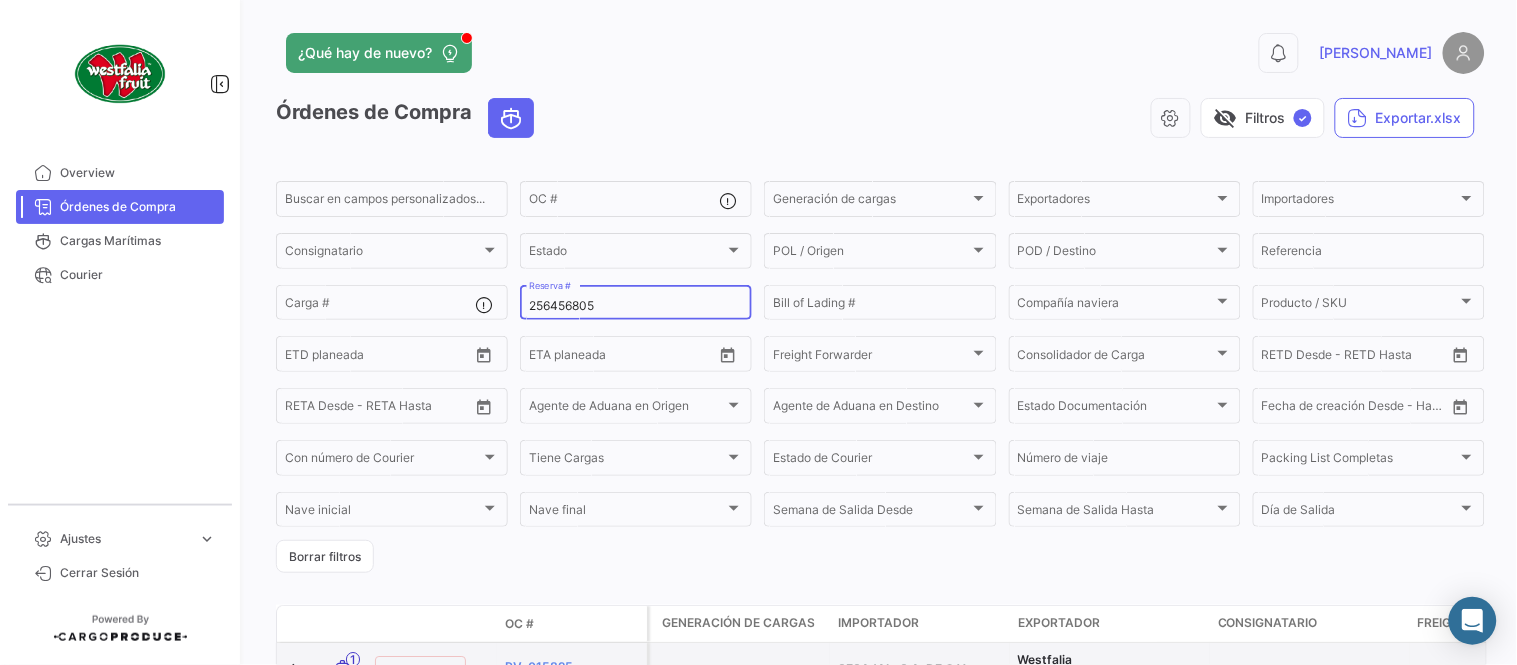 type on "256456805" 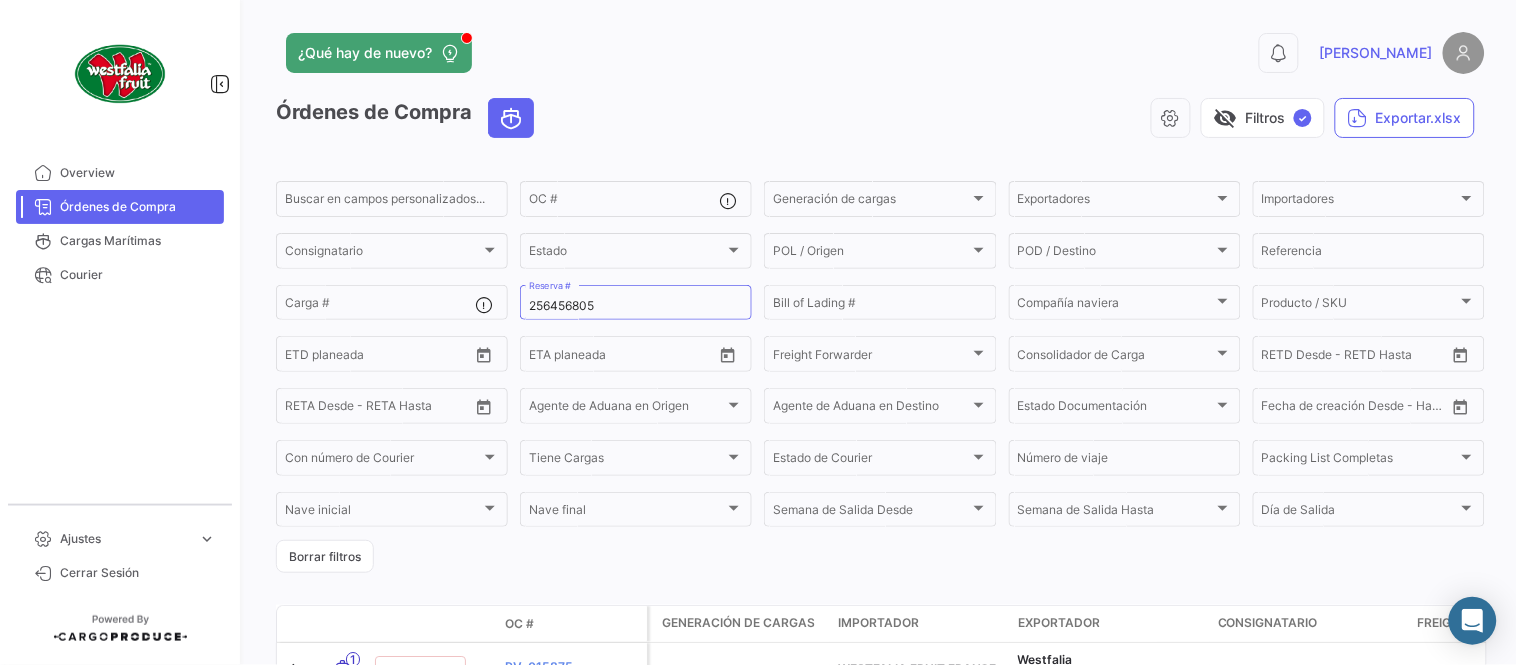 click on "¿Qué hay de nuevo?  0  [PERSON_NAME] de Compra   visibility_off   Filtros  ✓  Exportar.xlsx  Buscar en [PERSON_NAME] personalizados...  OC #  Generación [PERSON_NAME] Generación [PERSON_NAME] Exportadores Exportadores Importadores Importadores Consignatario Consignatario Estado Estado POL / Origen  POL / Origen  POD / Destino POD / Destino  Referencia  Carga # 256456805 Reserva # Bill of Lading # Compañía naviera Compañía naviera Producto / SKU Producto / SKU Desde –  ETD planeada  Desde –  ETA planeada  Freight Forwarder Freight Forwarder Consolidador de Carga Consolidador de Carga Desde –  RETD Desde - RETD Hasta  Desde –  [PERSON_NAME] Desde - [PERSON_NAME] Hasta  Agente de Aduana en Origen Agente de Aduana en Origen Agente de Aduana en Destino Agente de Aduana en Destino Estado Documentación Estado Documentación Desde –  Fecha de creación Desde - Hasta  Con número de Courier Con número de Courier Tiene Cargas Tiene Cargas Estado de Courier Estado de Courier Número de viaje Packing List Completas [PERSON_NAME] inicial" 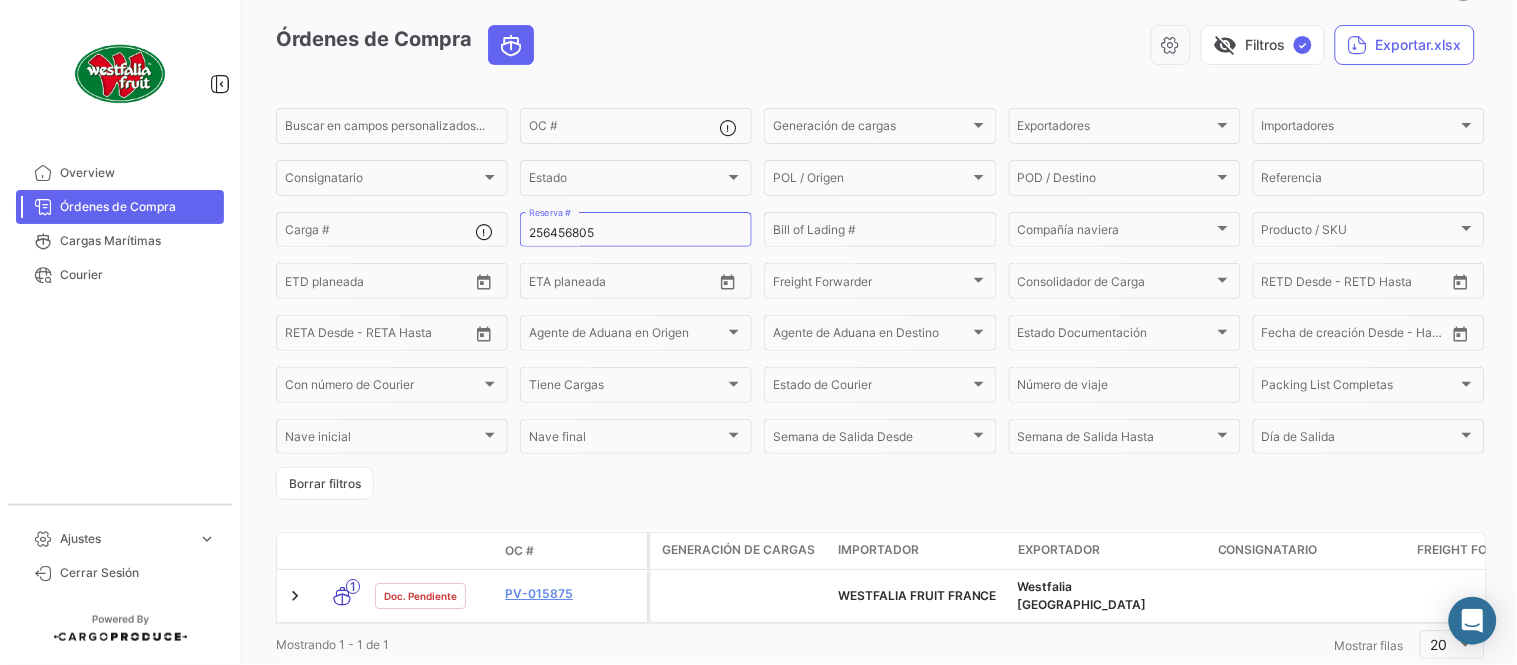 scroll, scrollTop: 128, scrollLeft: 0, axis: vertical 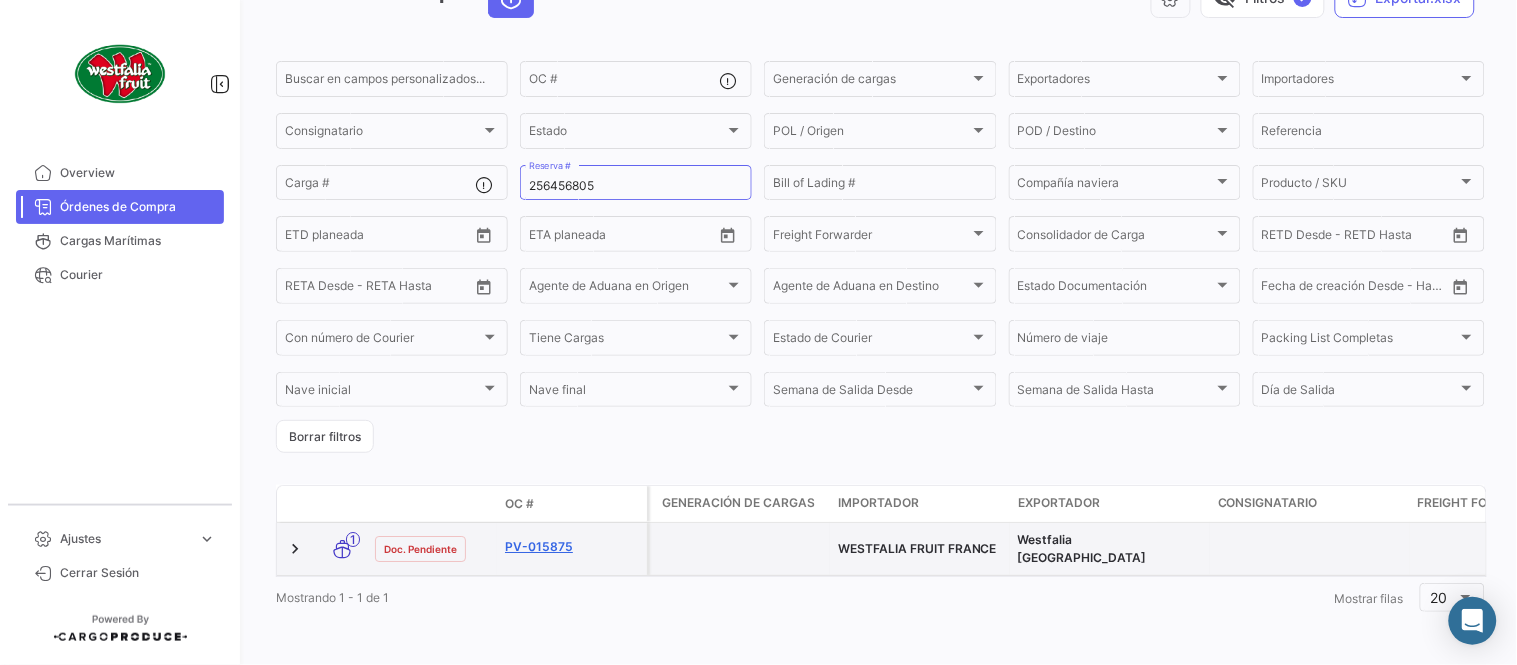 click on "PV-015875" 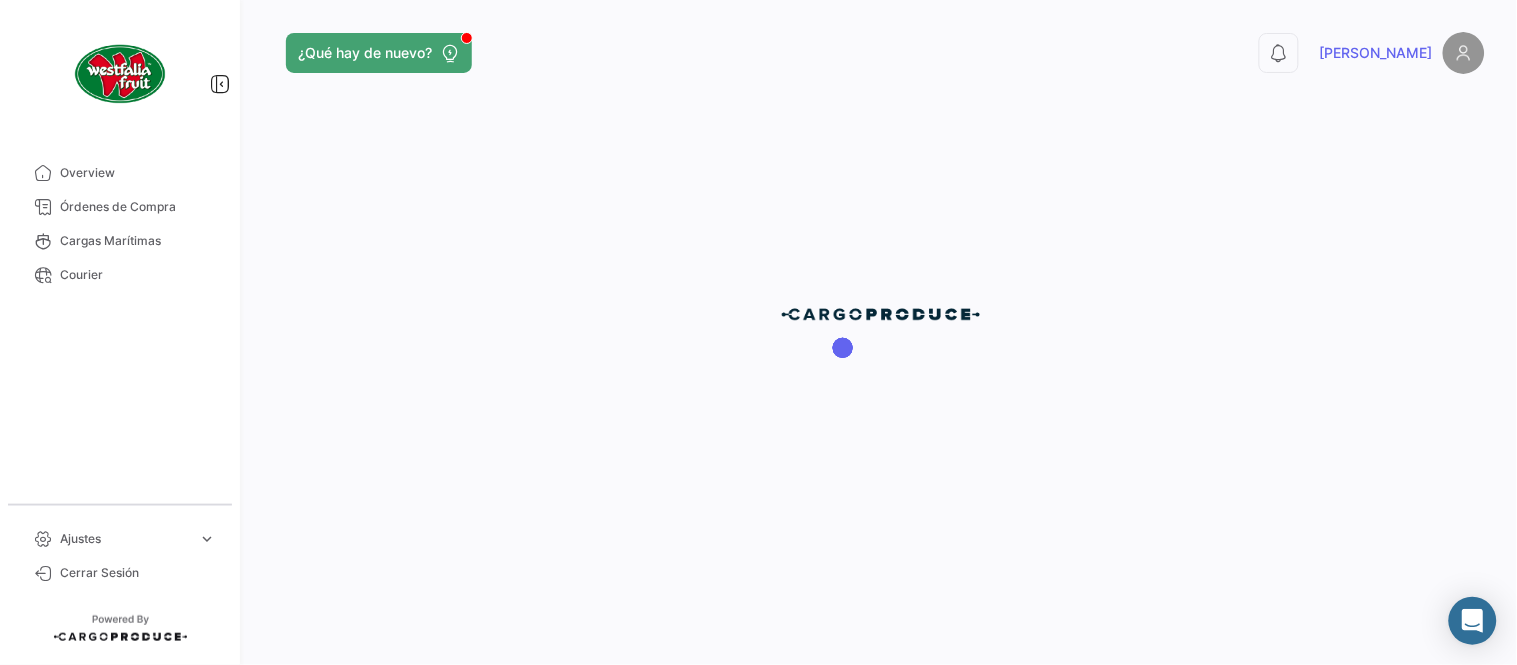 scroll, scrollTop: 0, scrollLeft: 0, axis: both 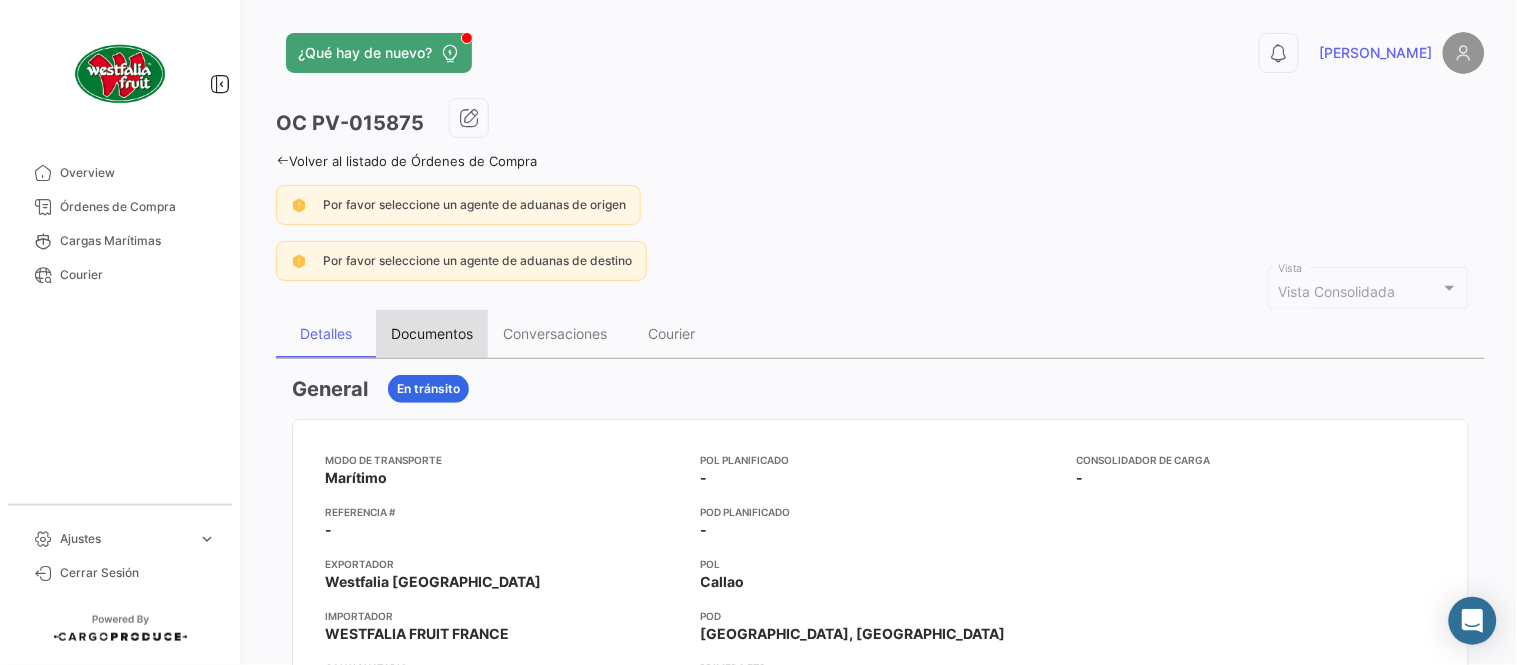 click on "Documentos" at bounding box center [432, 333] 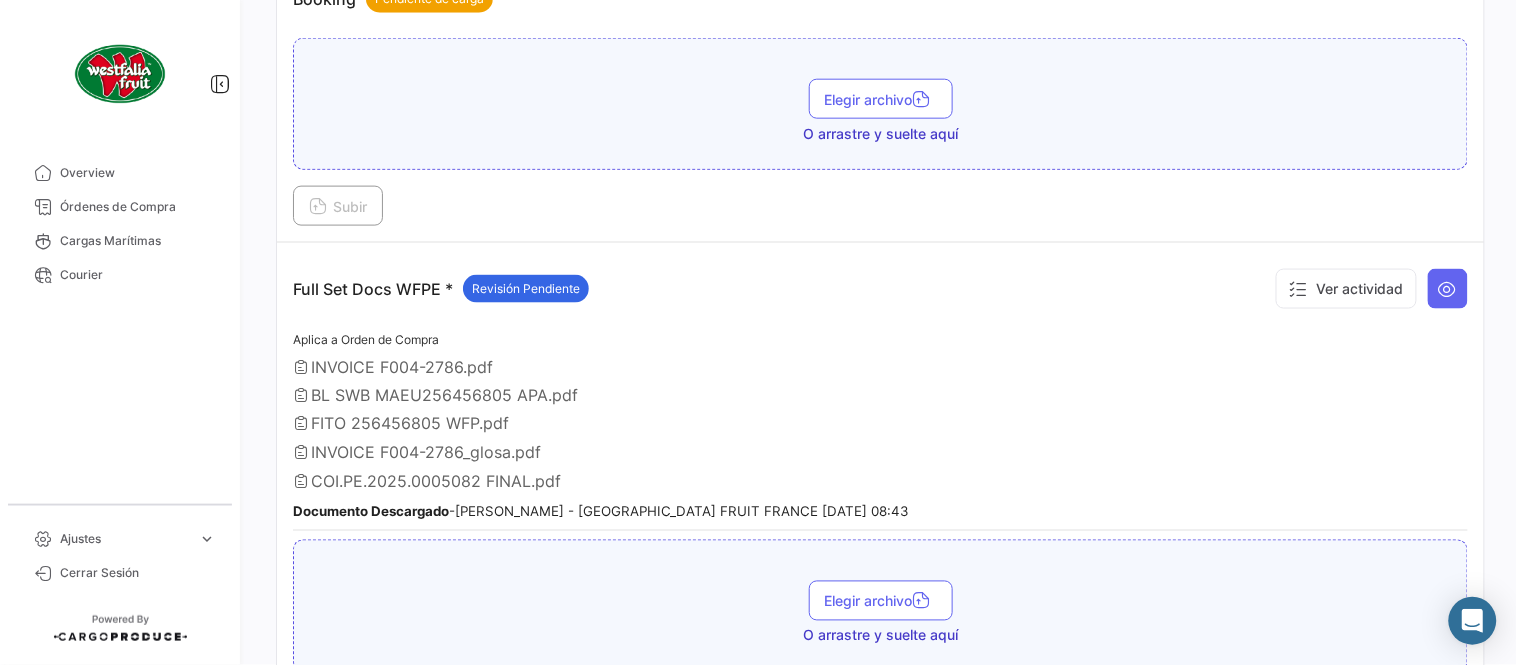 scroll, scrollTop: 554, scrollLeft: 0, axis: vertical 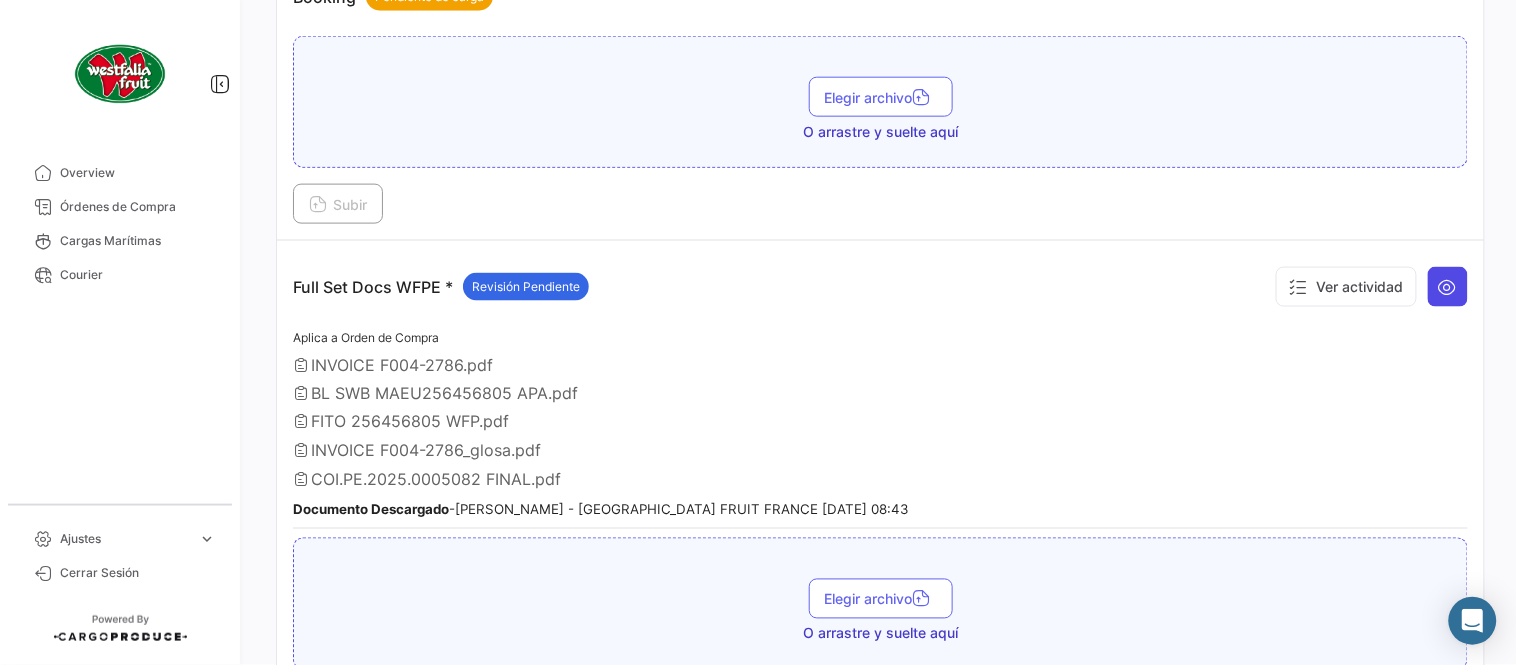 click at bounding box center (1448, 287) 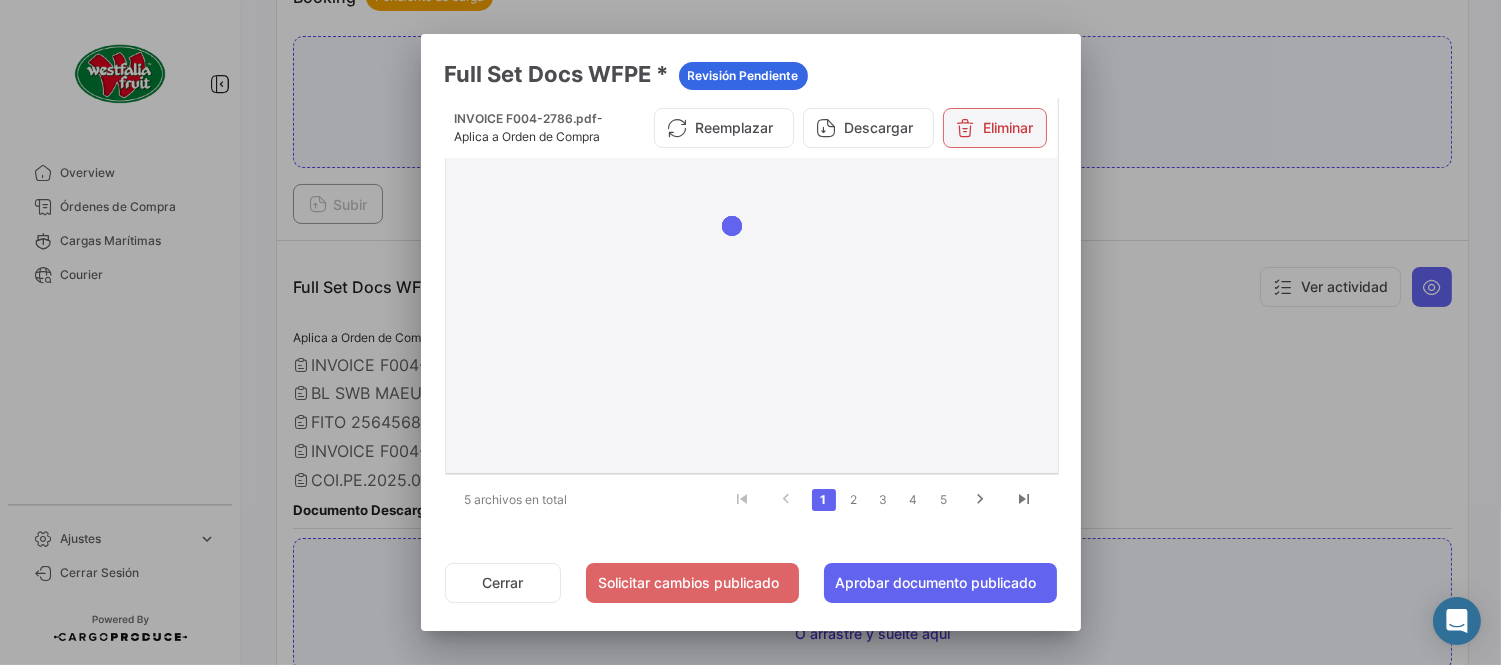 click on "Eliminar" at bounding box center [995, 128] 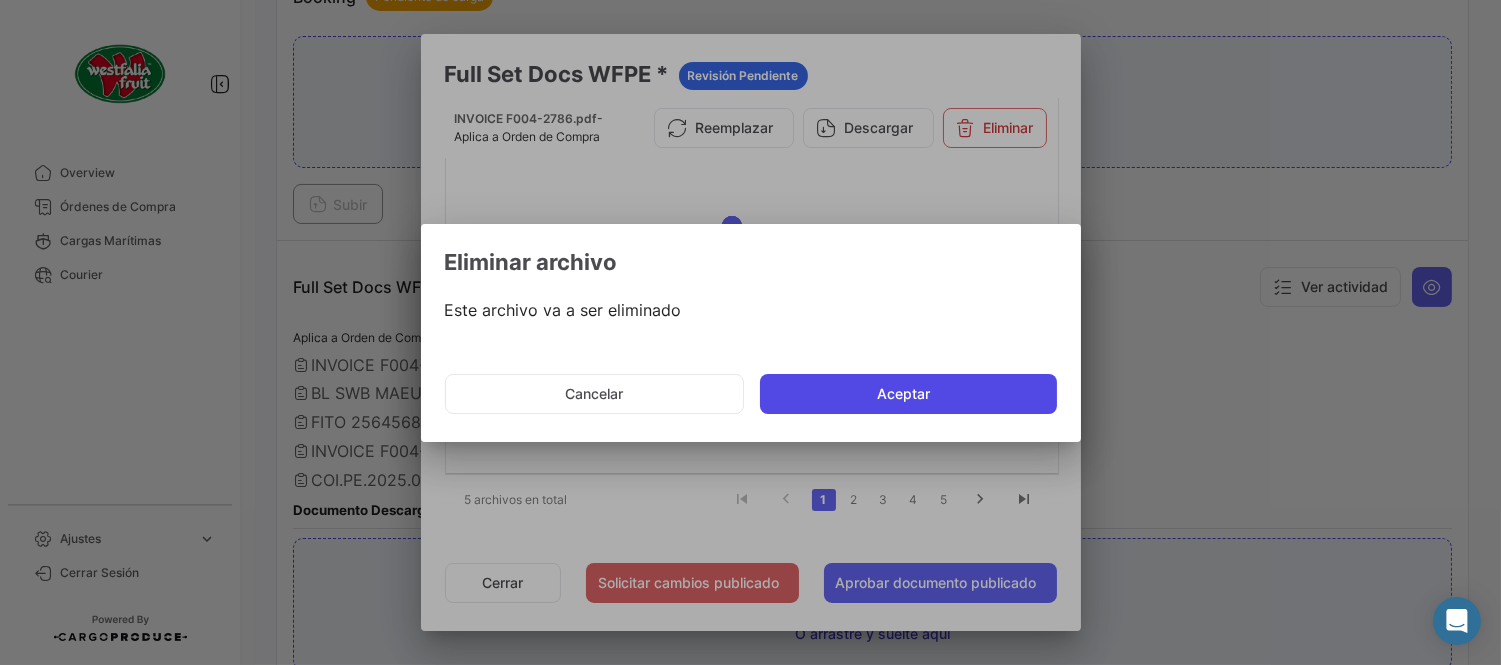 drag, startPoint x: 967, startPoint y: 373, endPoint x: 918, endPoint y: 437, distance: 80.60397 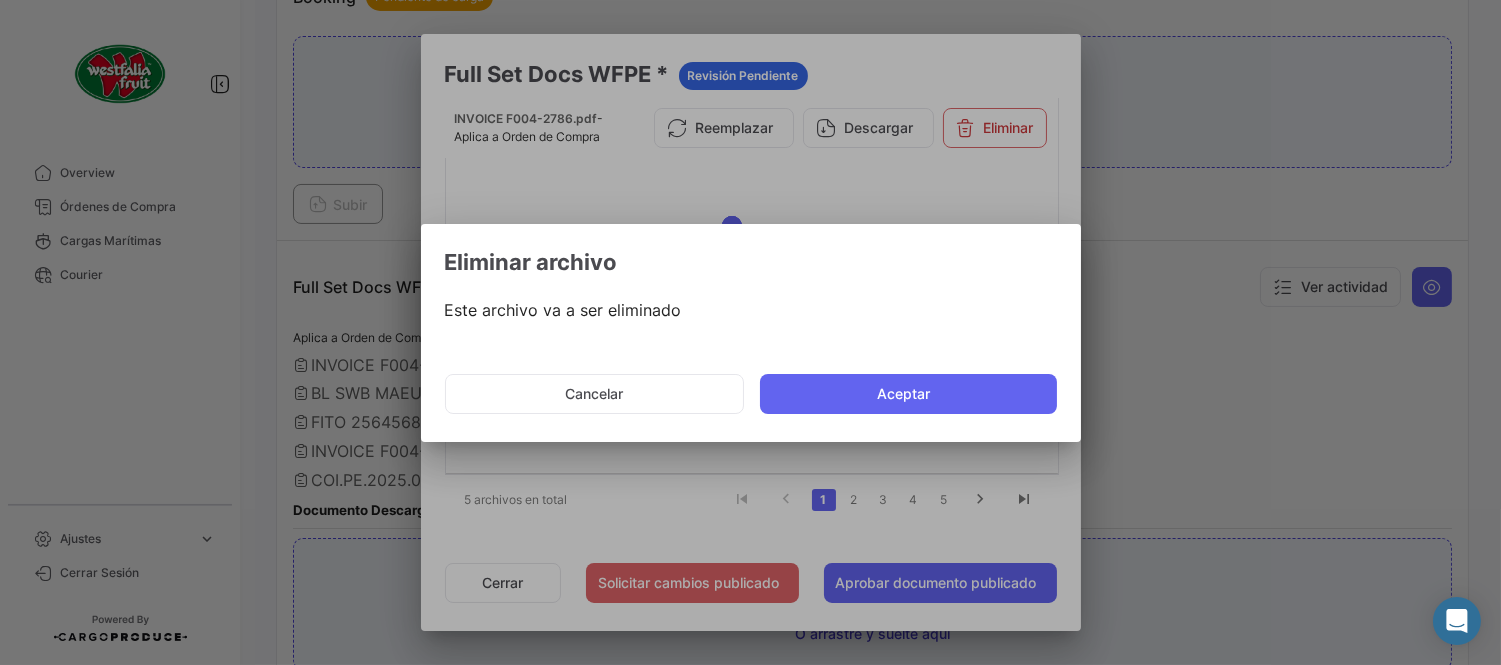 click on "Aceptar" 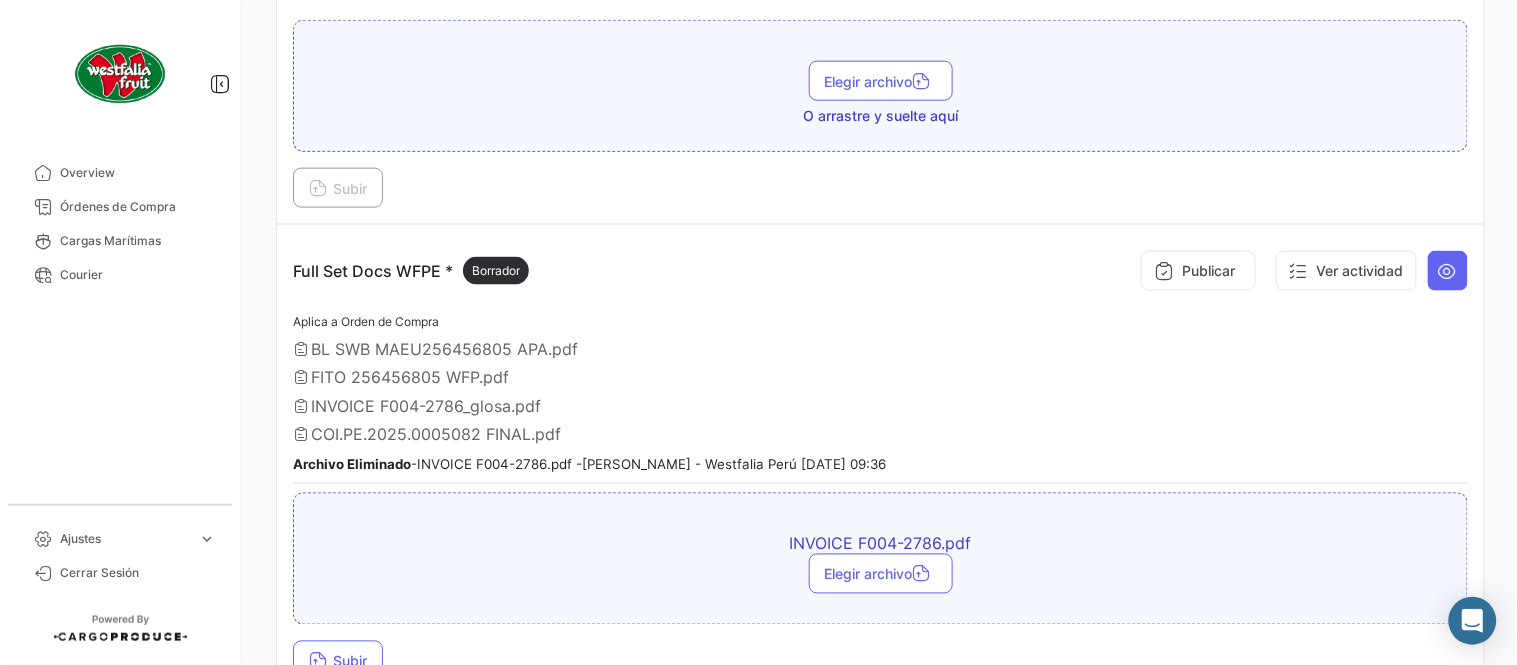 scroll, scrollTop: 665, scrollLeft: 0, axis: vertical 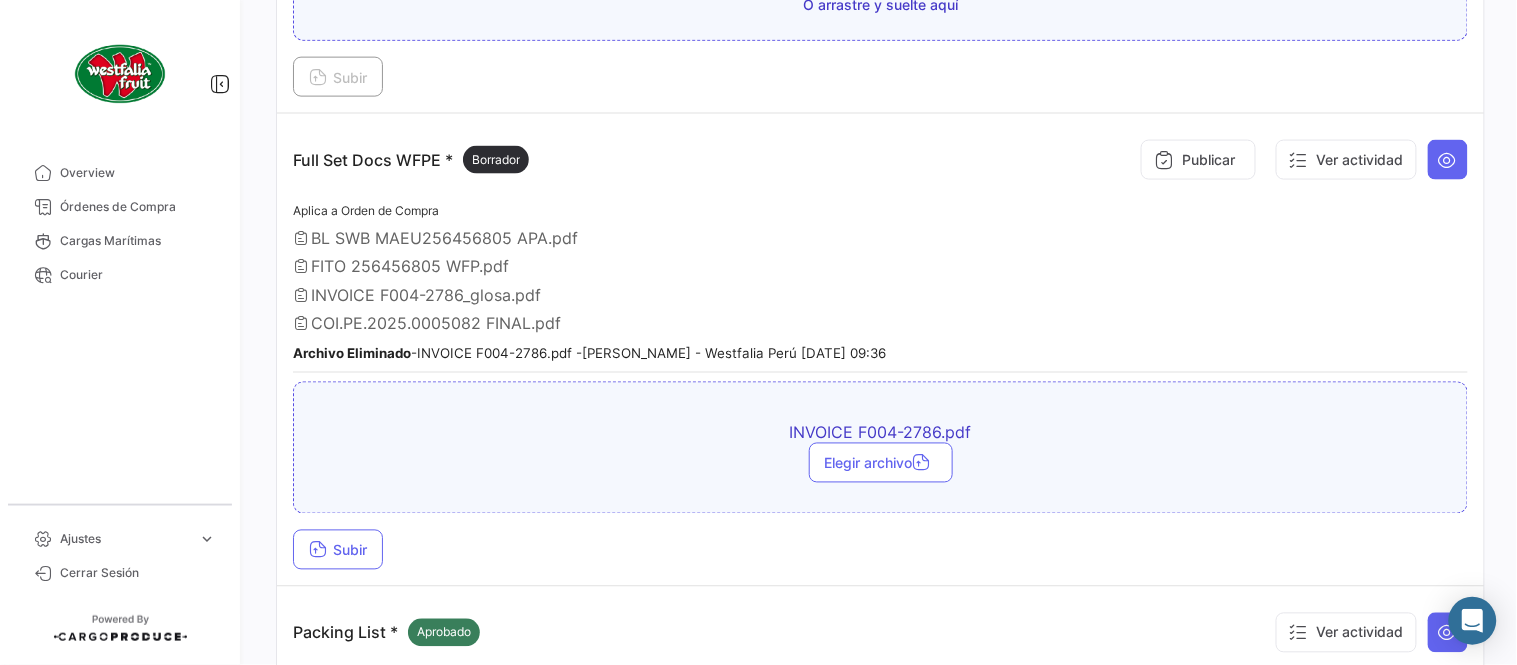 click on "Full Set Docs WFPE *   Borrador   Publicar   Ver actividad   Aplica a Orden de Compra   BL SWB MAEU256456805 APA.pdf   FITO 256456805 WFP.pdf   INVOICE F004-2786_glosa.pdf   COI.PE.2025.0005082 FINAL.pdf  Archivo Eliminado  -   INVOICE F004-2786.pdf -   [PERSON_NAME]  - Westfalia Perú [DATE] 09:36   INVOICE F004-2786.pdf   Elegir archivo   Subir" at bounding box center [880, 350] 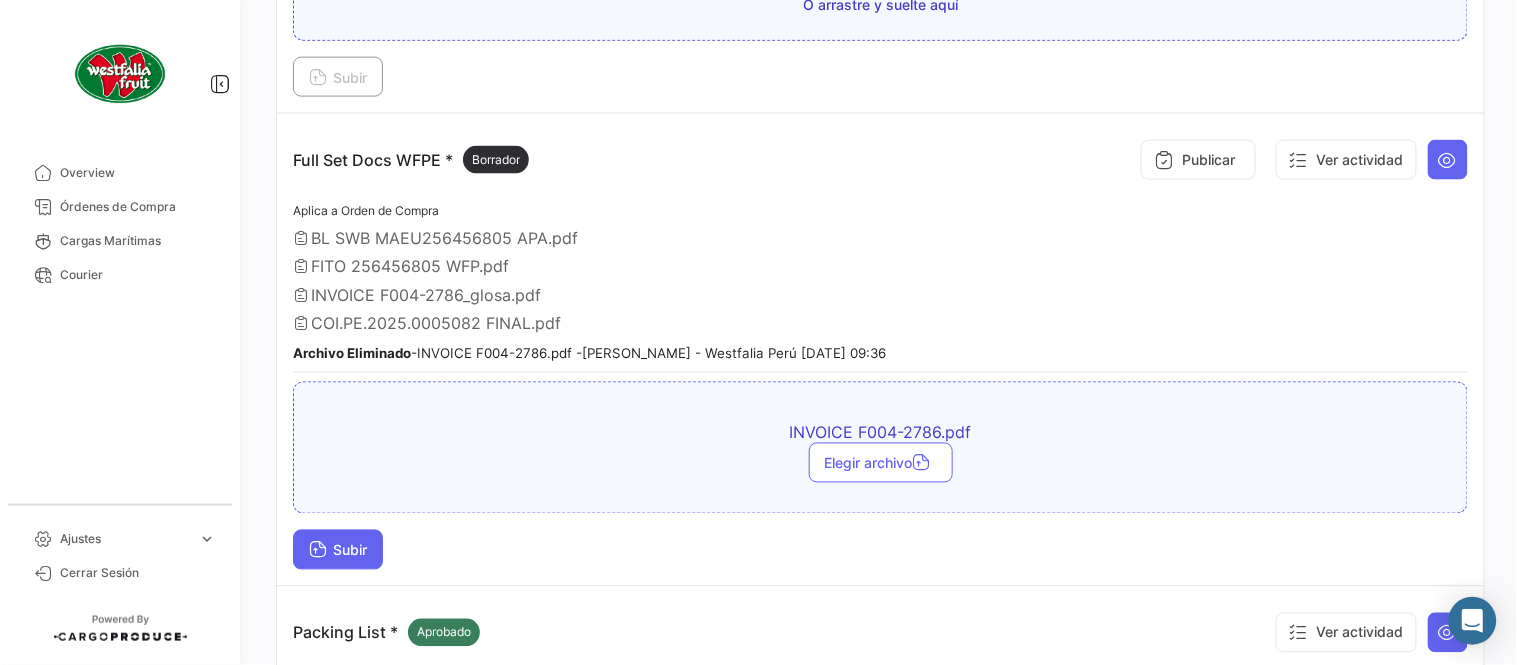 click on "Subir" at bounding box center [338, 550] 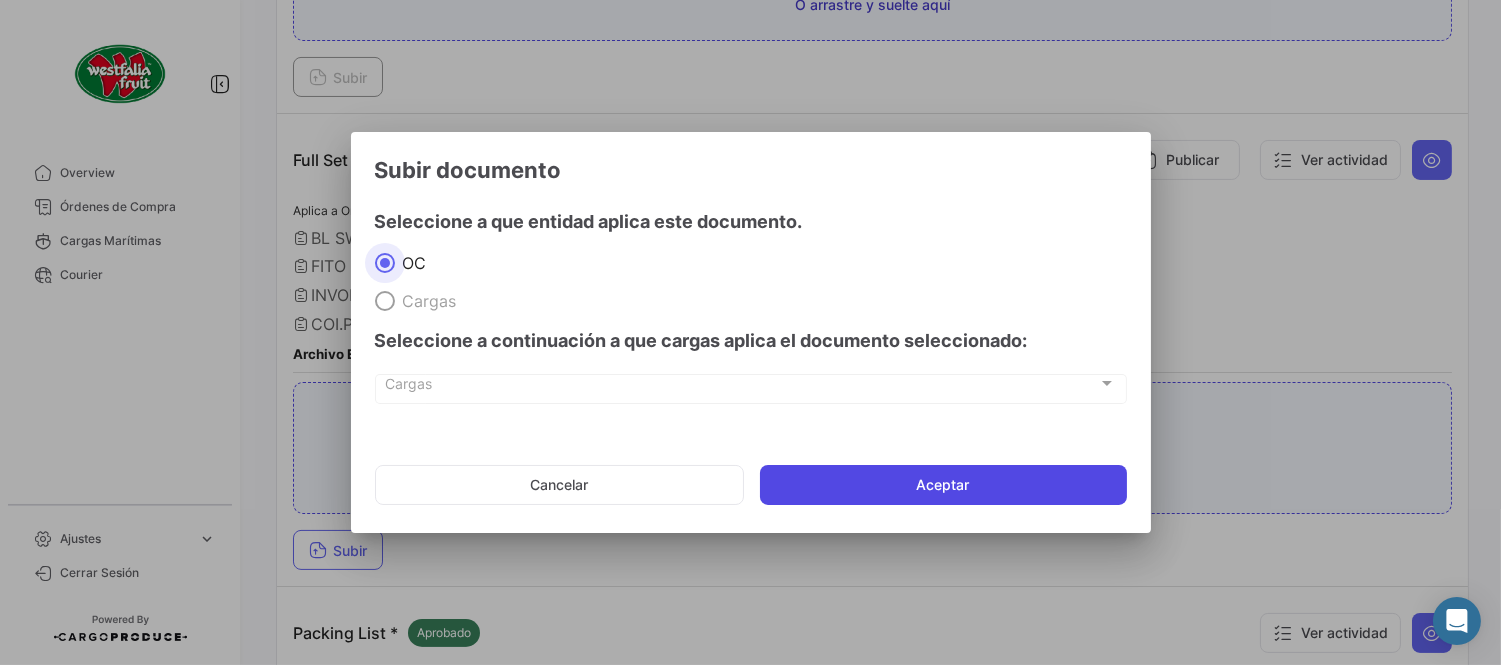 click on "Aceptar" 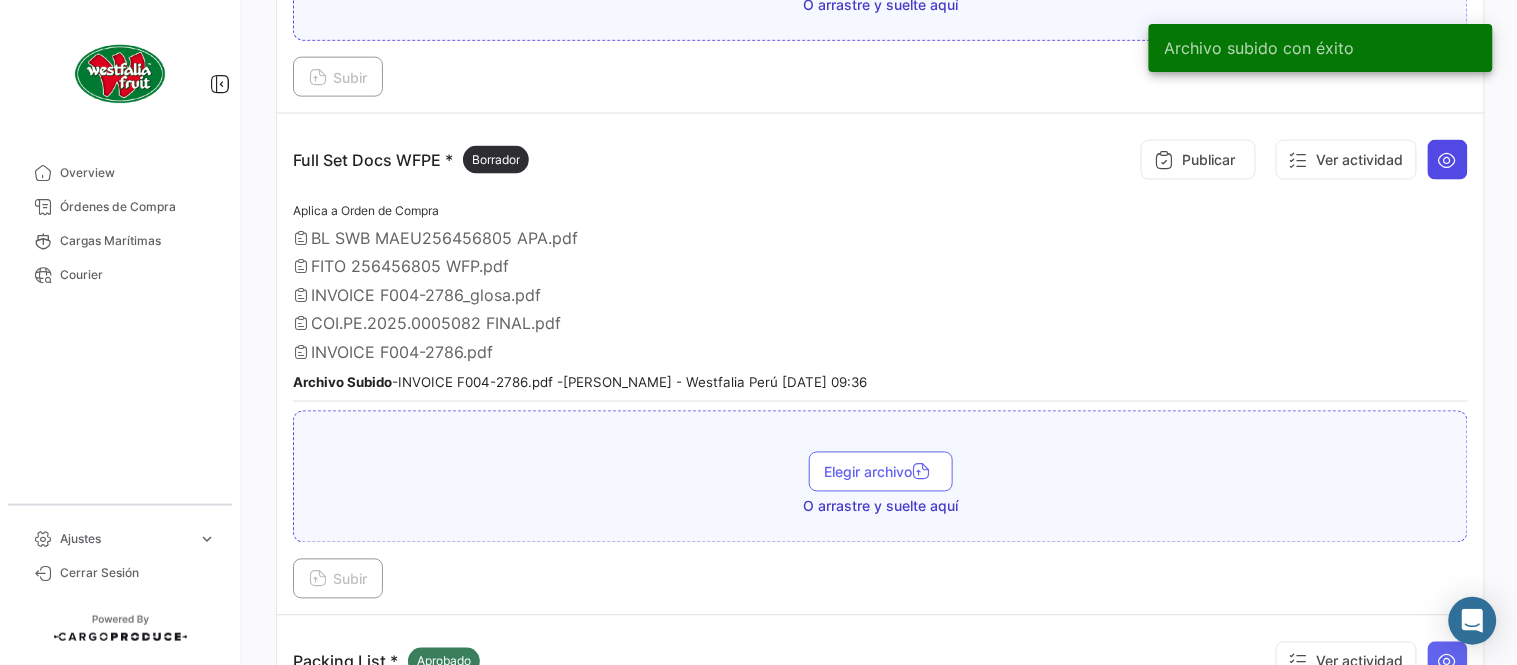 click at bounding box center [1448, 160] 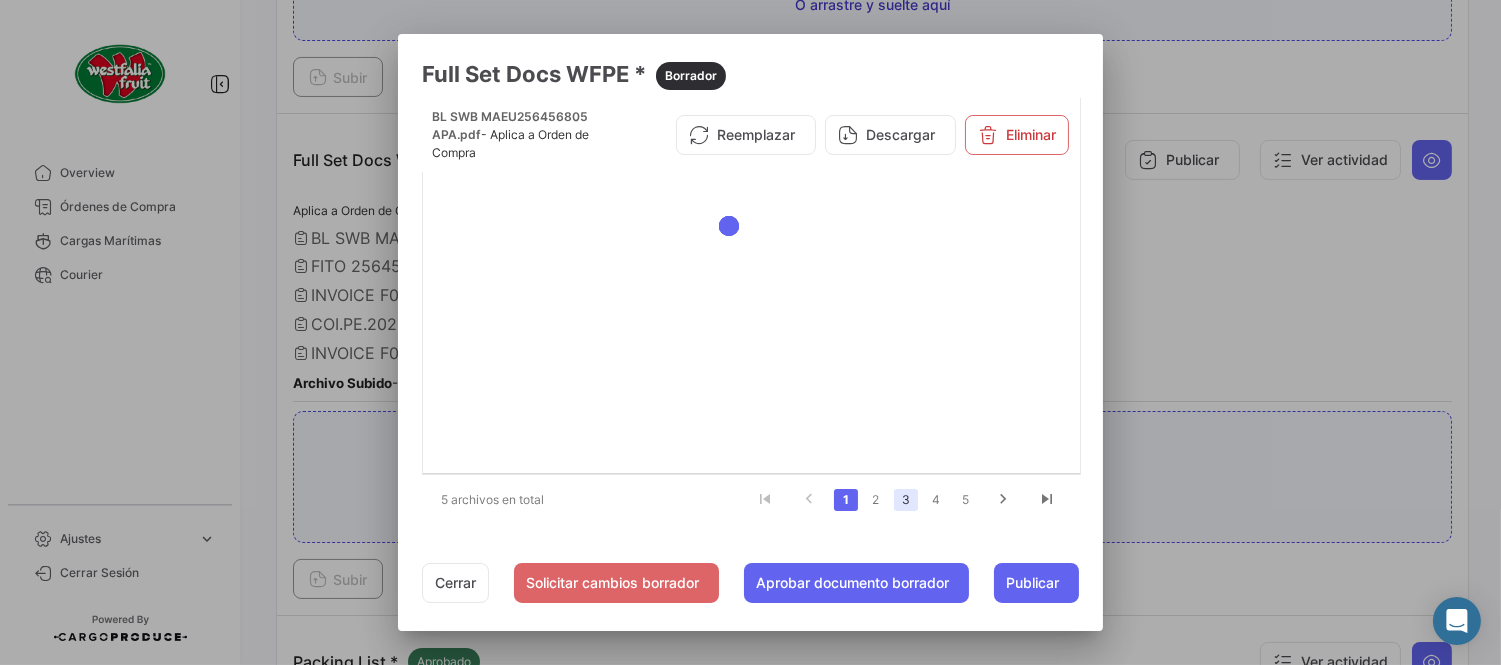 click on "3" 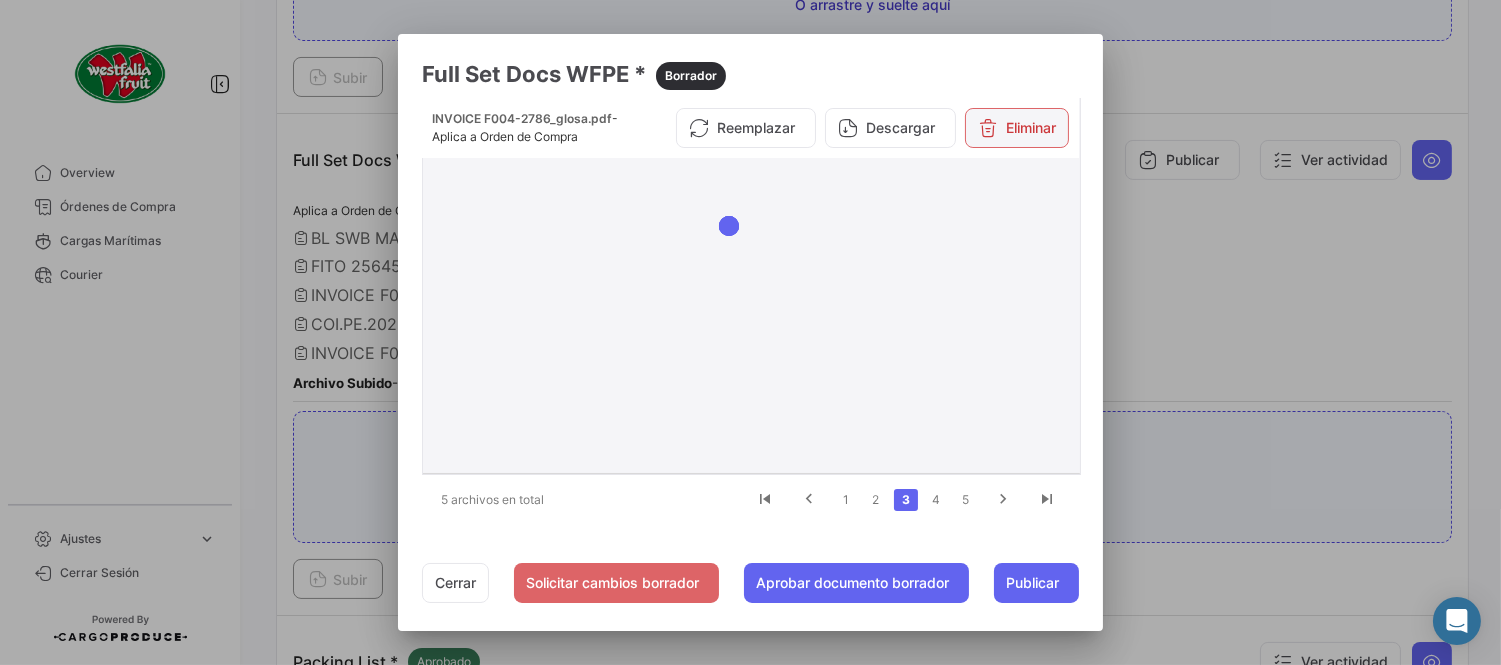 click on "Eliminar" at bounding box center [1017, 128] 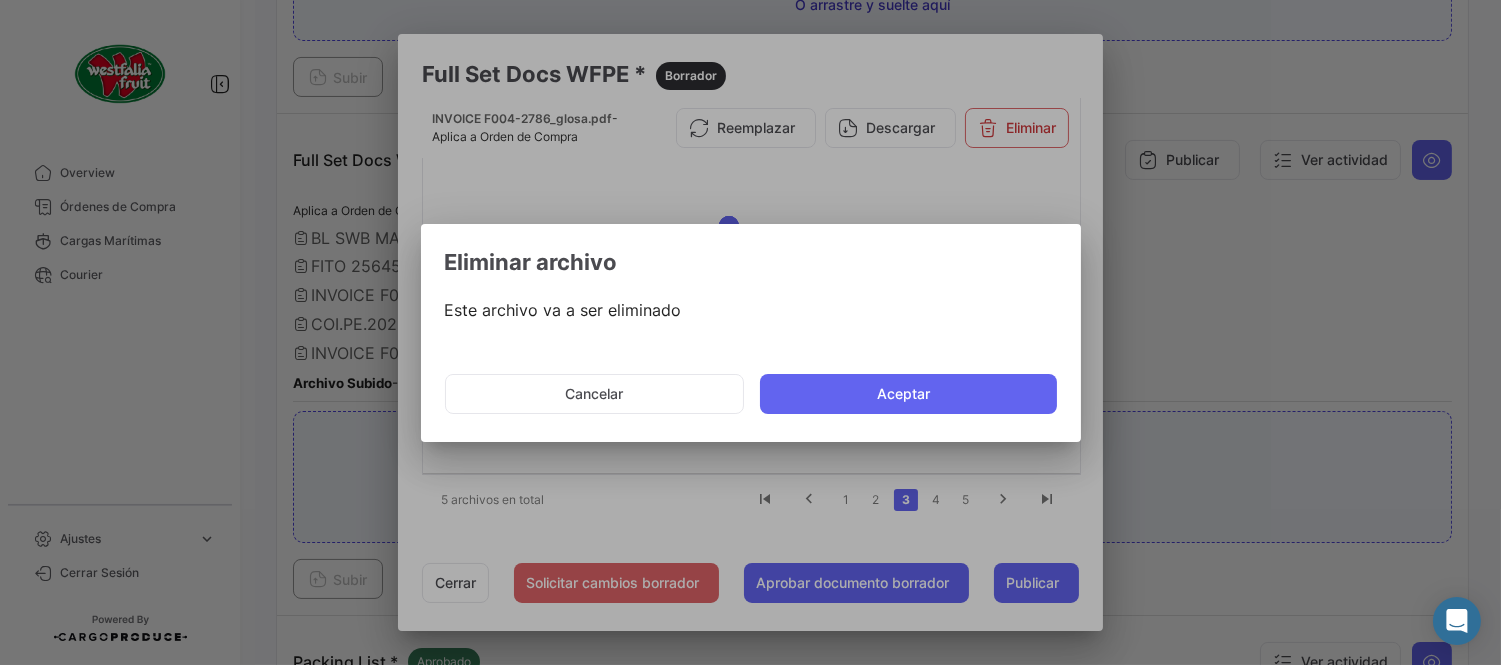 drag, startPoint x: 886, startPoint y: 400, endPoint x: 810, endPoint y: 610, distance: 223.32935 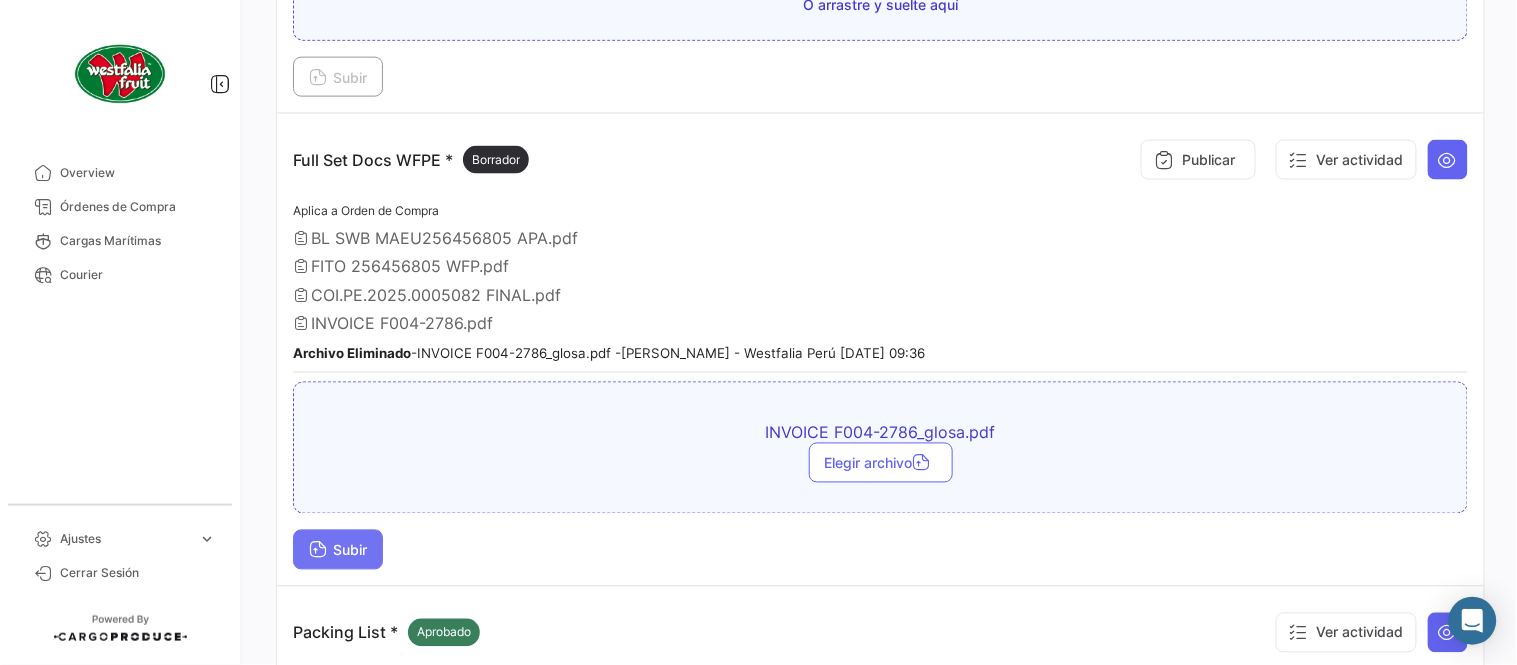 click on "Subir" at bounding box center (338, 550) 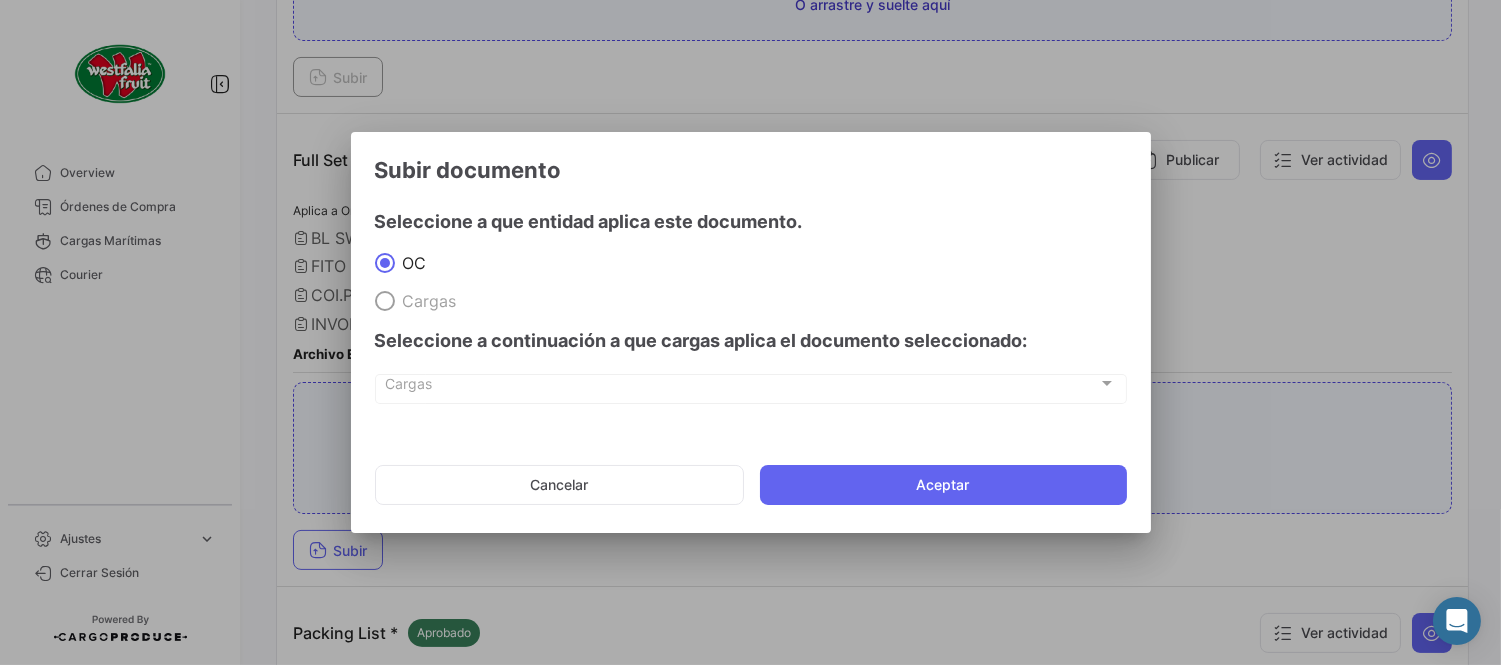 click on "Cancelar   Aceptar" 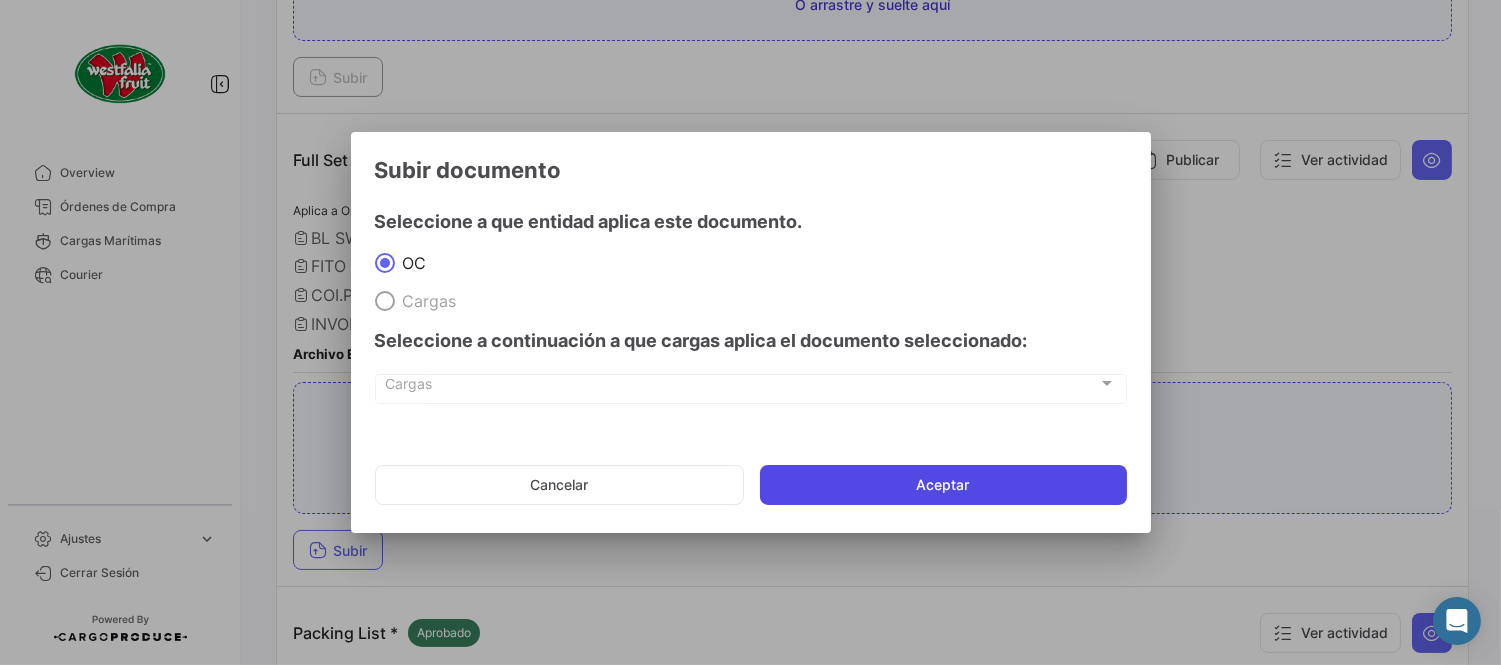 drag, startPoint x: 901, startPoint y: 474, endPoint x: 807, endPoint y: 605, distance: 161.23586 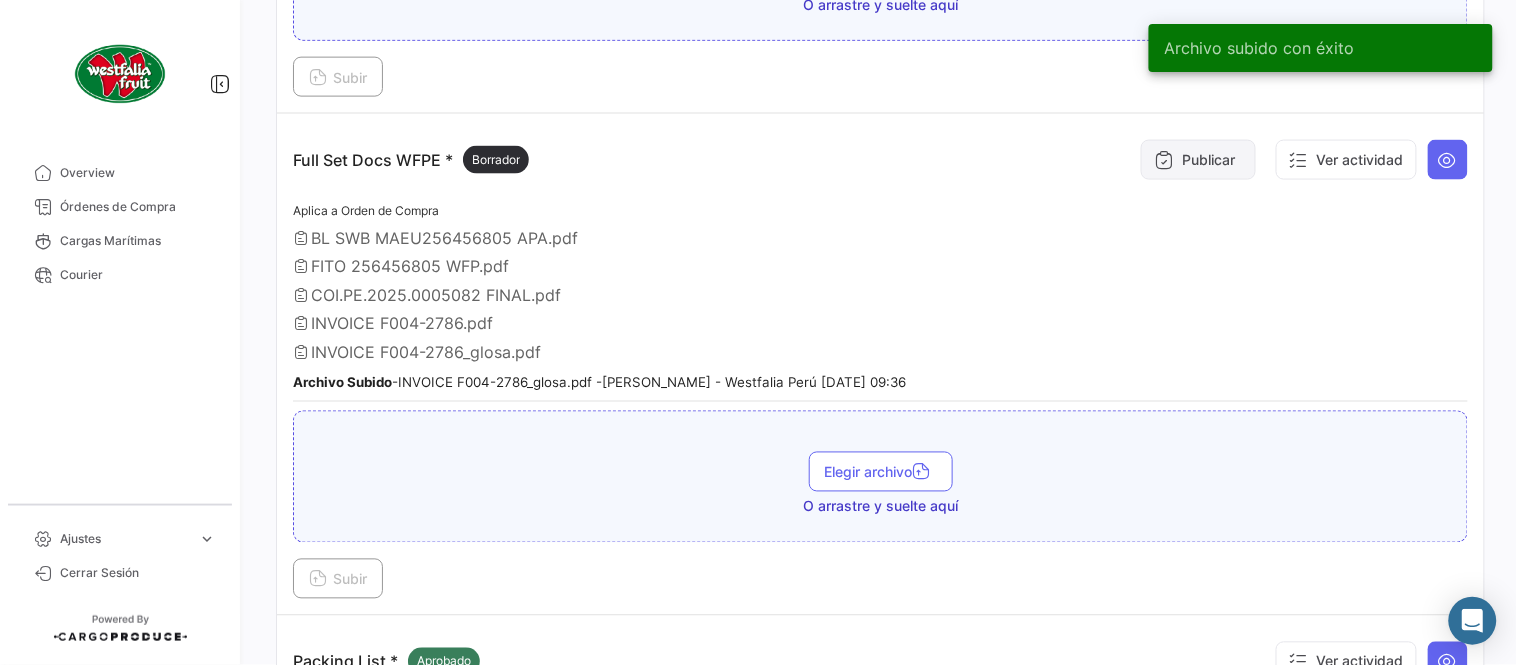 click on "Publicar" at bounding box center [1198, 160] 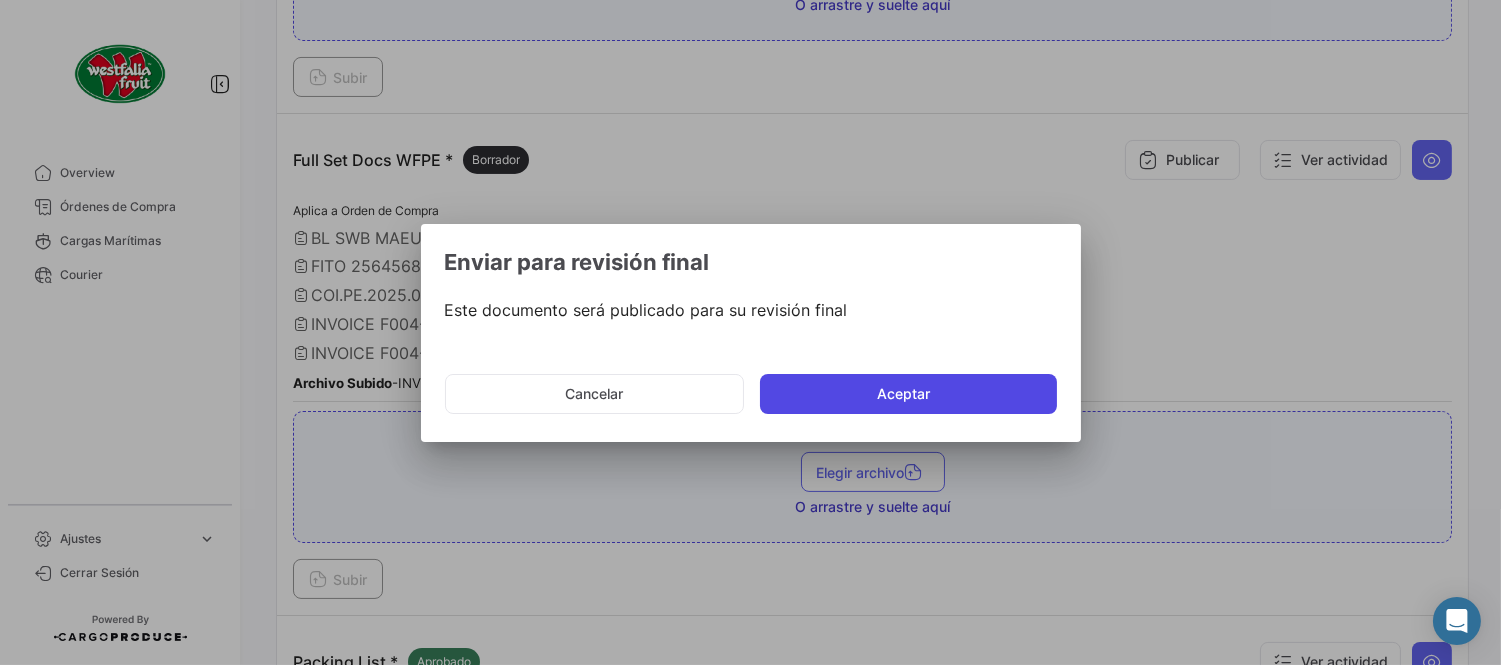 drag, startPoint x: 940, startPoint y: 393, endPoint x: 937, endPoint y: 375, distance: 18.248287 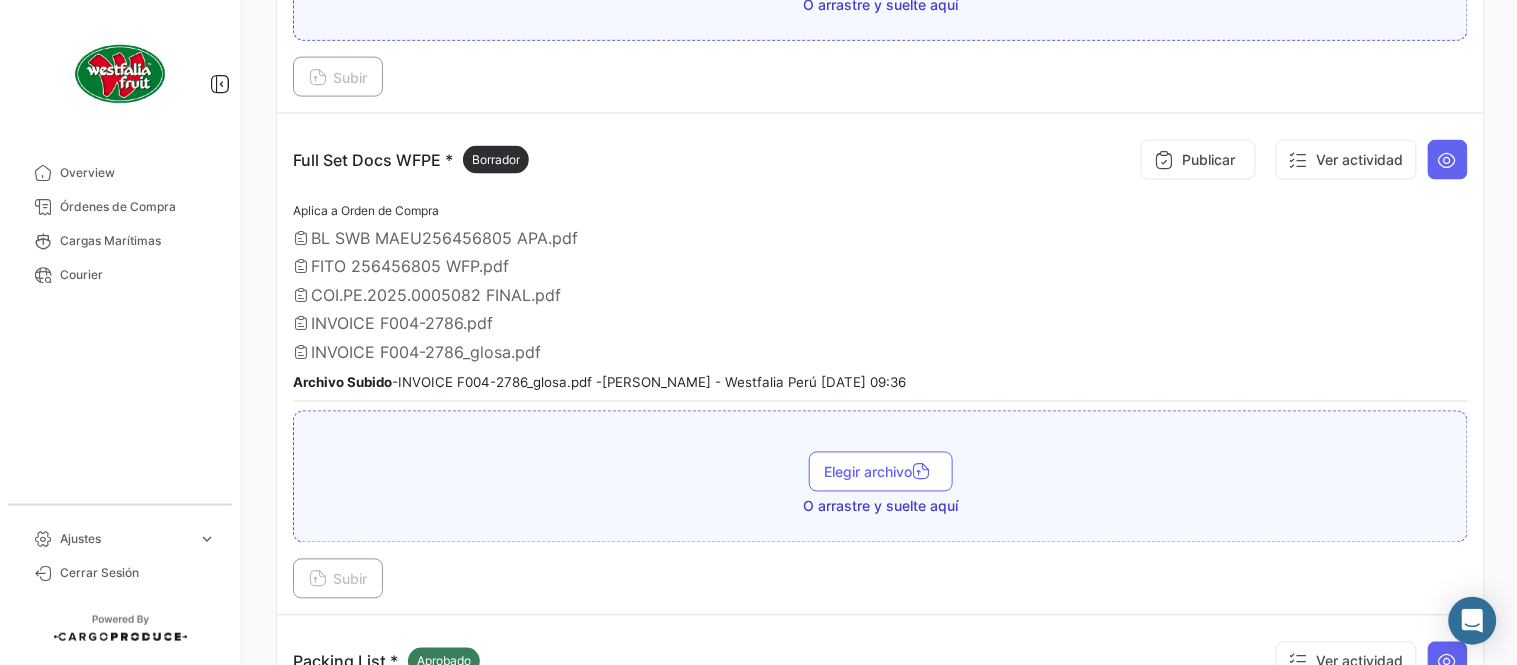 type 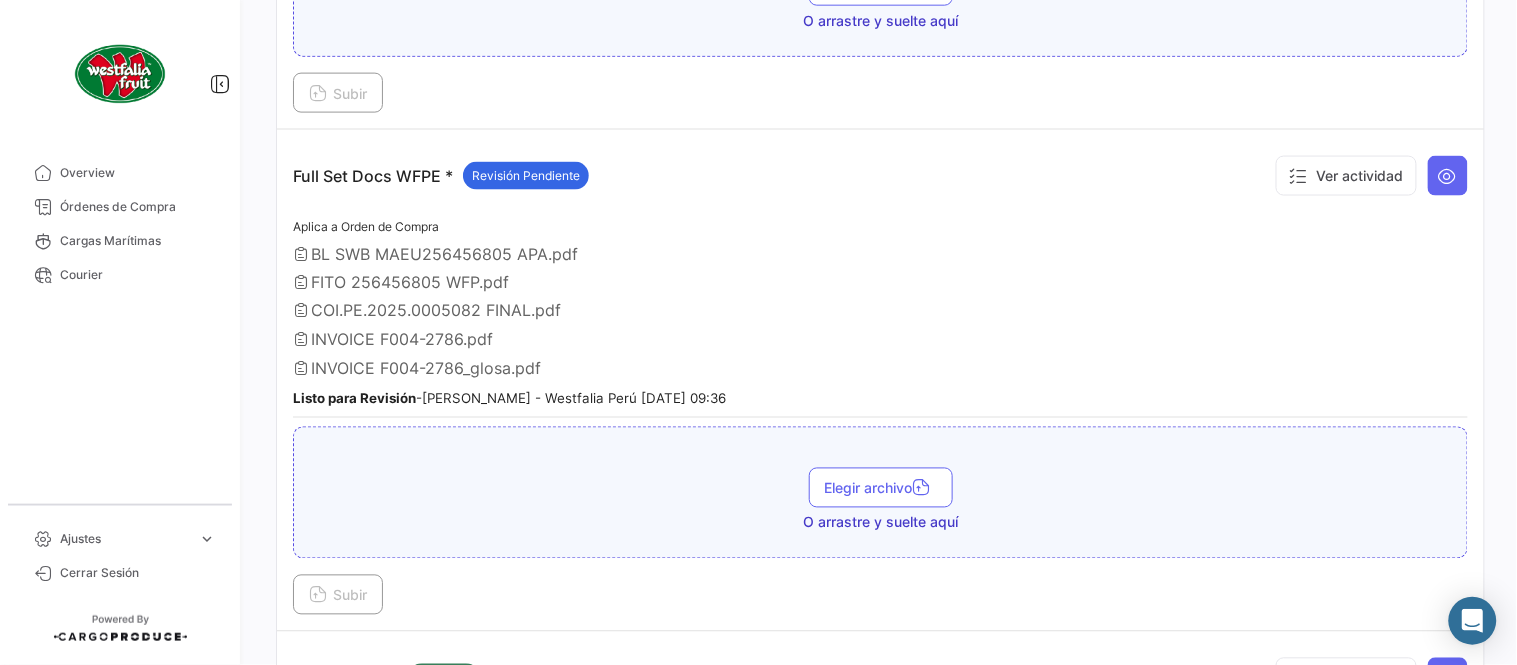 click on "FITO 256456805 WFP.pdf" at bounding box center (880, 282) 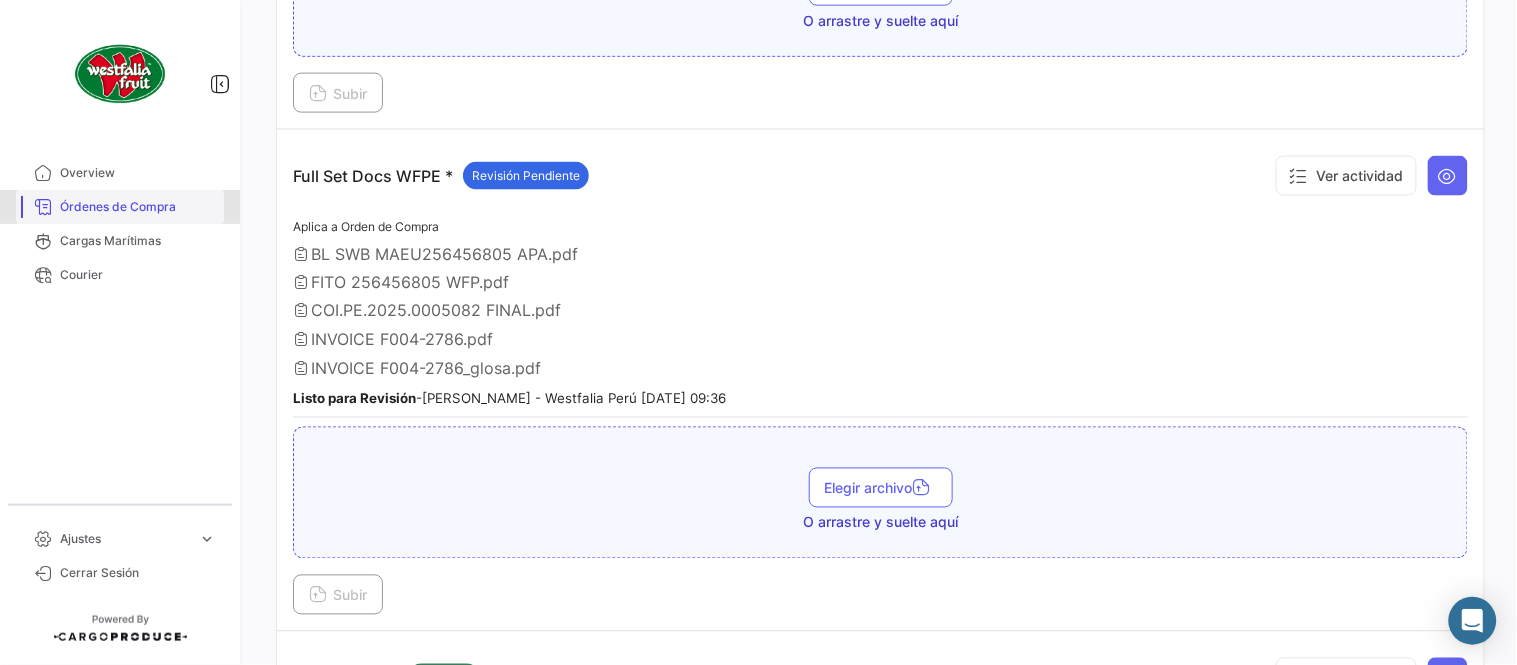 click on "Órdenes de Compra" at bounding box center (138, 207) 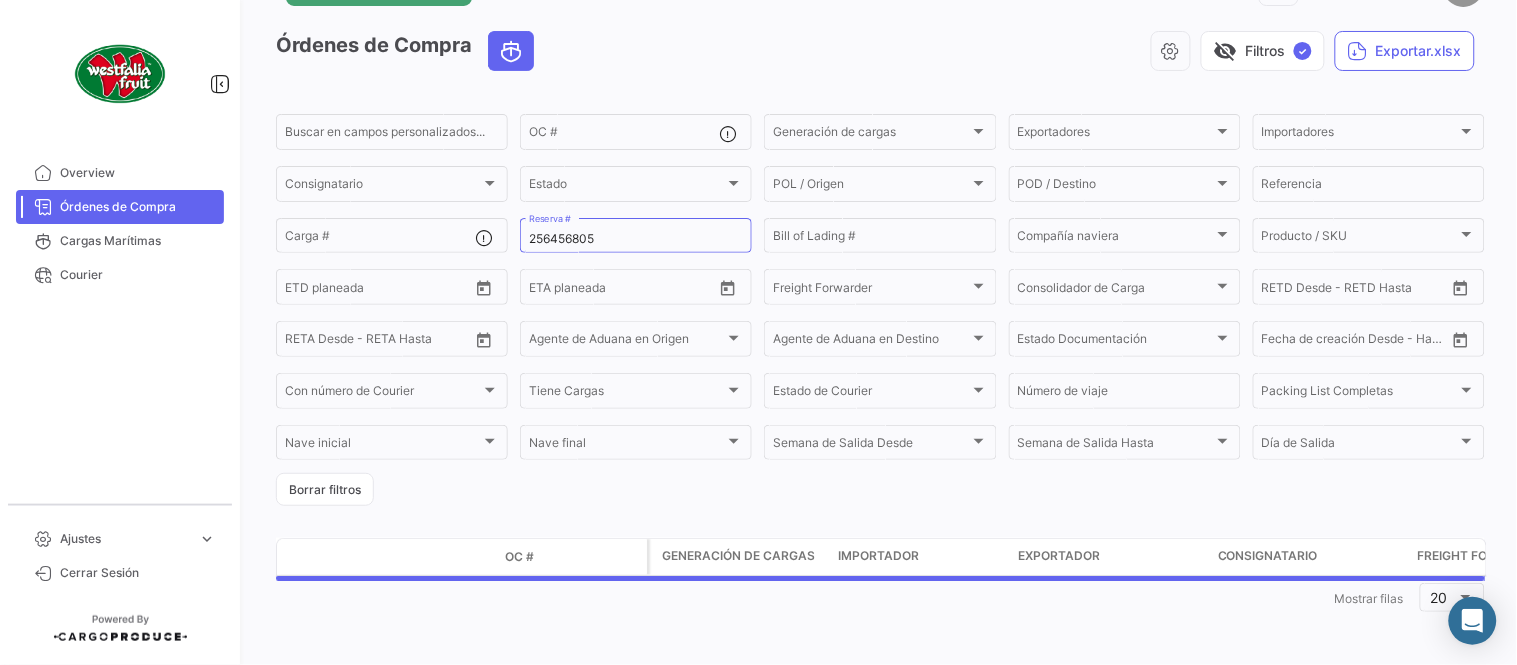 scroll, scrollTop: 0, scrollLeft: 0, axis: both 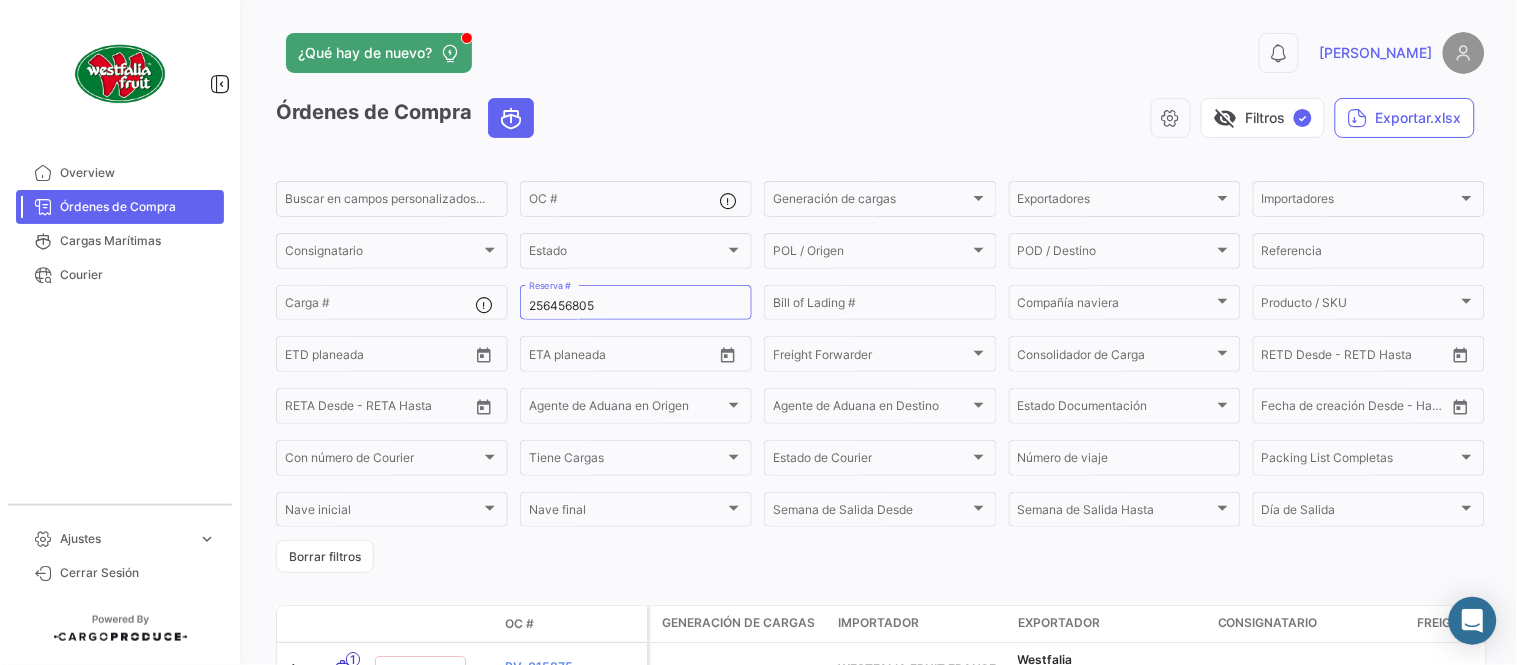 click on "visibility_off   Filtros  ✓  Exportar.xlsx" 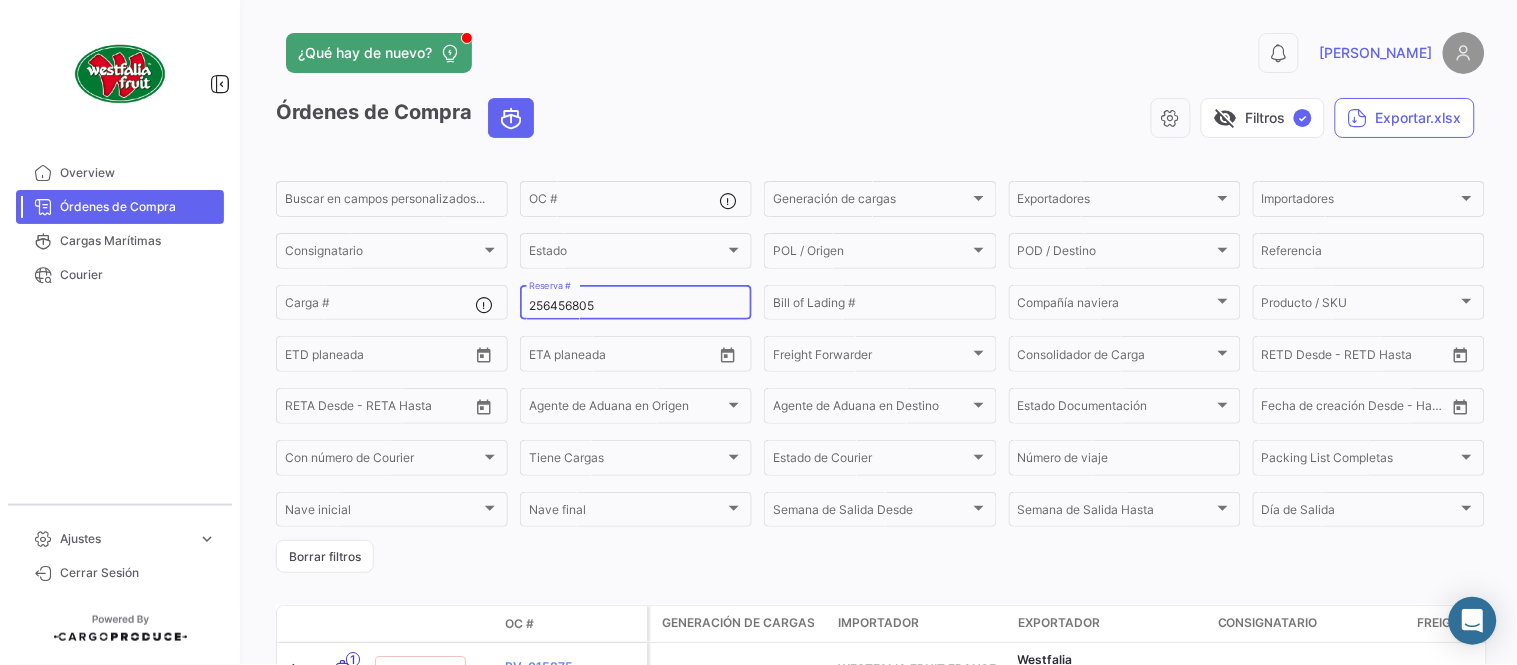 click on "256456805" at bounding box center [636, 306] 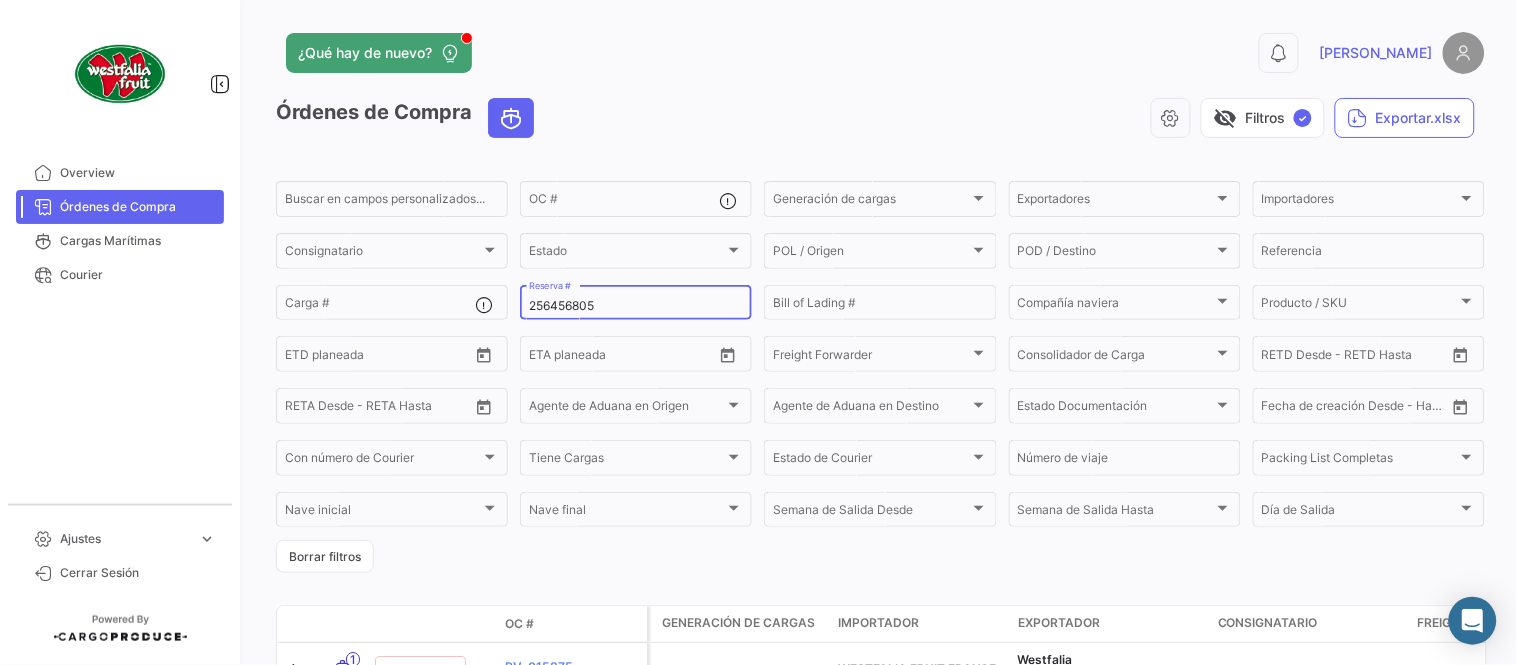 click on "256456805" at bounding box center (636, 306) 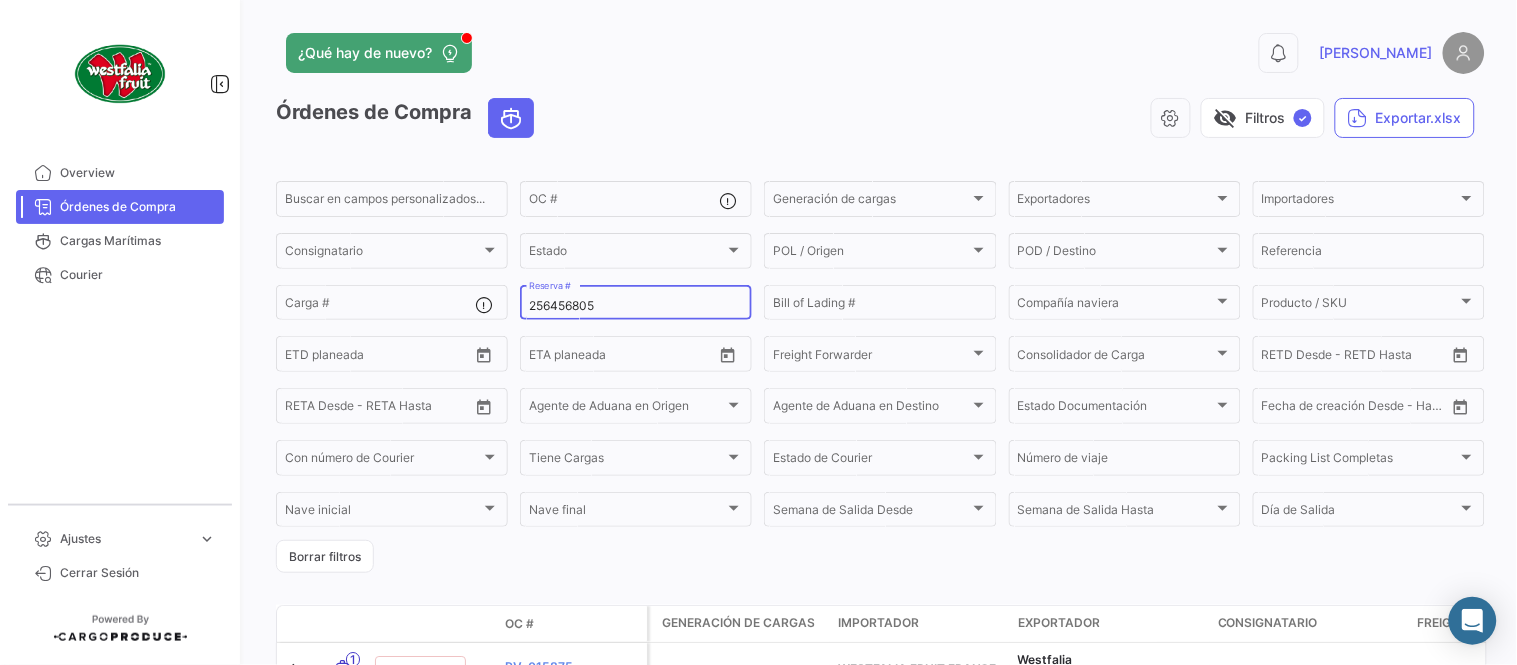 paste on "LMM0535127" 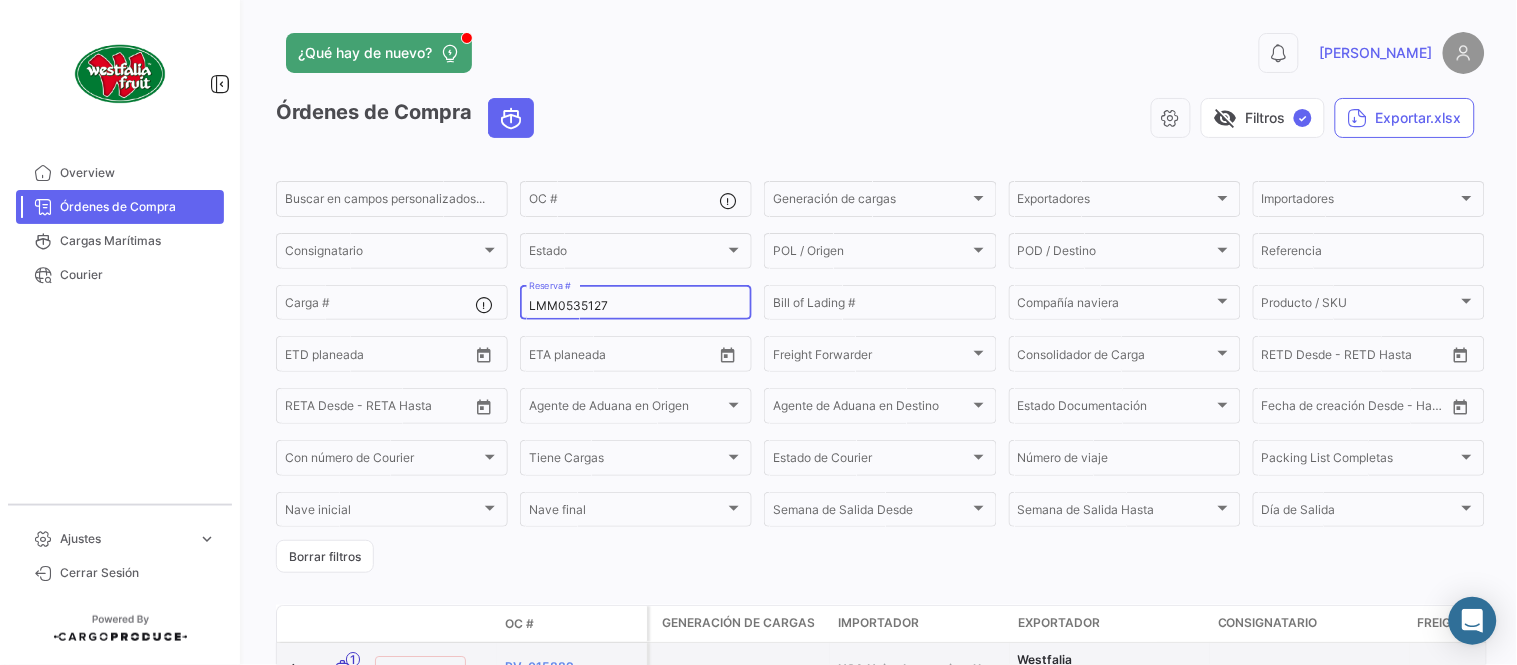 type on "LMM0535127" 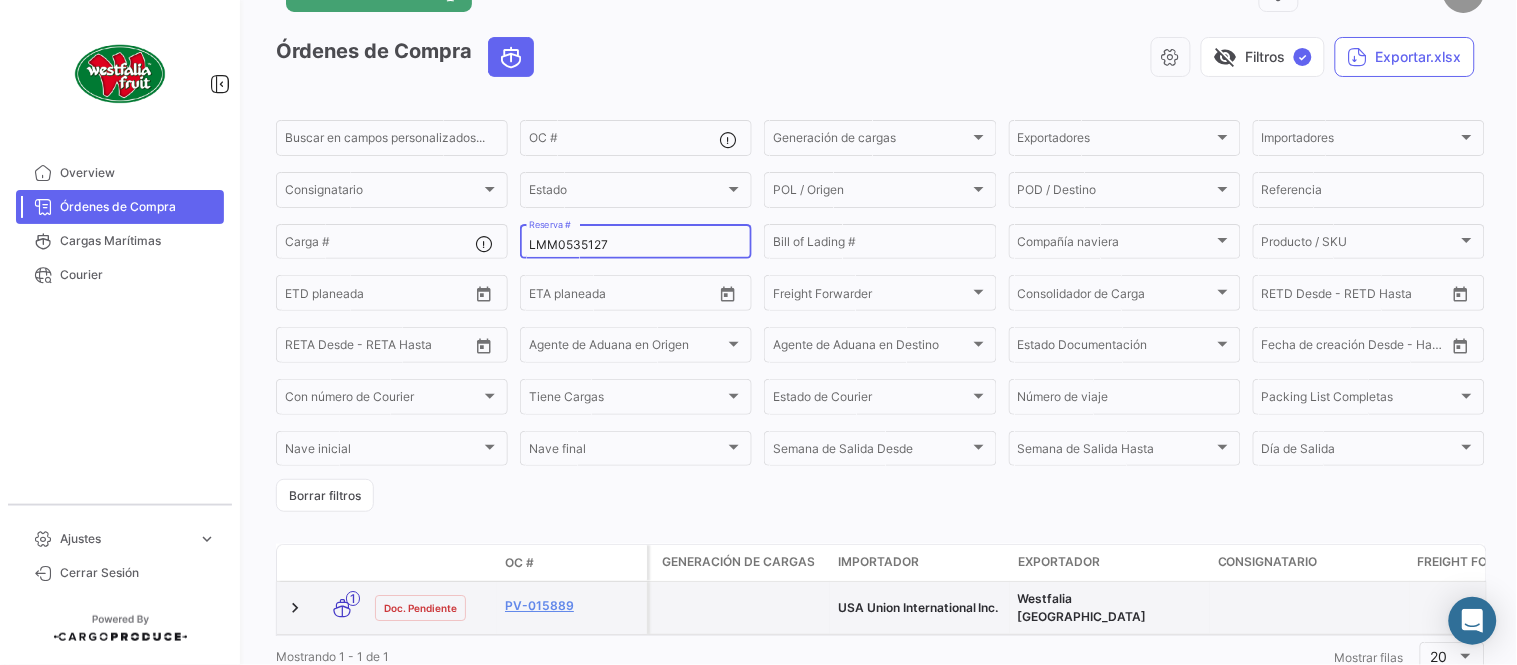 scroll, scrollTop: 111, scrollLeft: 0, axis: vertical 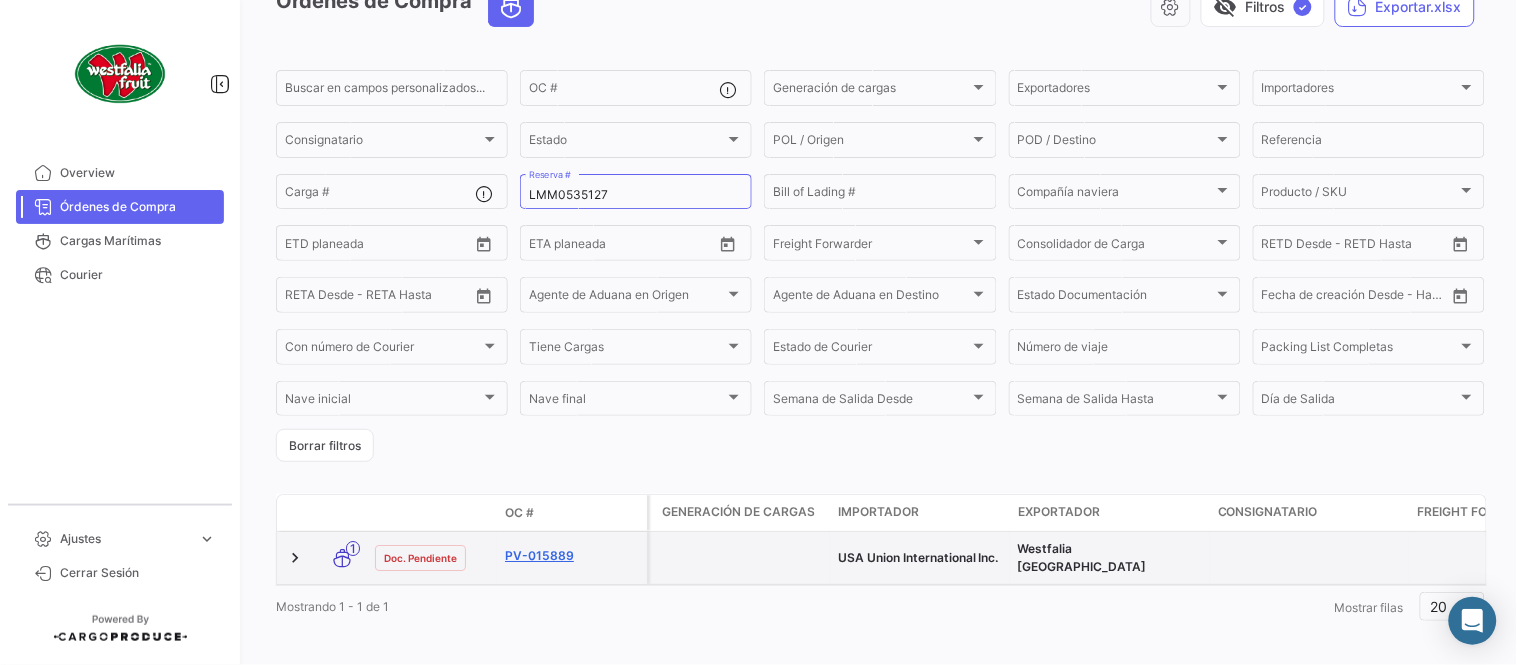 click on "PV-015889" 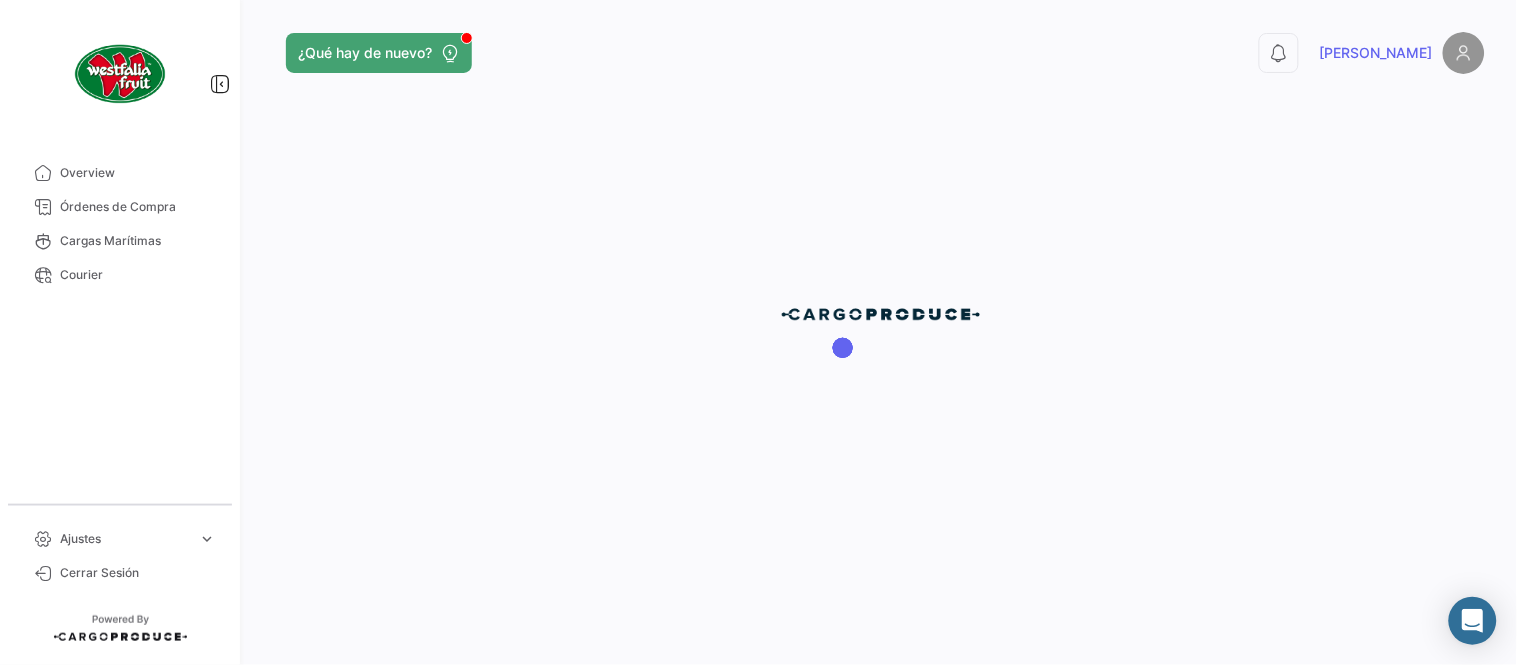 scroll, scrollTop: 0, scrollLeft: 0, axis: both 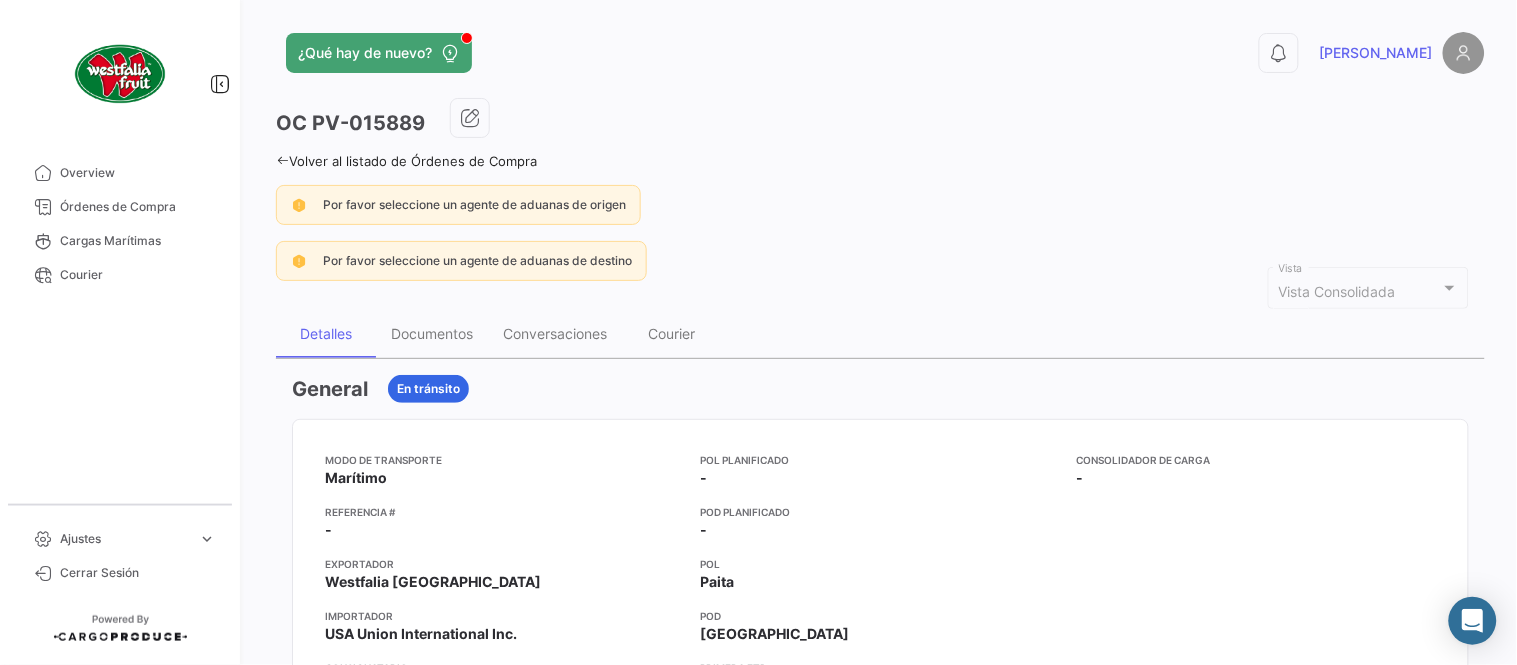 click on "OC
PV-015889" 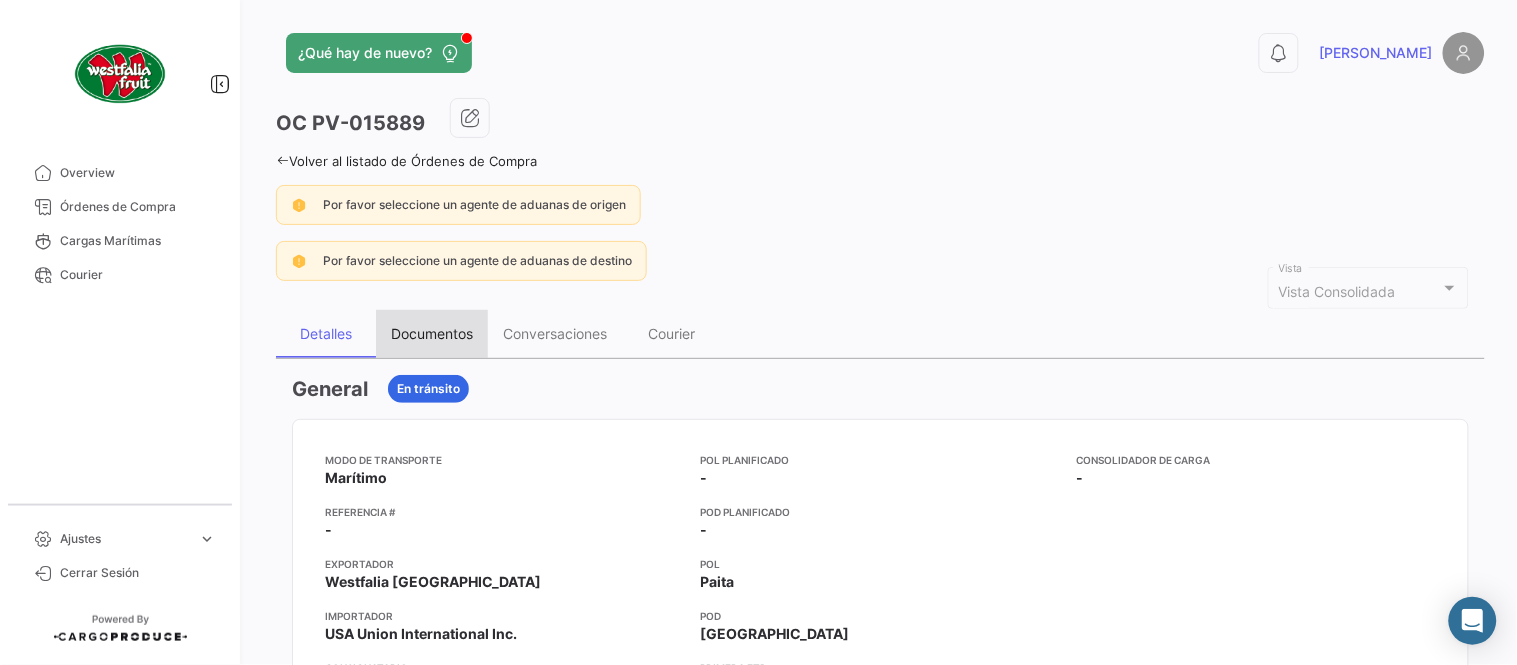 click on "Documentos" at bounding box center (432, 334) 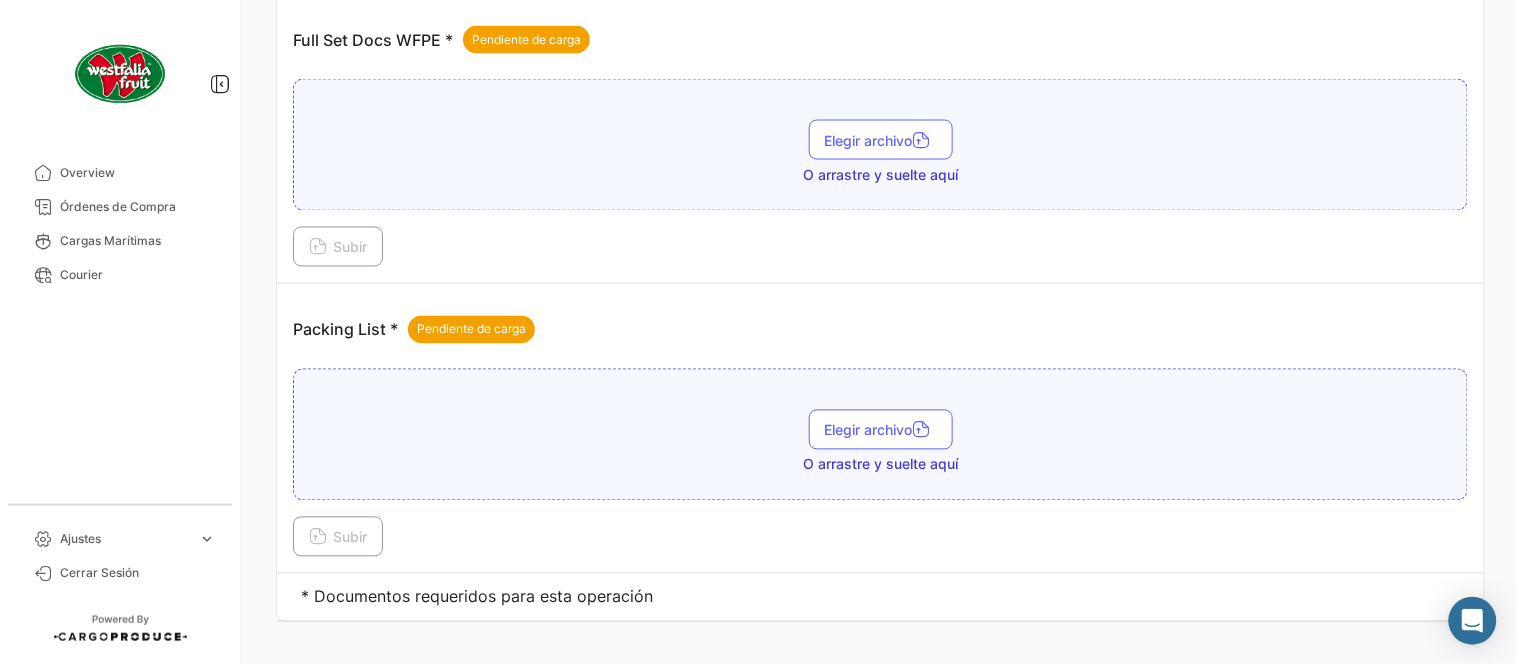 scroll, scrollTop: 806, scrollLeft: 0, axis: vertical 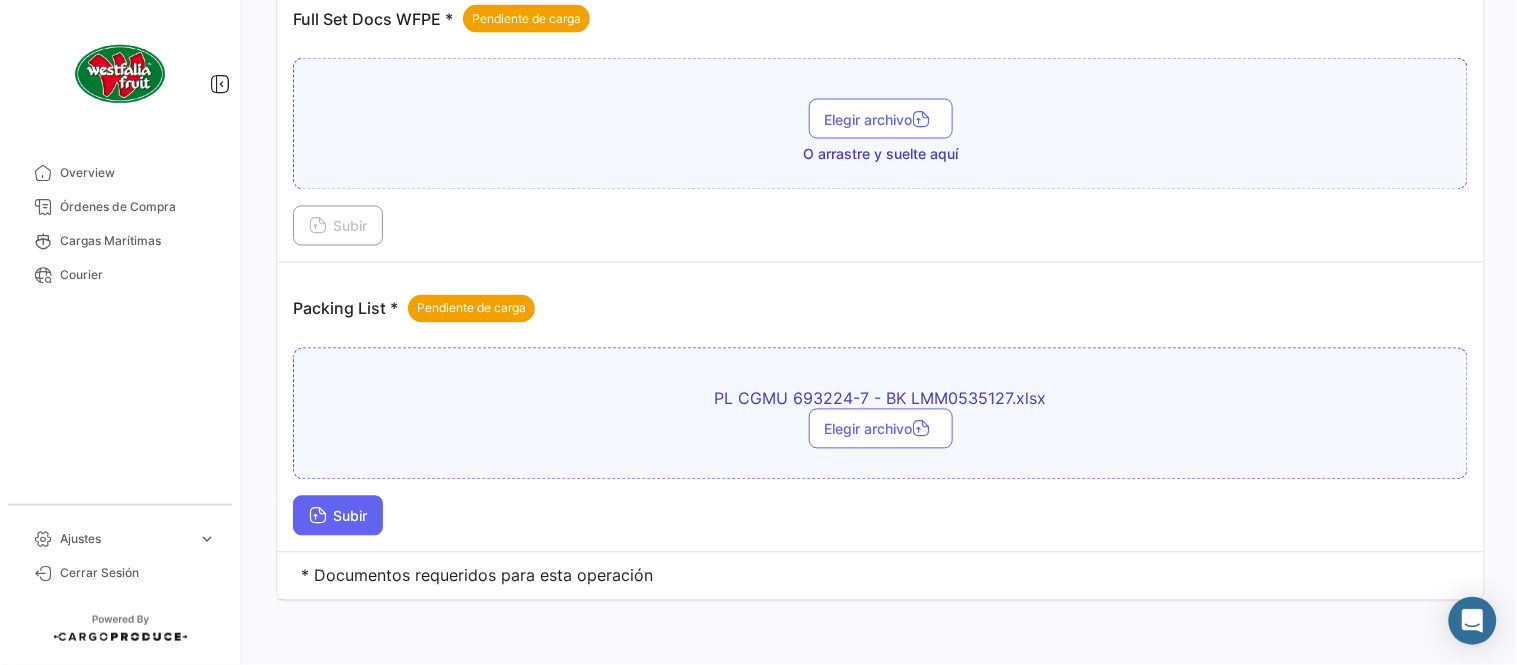 click on "Subir" at bounding box center [338, 516] 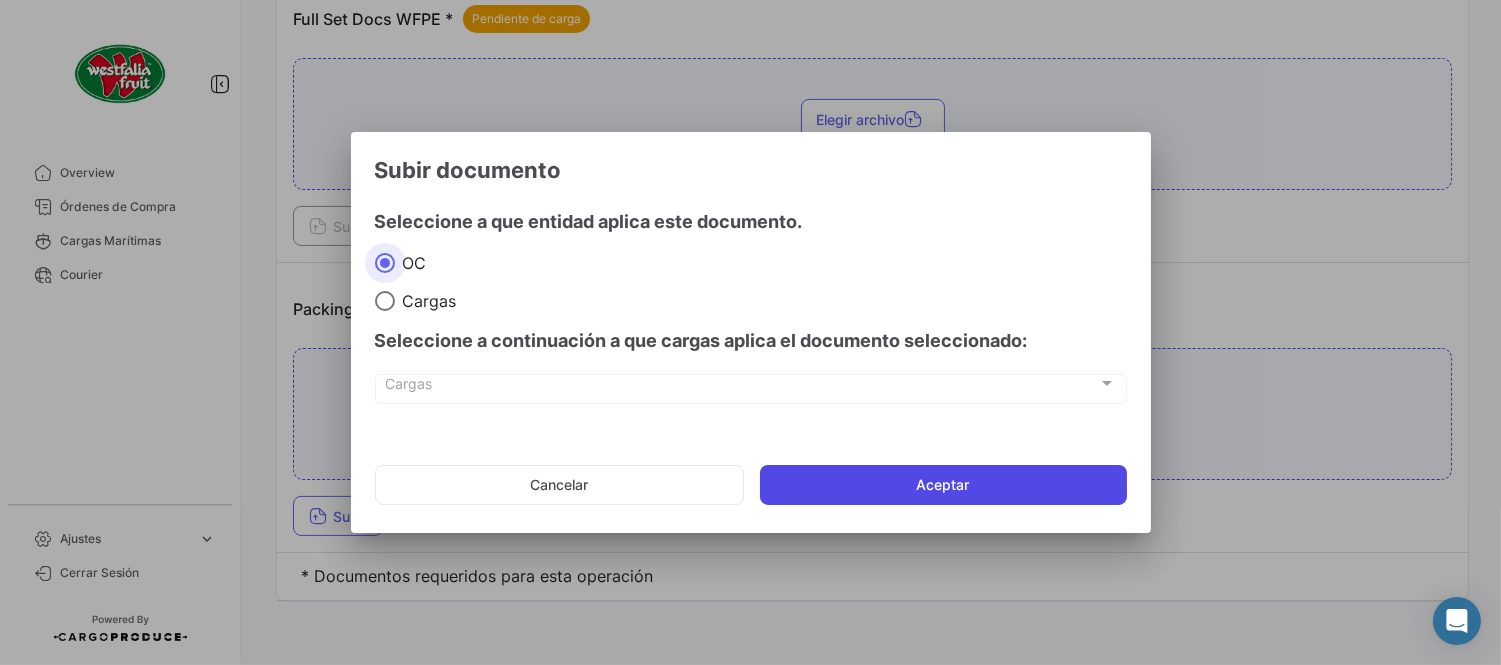 click on "Aceptar" 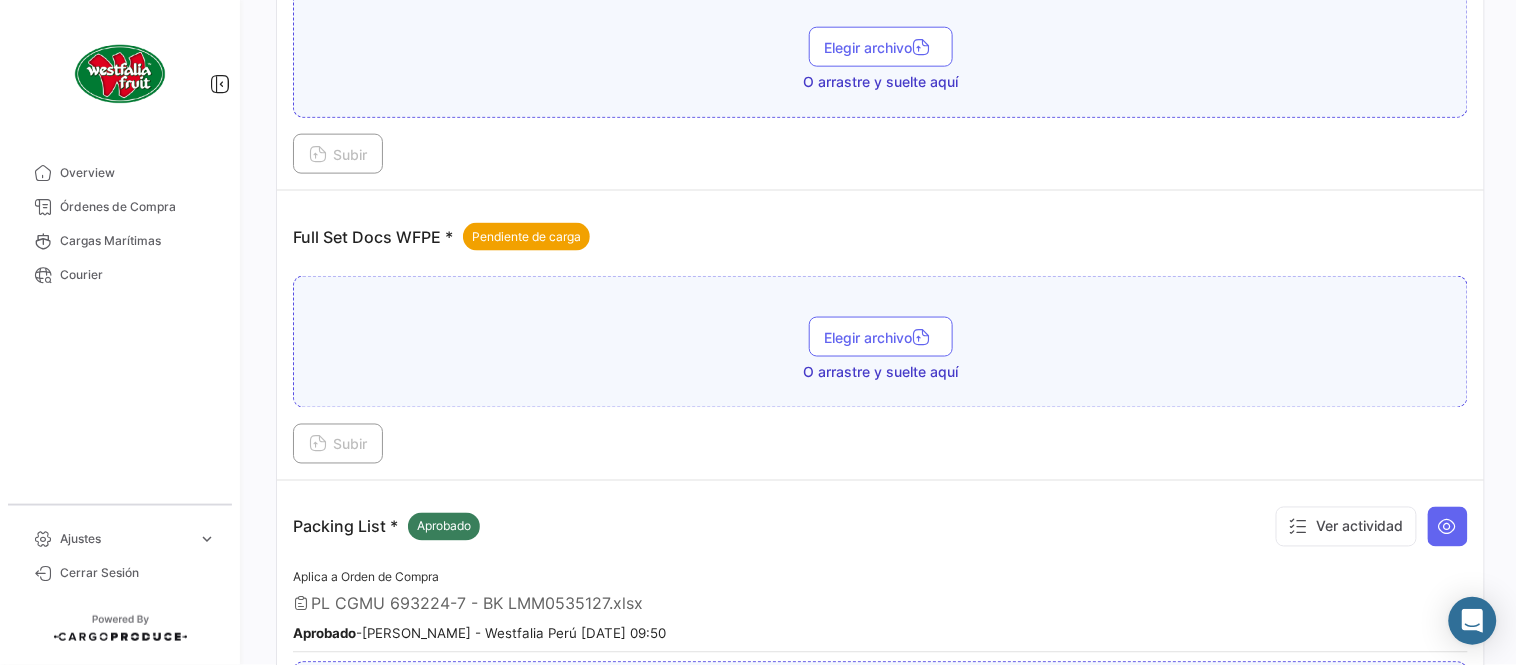 scroll, scrollTop: 584, scrollLeft: 0, axis: vertical 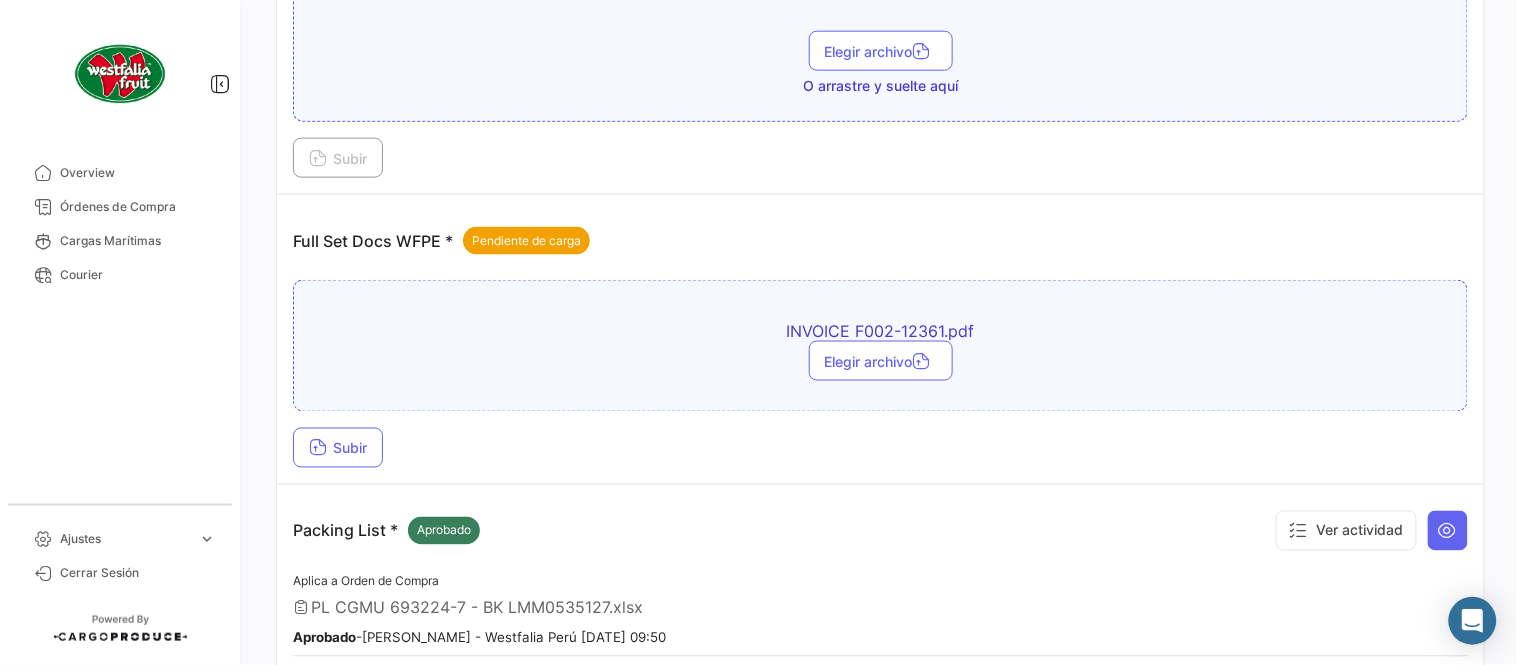 click on "INVOICE F002-12361.pdf   Elegir archivo   Subir" at bounding box center [880, 374] 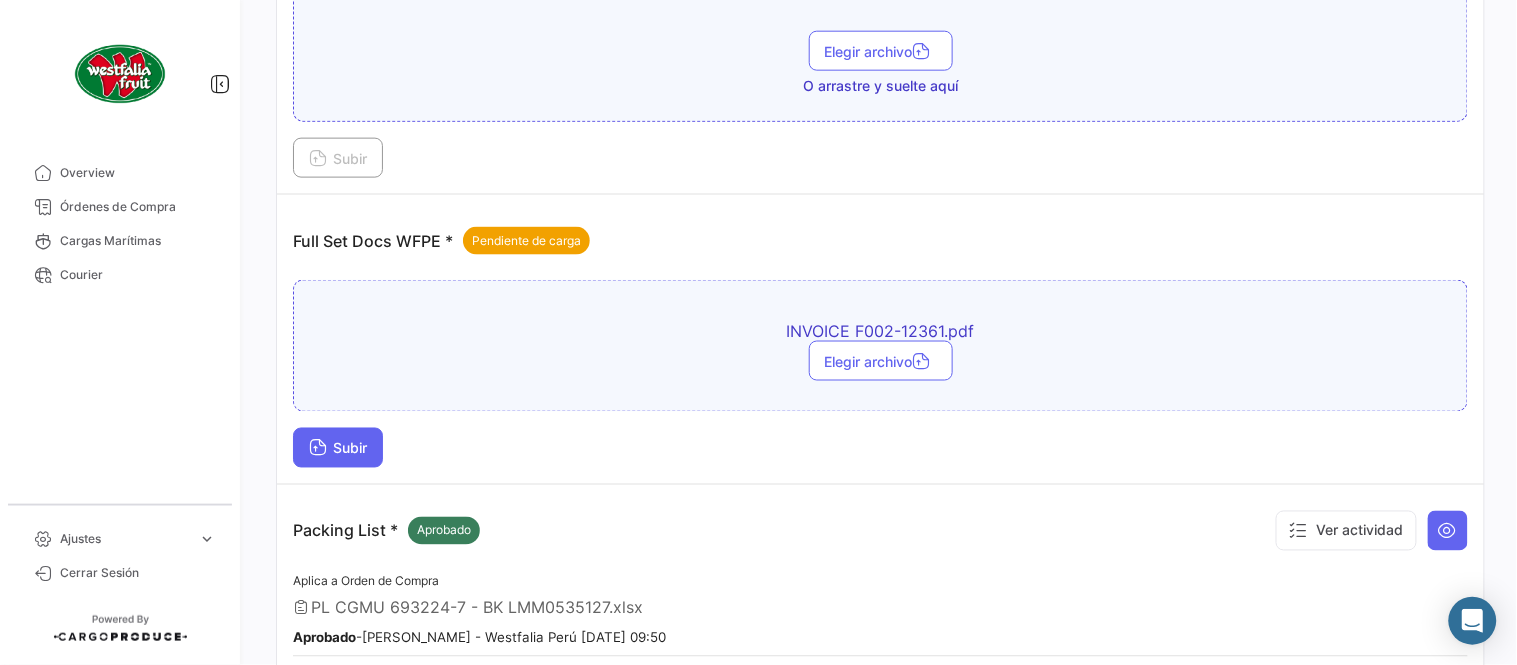 click on "Subir" at bounding box center [338, 448] 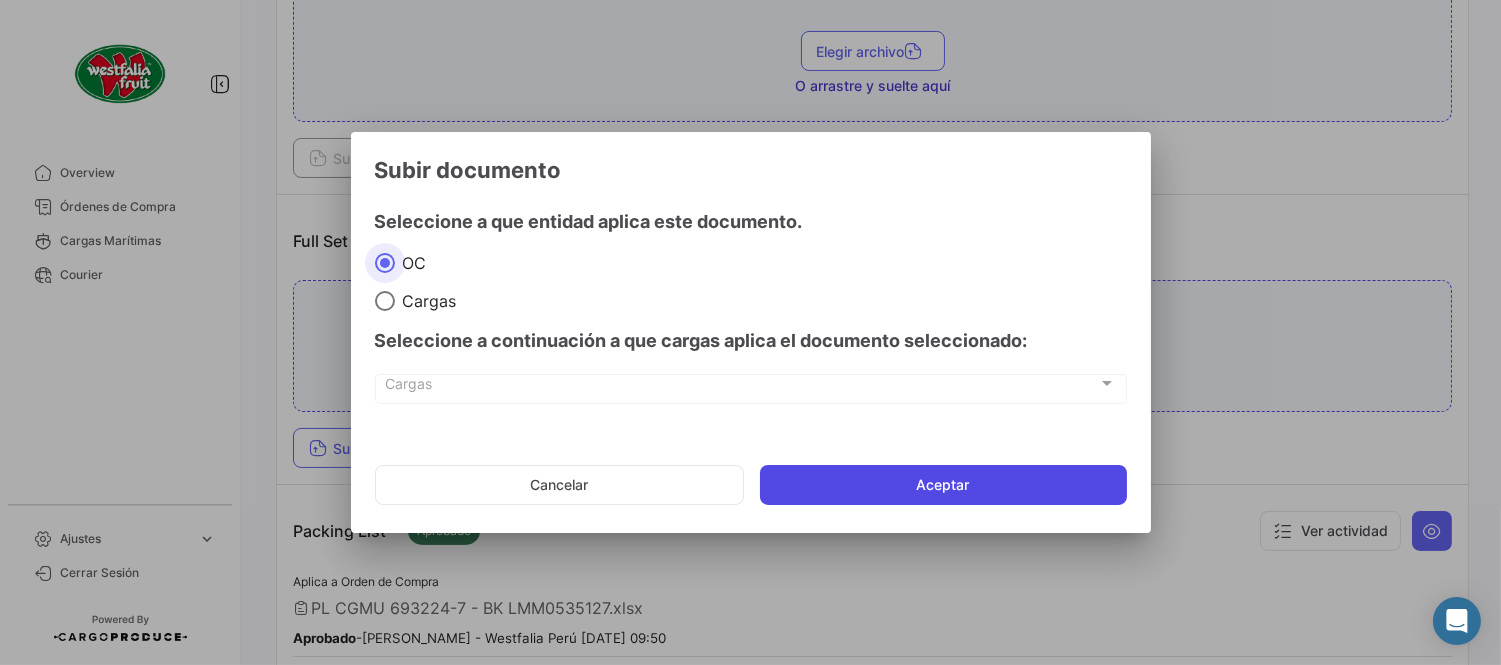 click on "Aceptar" 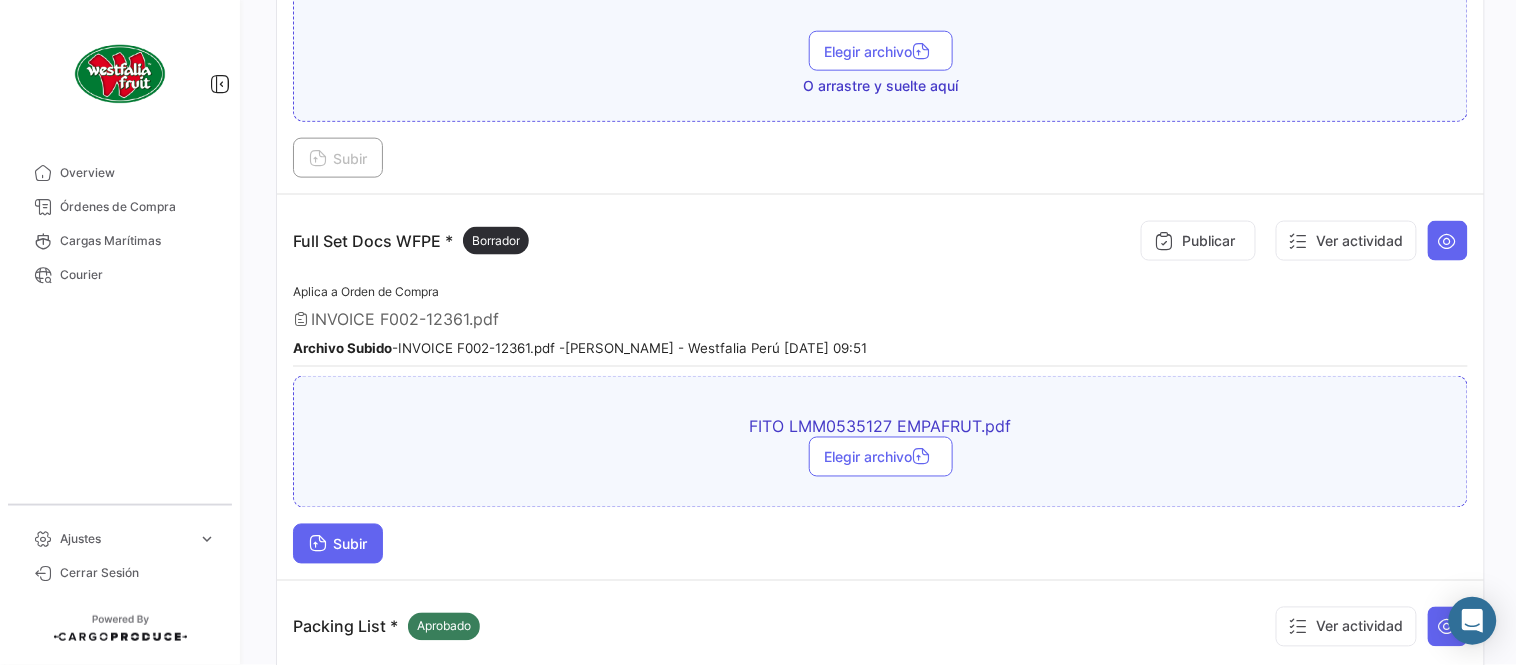 click on "Subir" at bounding box center [338, 544] 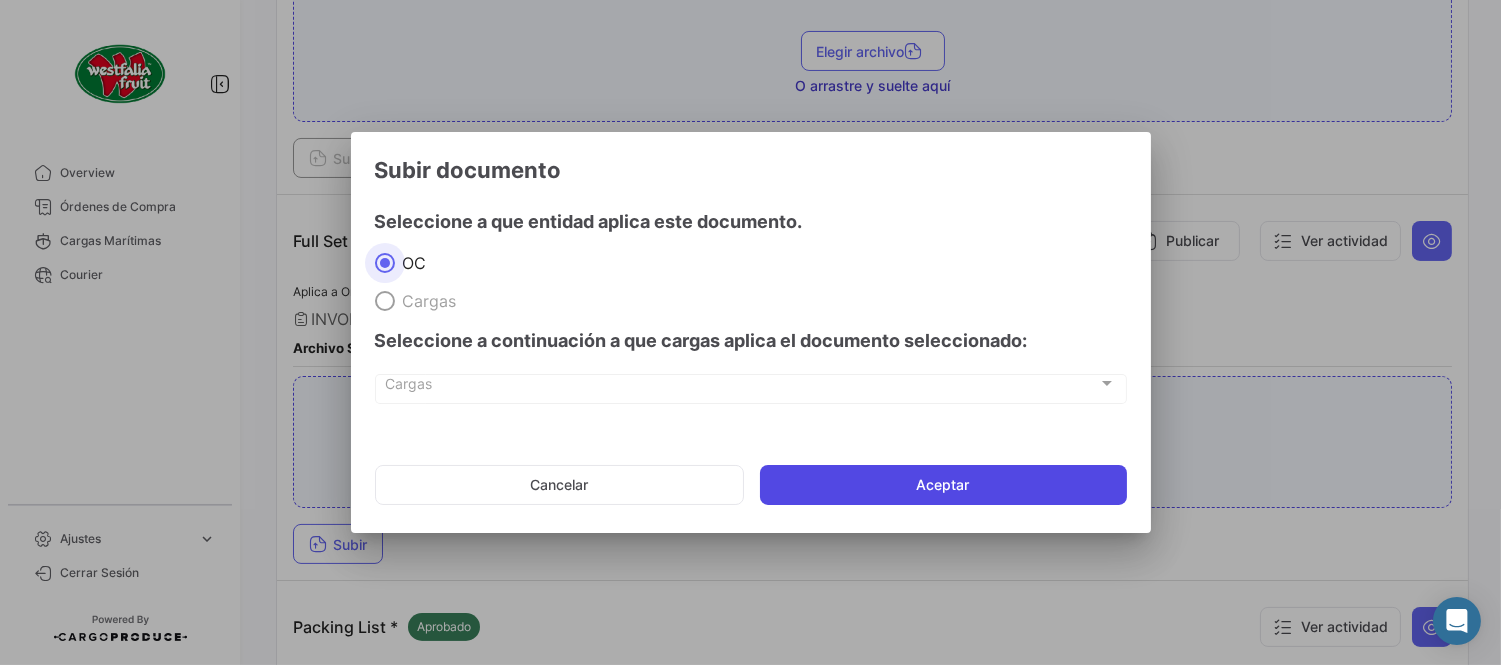 click on "Aceptar" 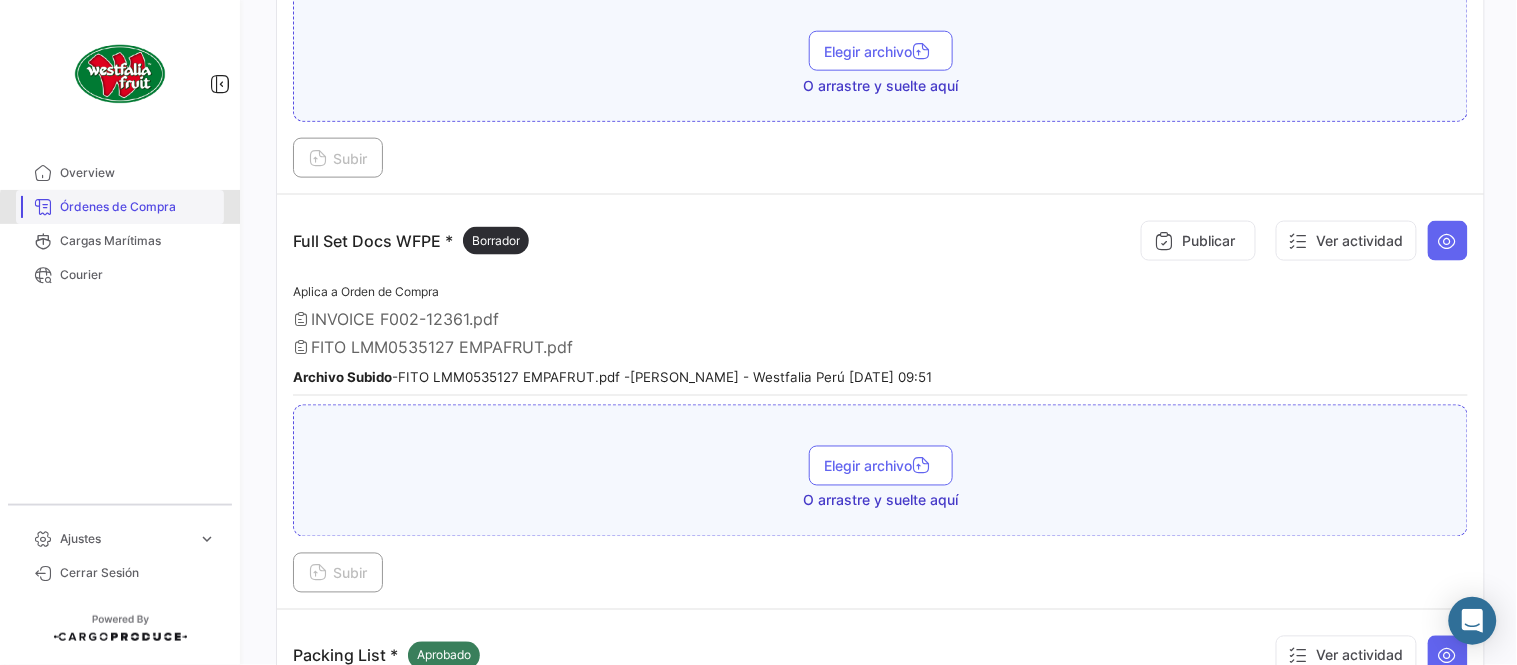click on "Órdenes de Compra" at bounding box center (138, 207) 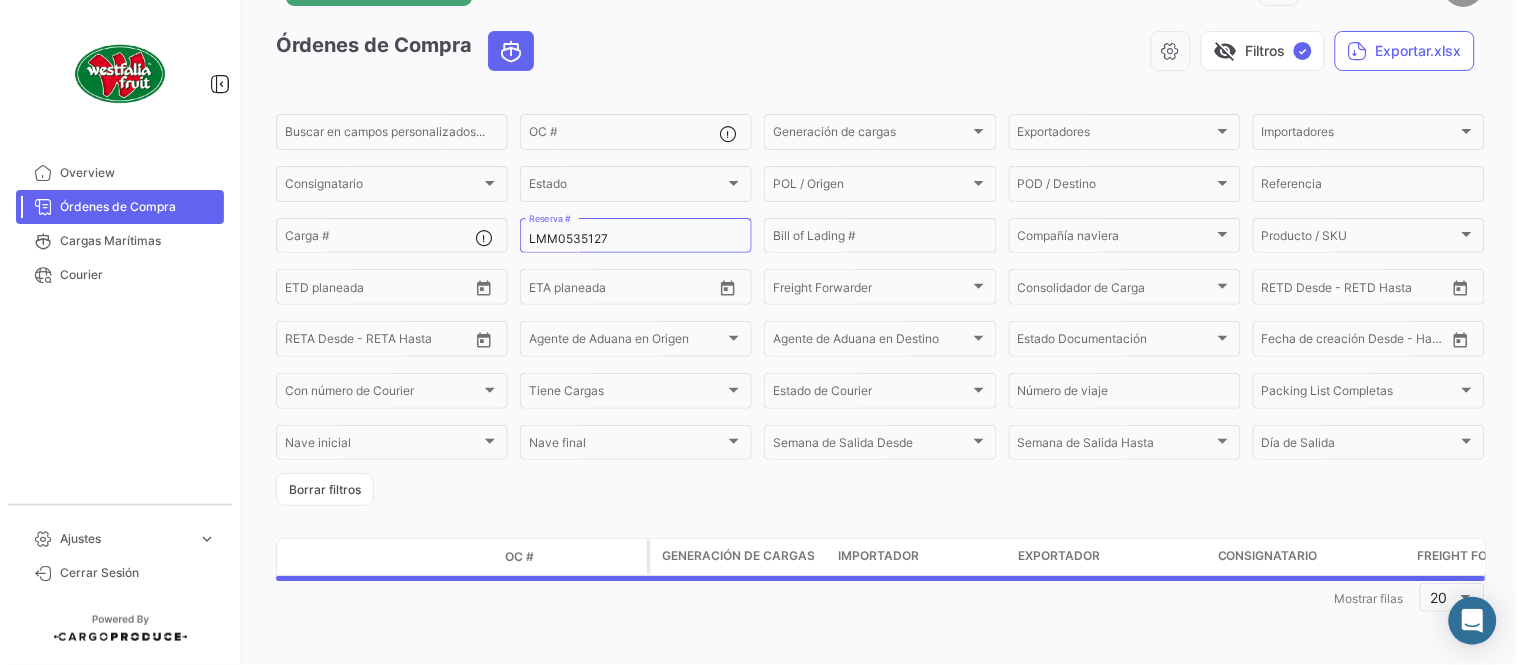 scroll, scrollTop: 0, scrollLeft: 0, axis: both 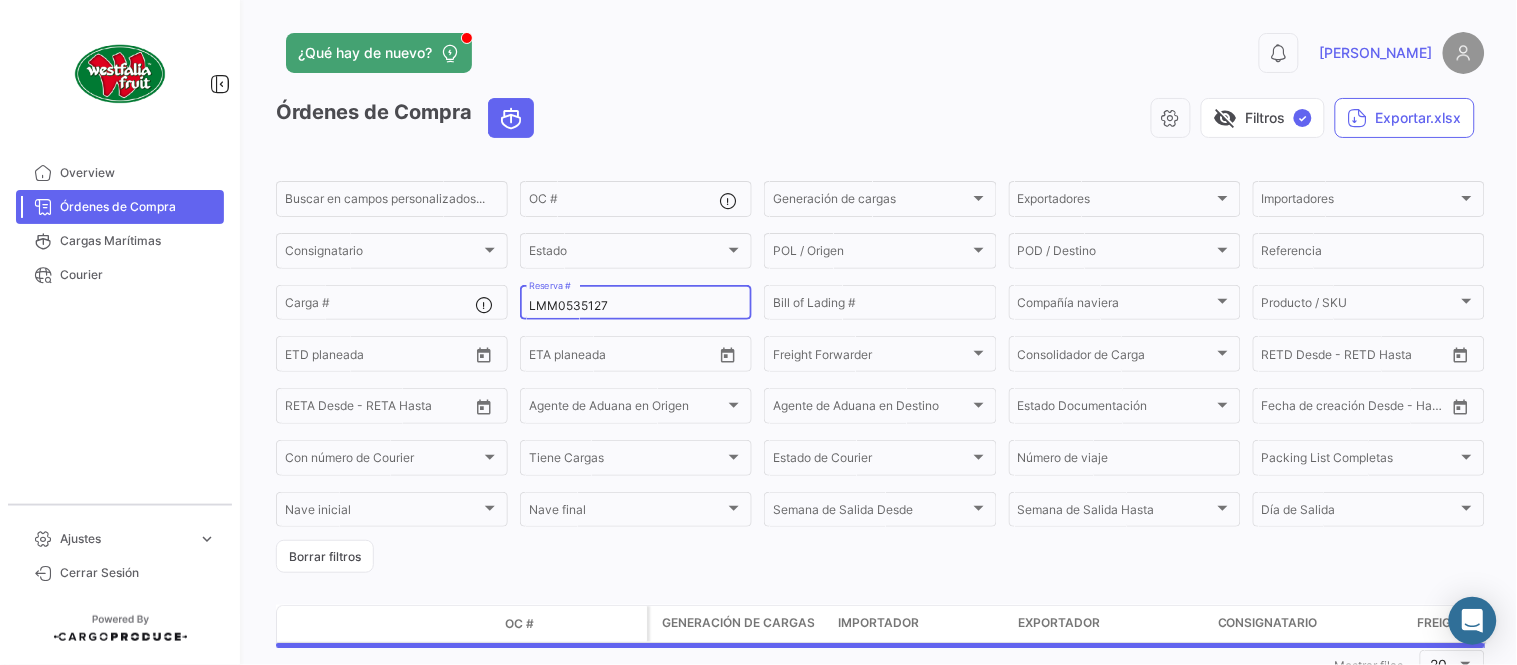 click on "LMM0535127" at bounding box center [636, 306] 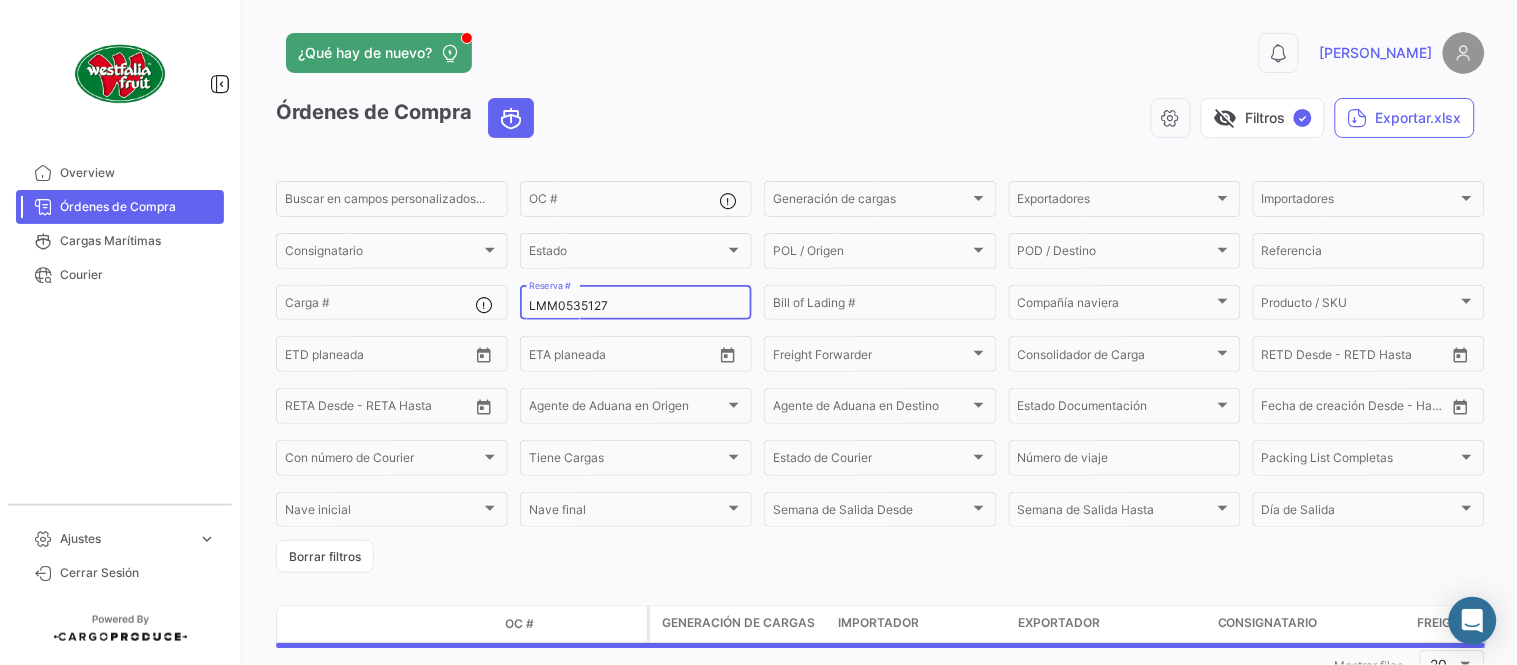 click on "LMM0535127" at bounding box center (636, 306) 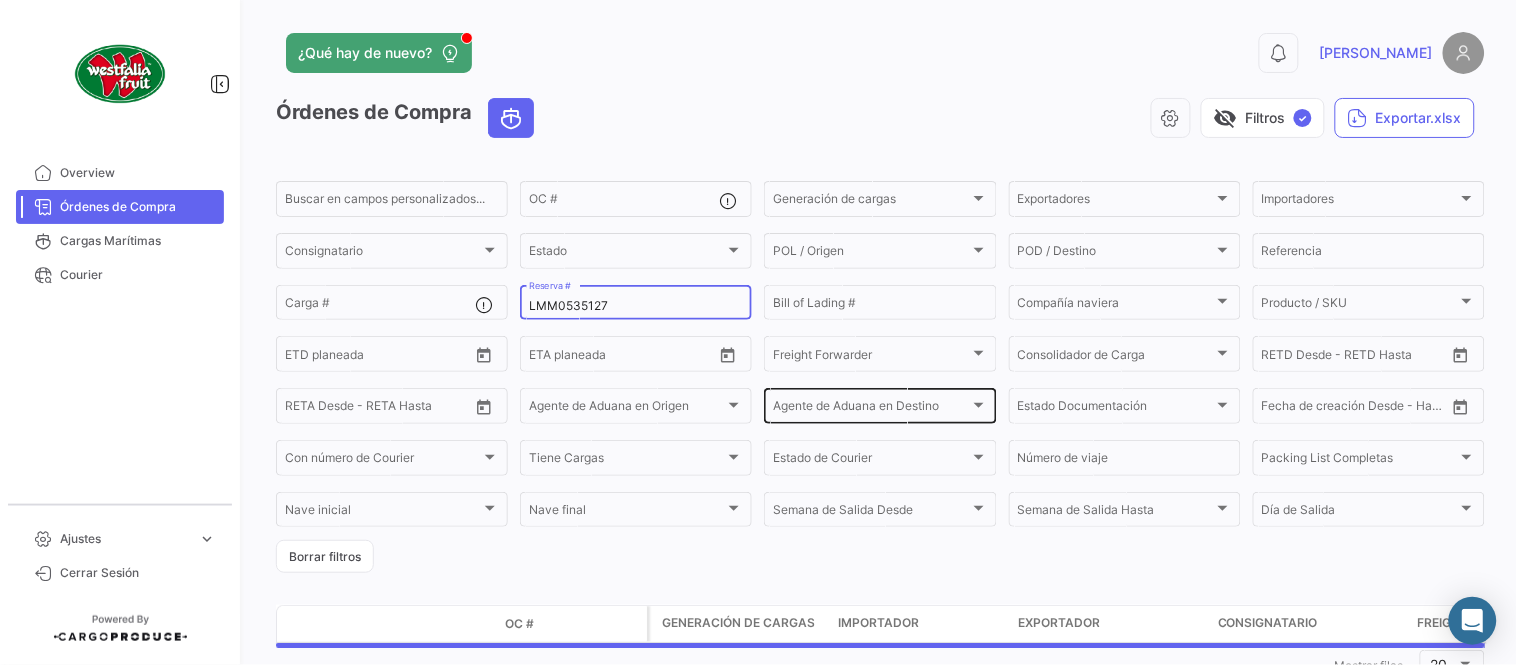 paste on "249" 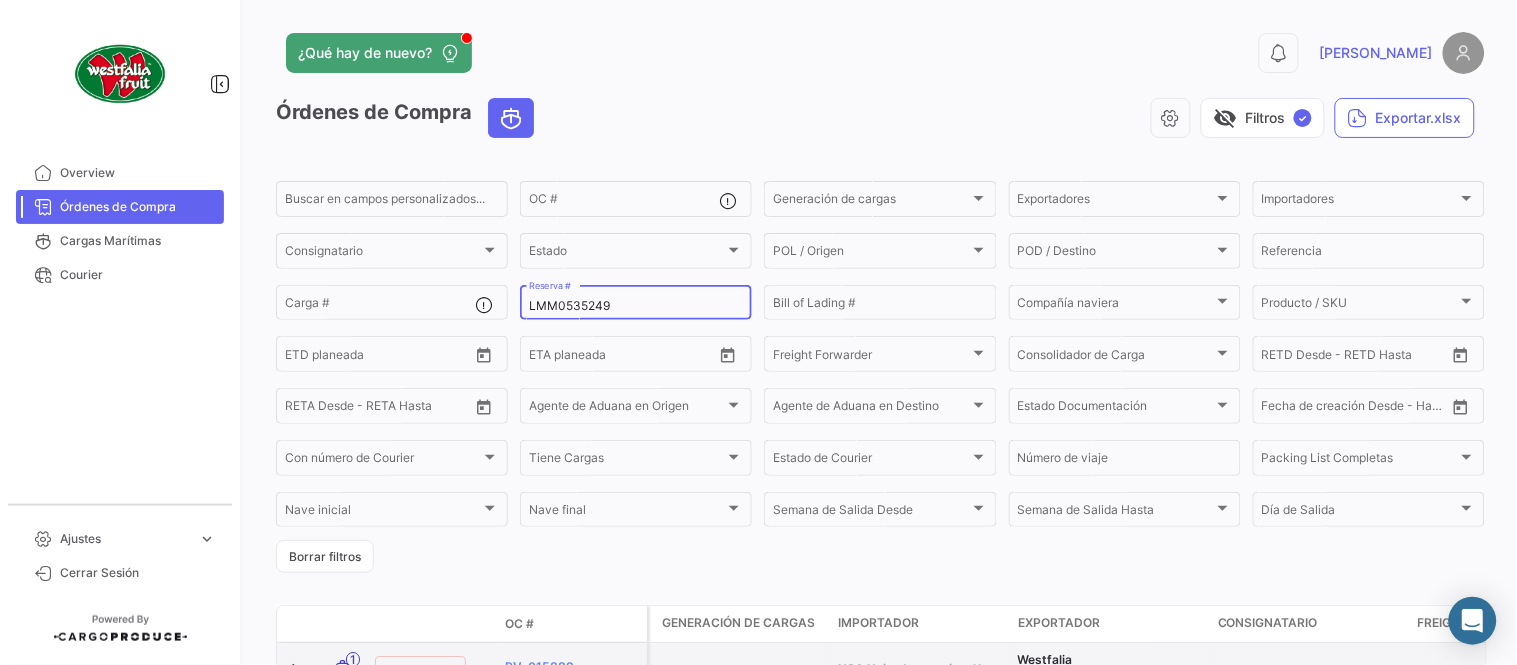 type on "LMM0535249" 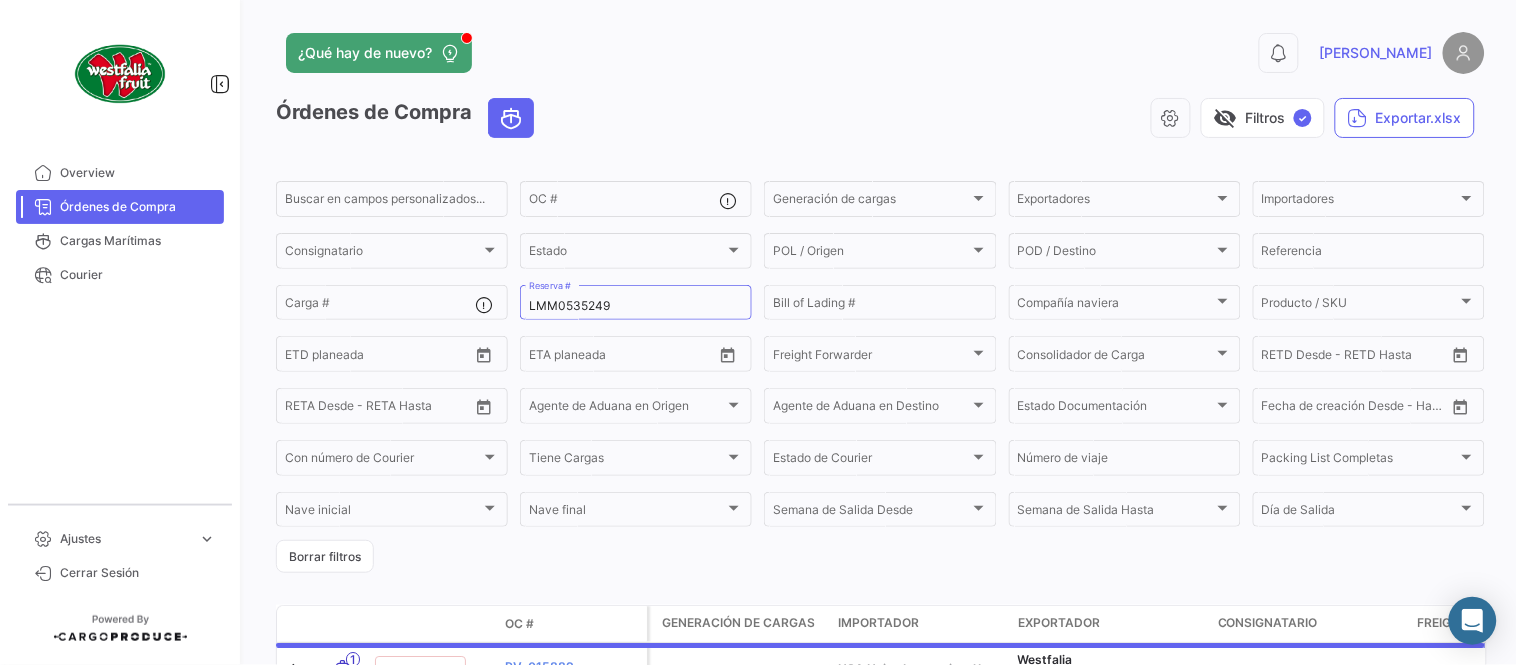 click on "¿Qué hay de nuevo?" 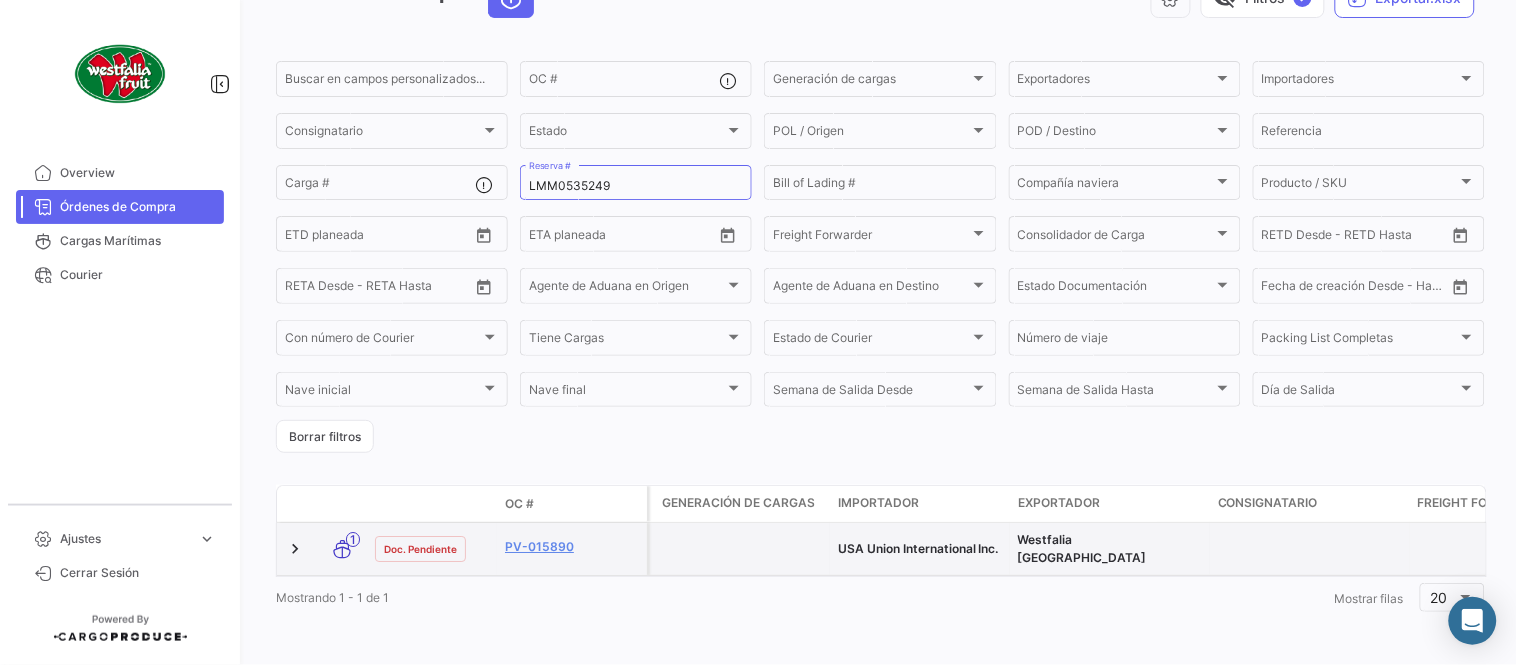scroll, scrollTop: 128, scrollLeft: 0, axis: vertical 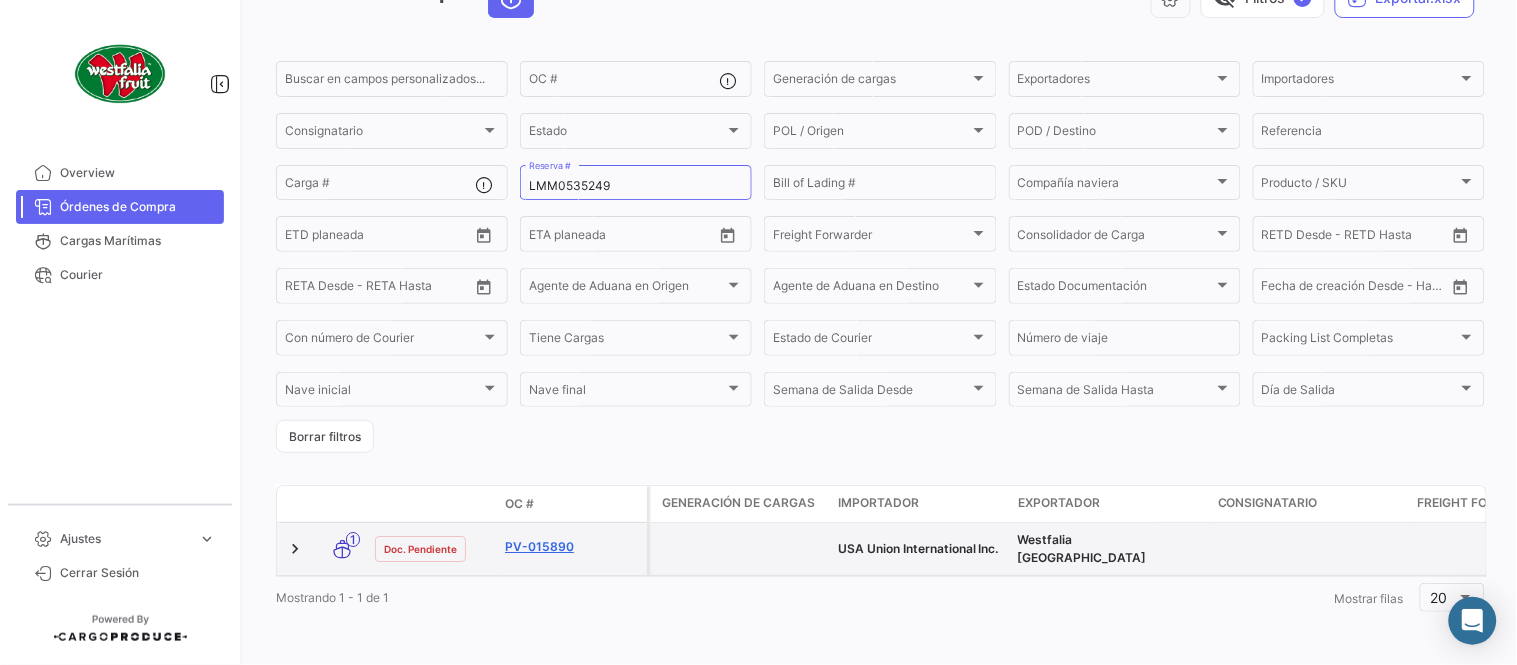 click on "PV-015890" 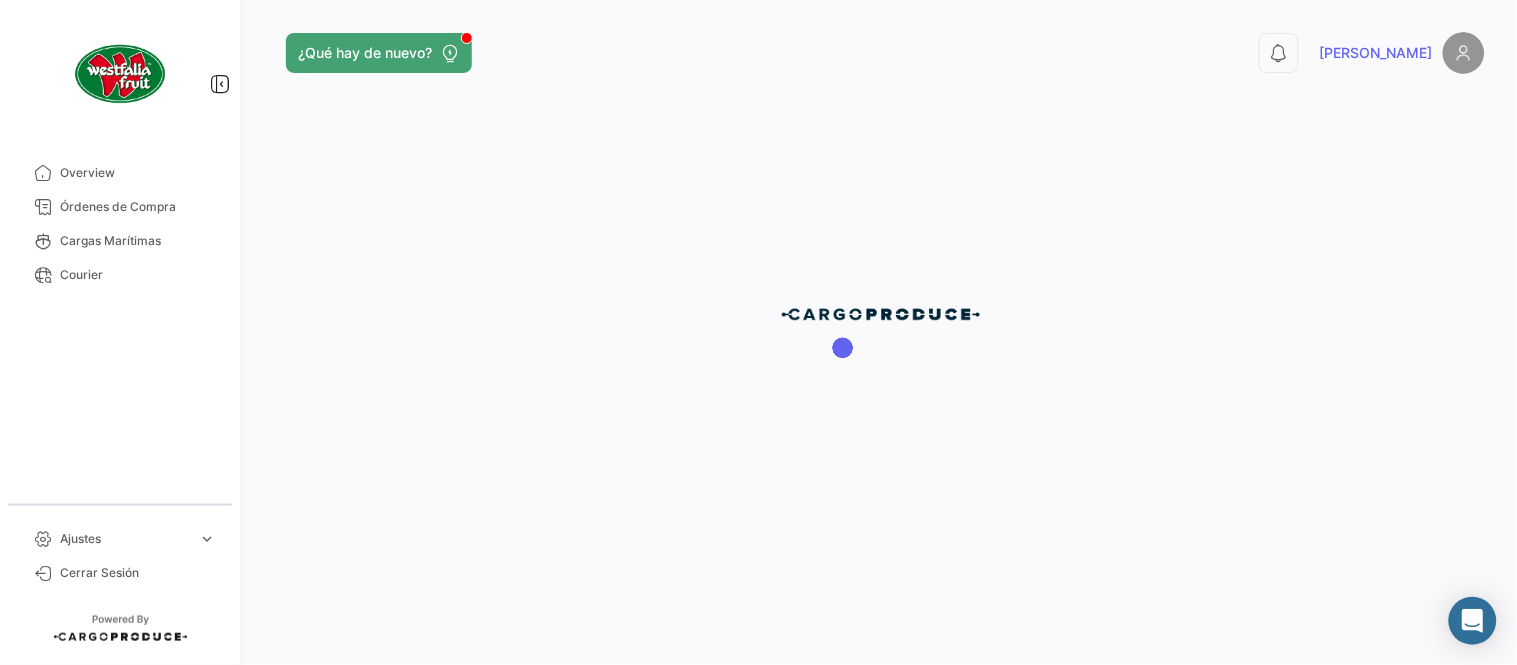 scroll, scrollTop: 0, scrollLeft: 0, axis: both 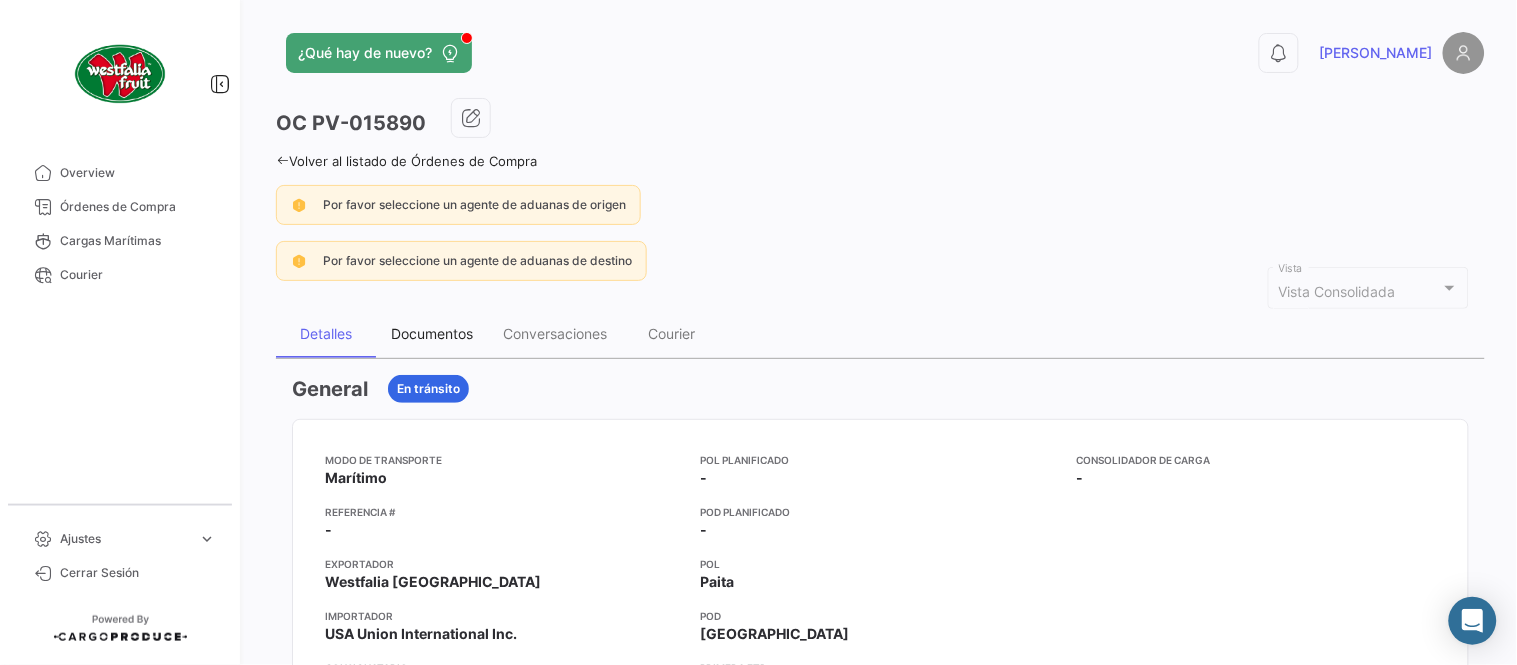 click on "Documentos" at bounding box center (432, 333) 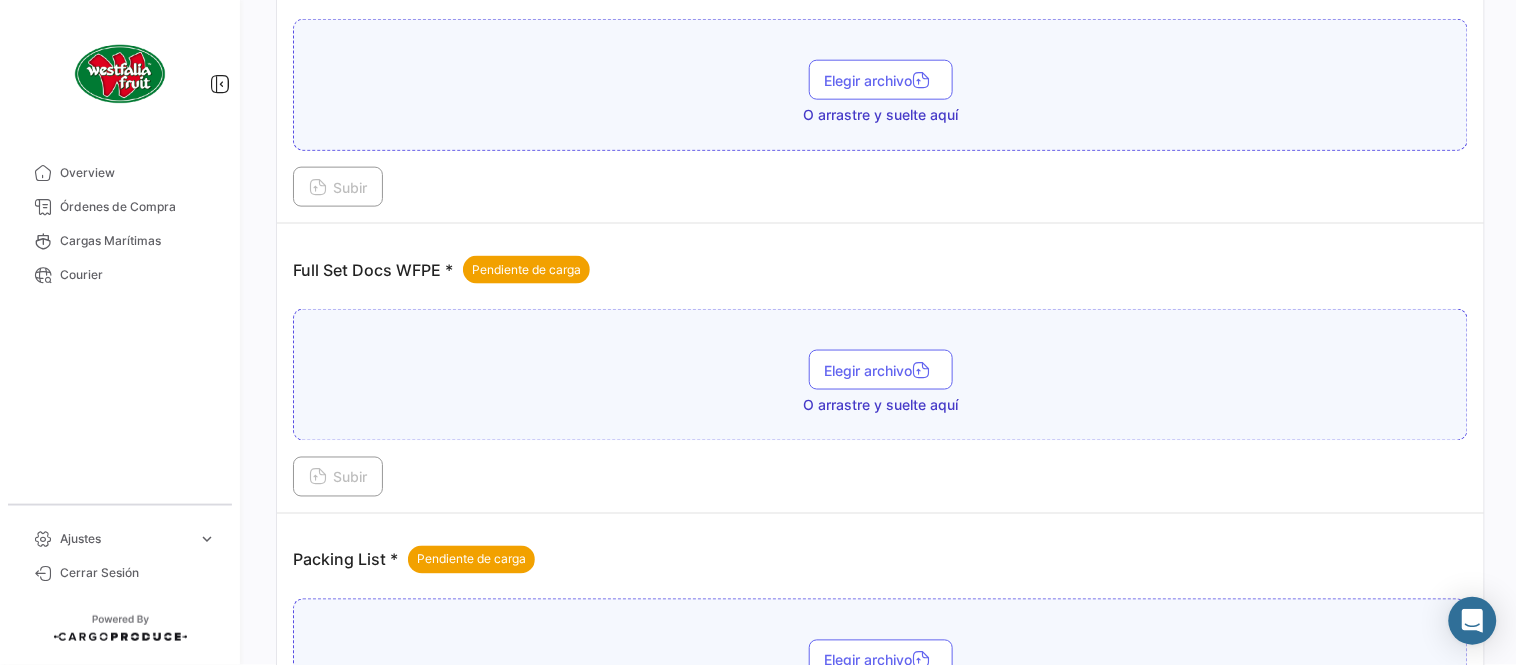 scroll, scrollTop: 777, scrollLeft: 0, axis: vertical 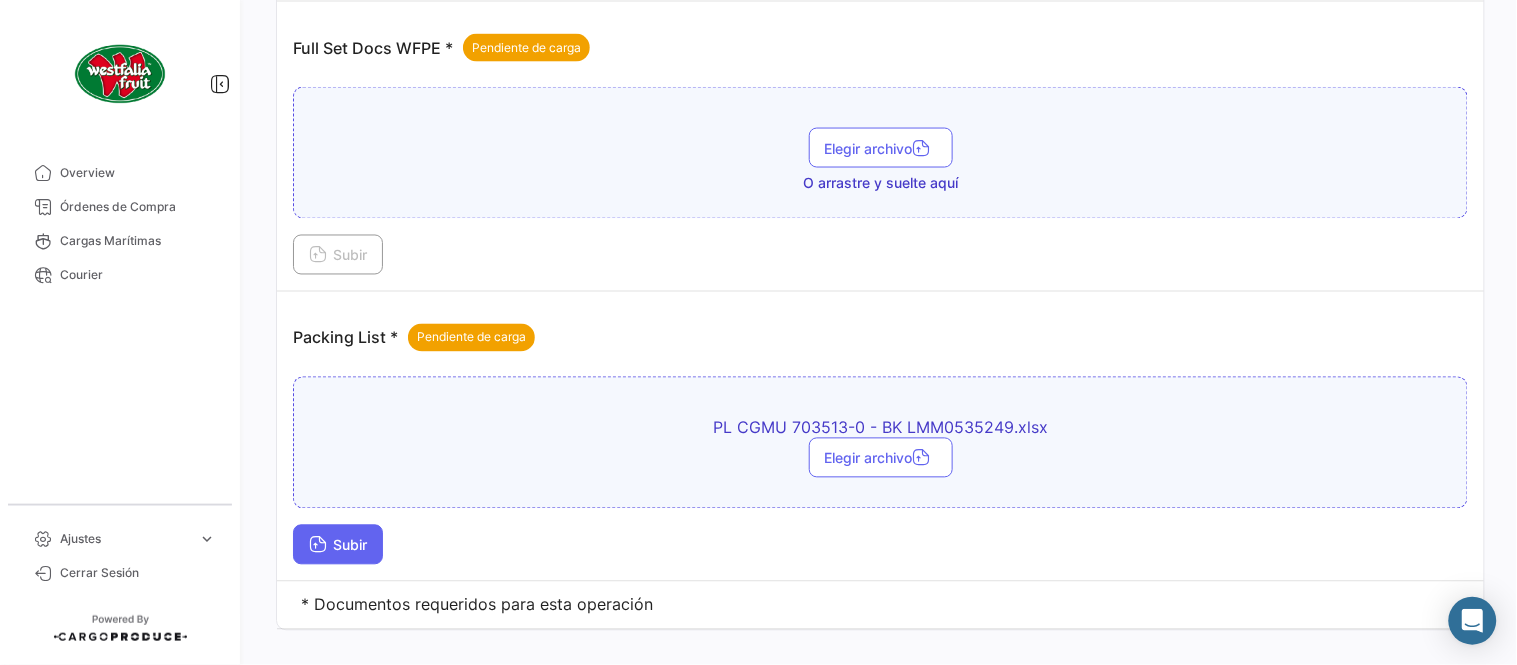 click on "Subir" at bounding box center (338, 545) 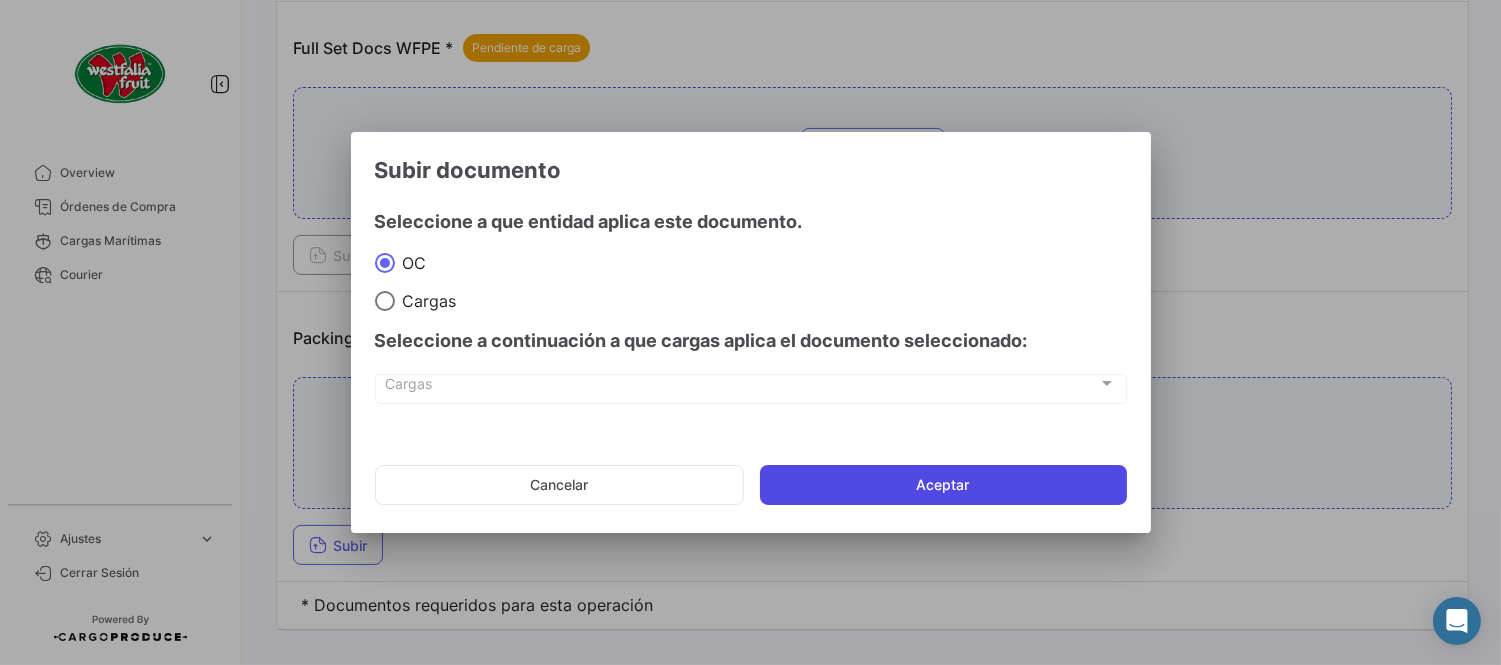 click on "Aceptar" 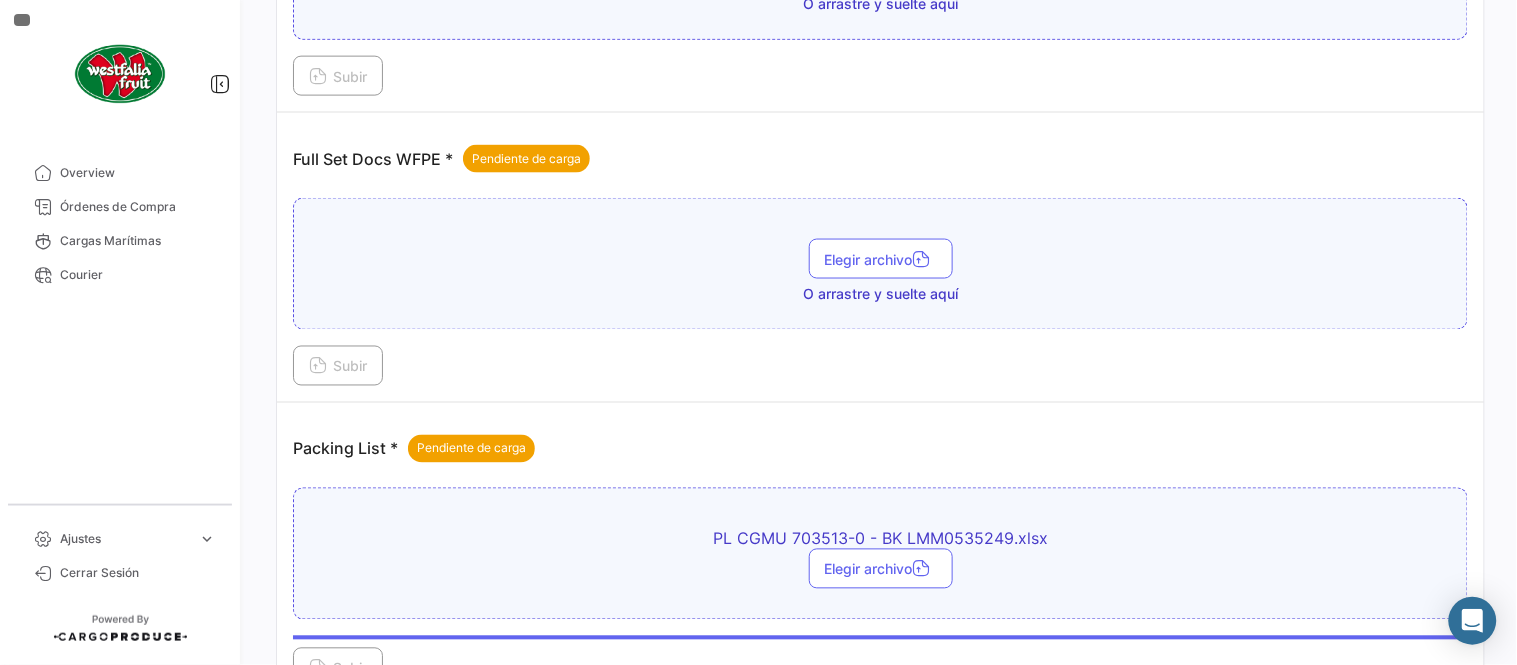 scroll, scrollTop: 555, scrollLeft: 0, axis: vertical 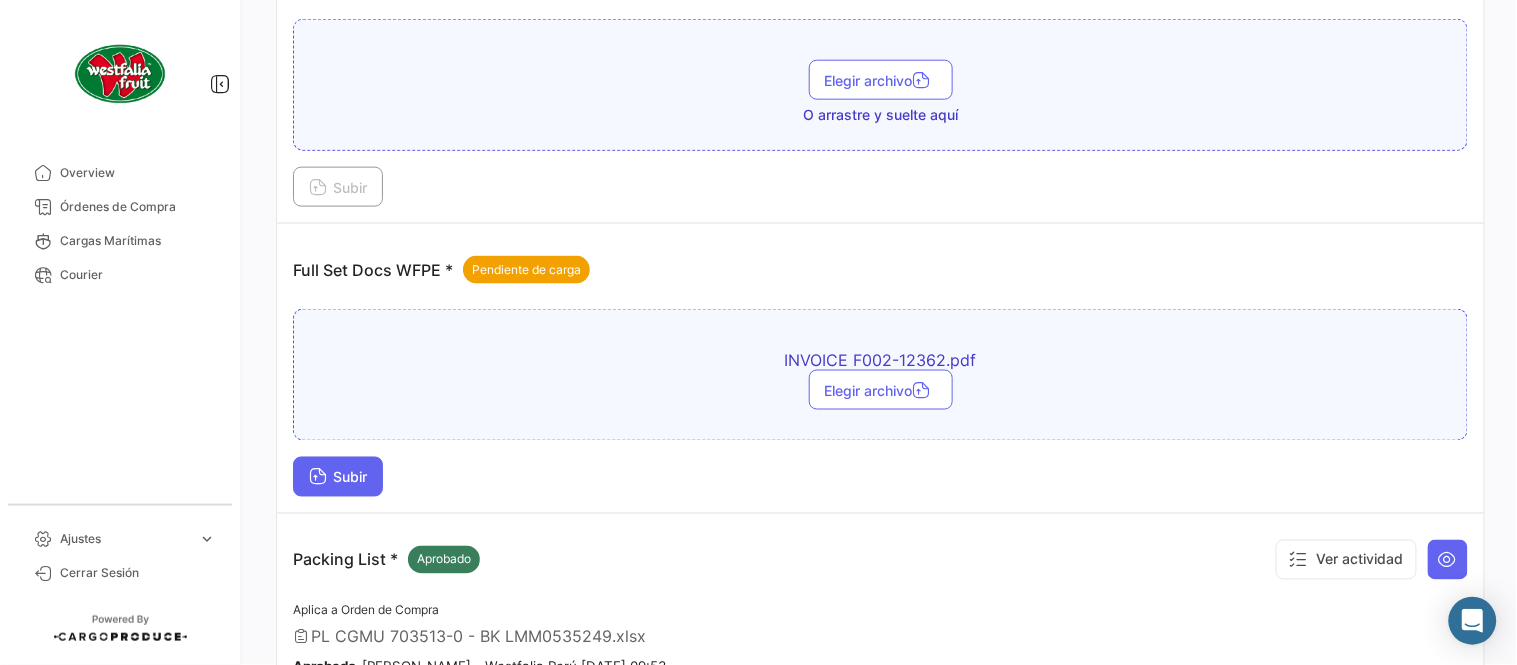 click on "Subir" at bounding box center (338, 477) 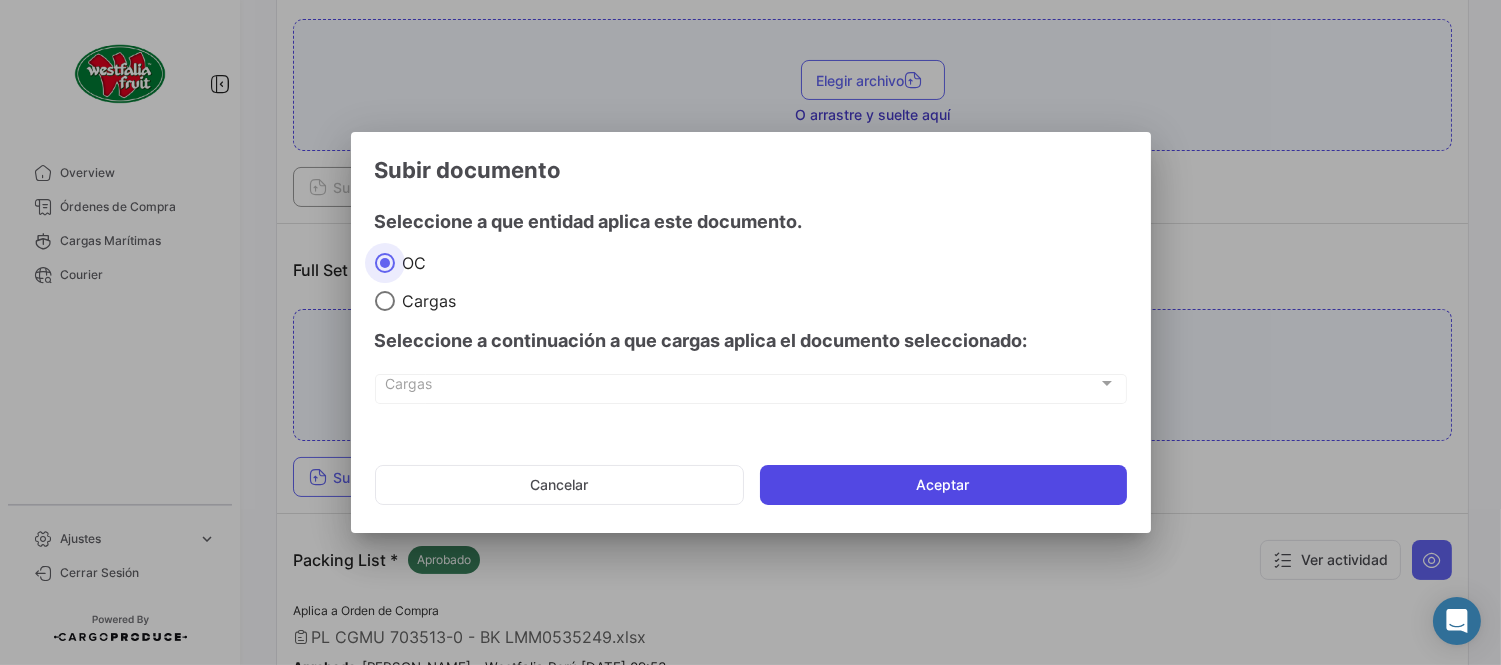 click on "Aceptar" 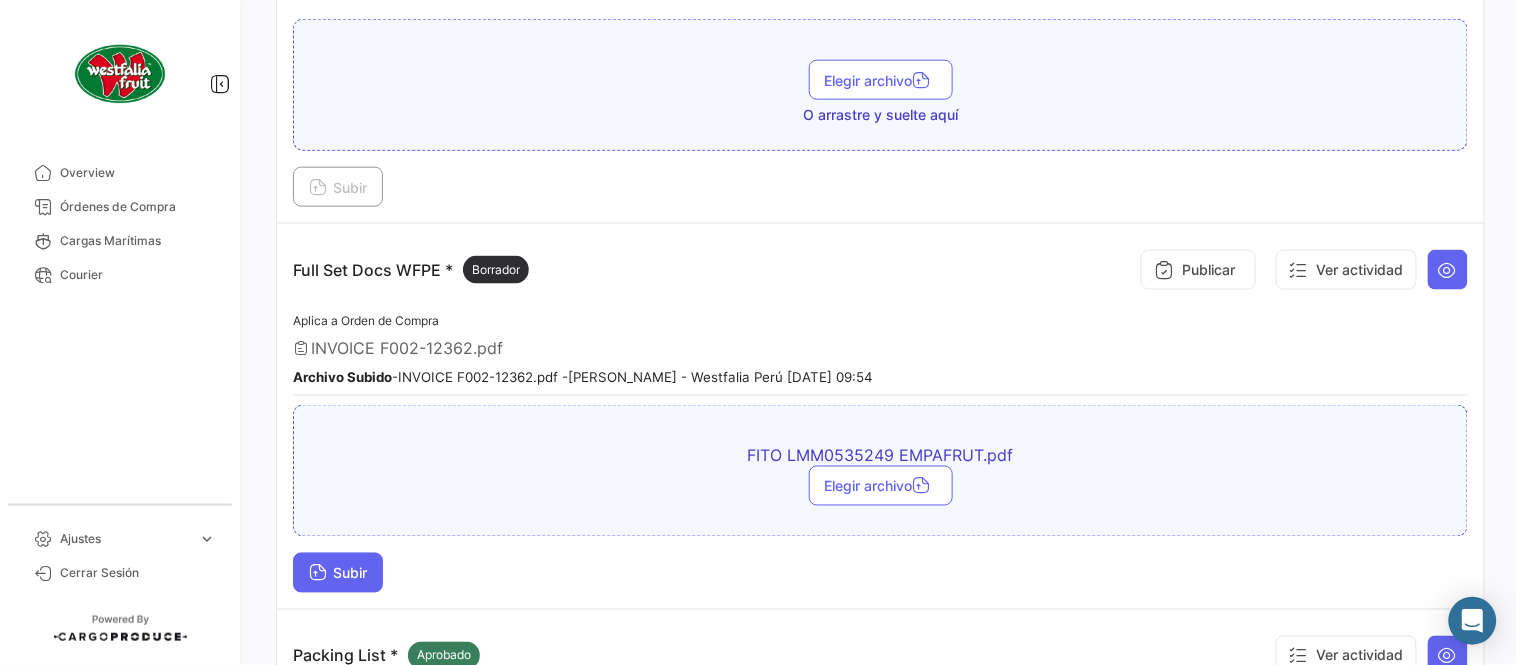 click on "Subir" at bounding box center [338, 573] 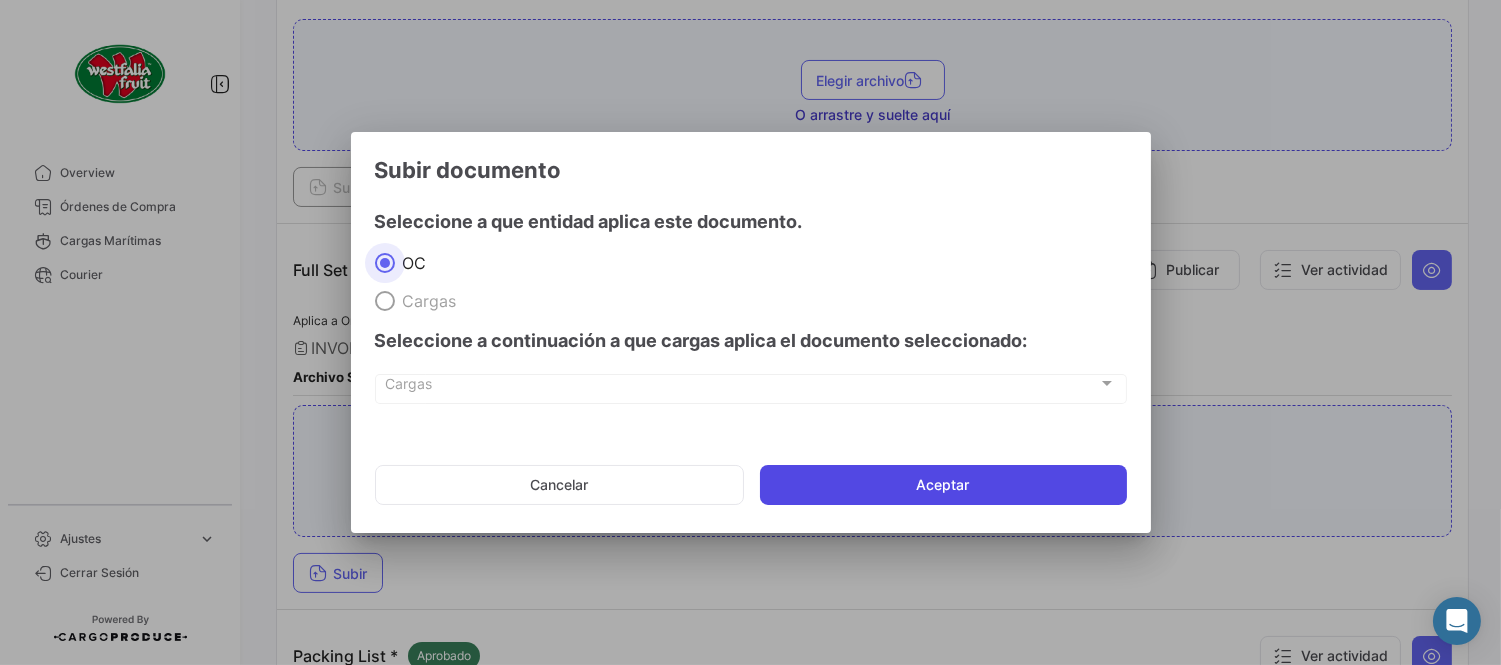 click on "Aceptar" 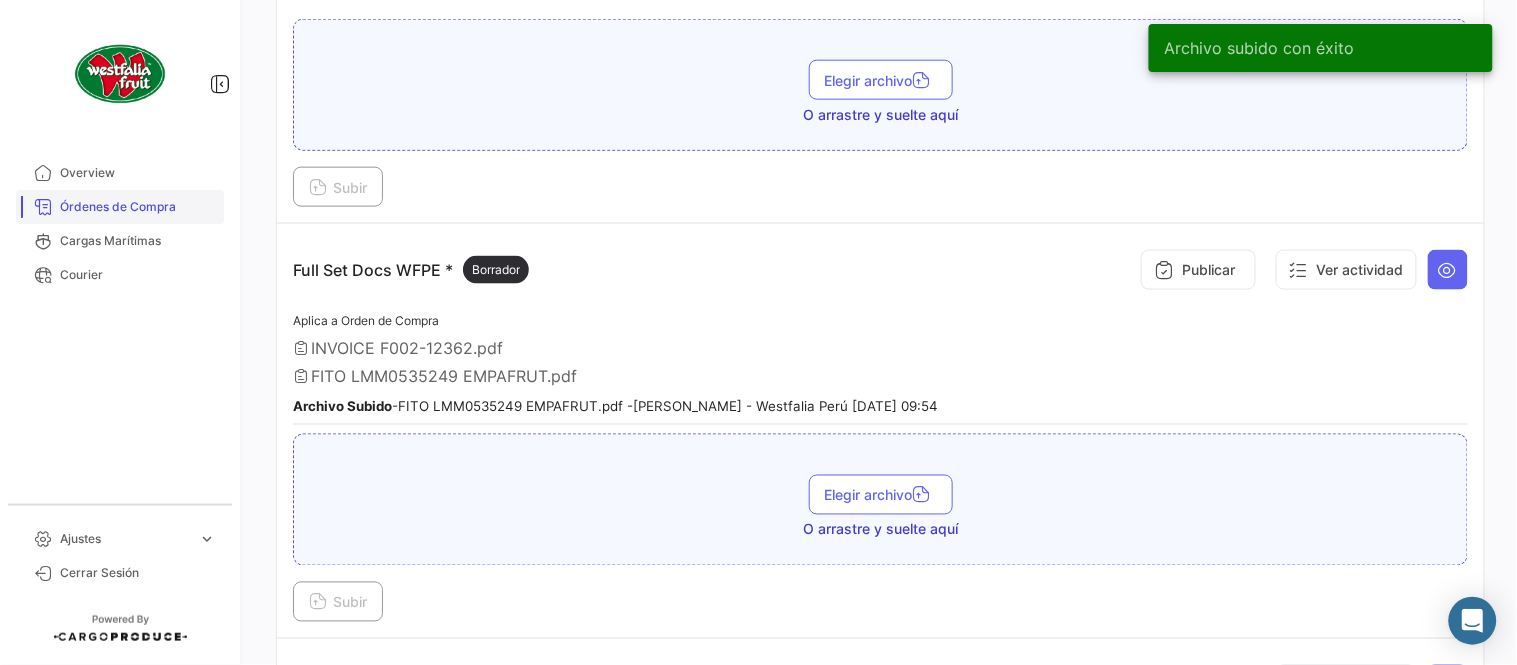 click on "Órdenes de Compra" at bounding box center (138, 207) 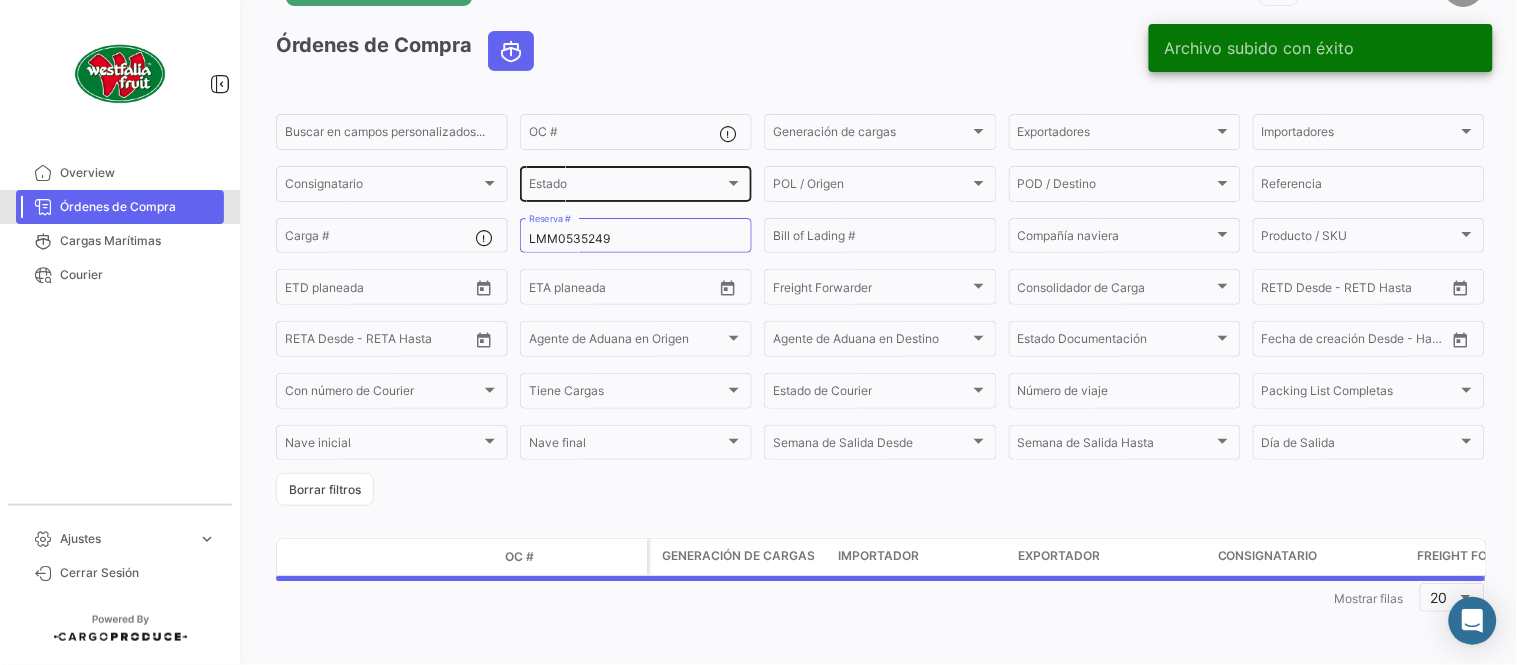 scroll, scrollTop: 0, scrollLeft: 0, axis: both 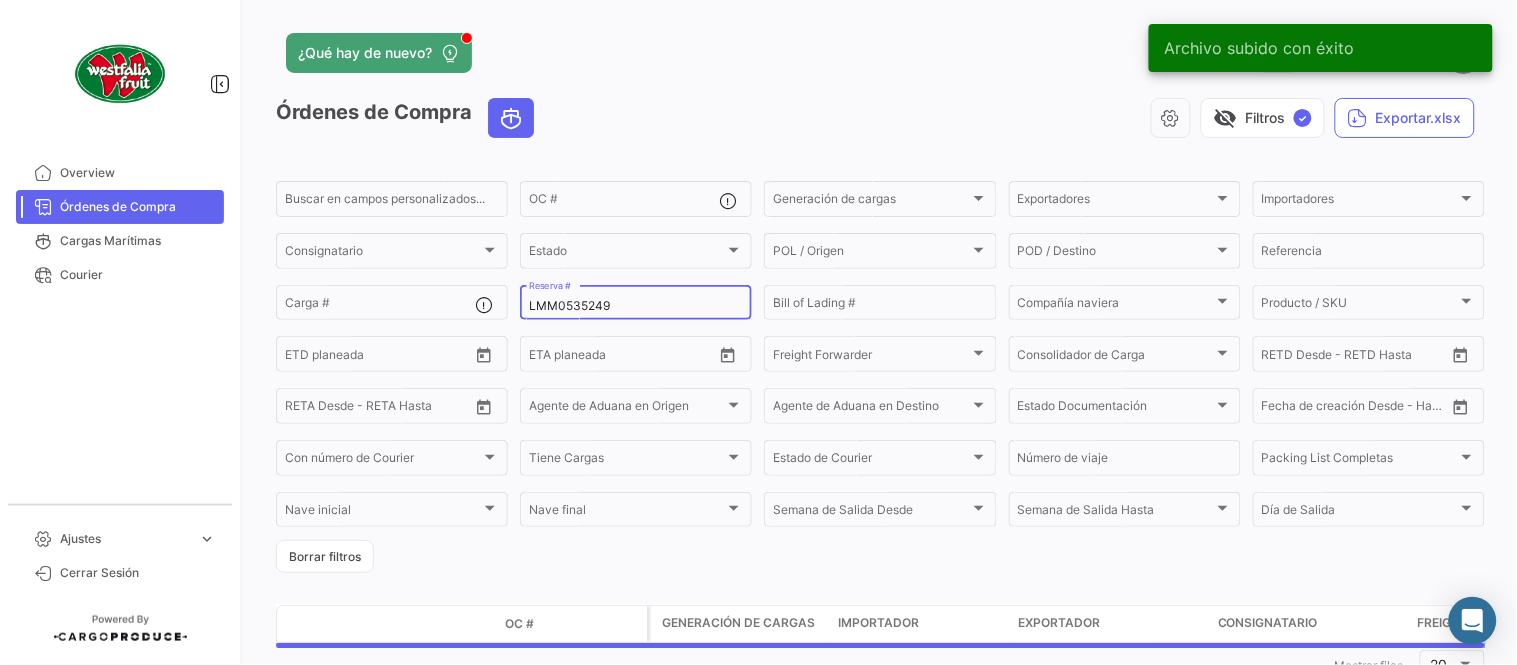 click on "LMM0535249" at bounding box center [636, 306] 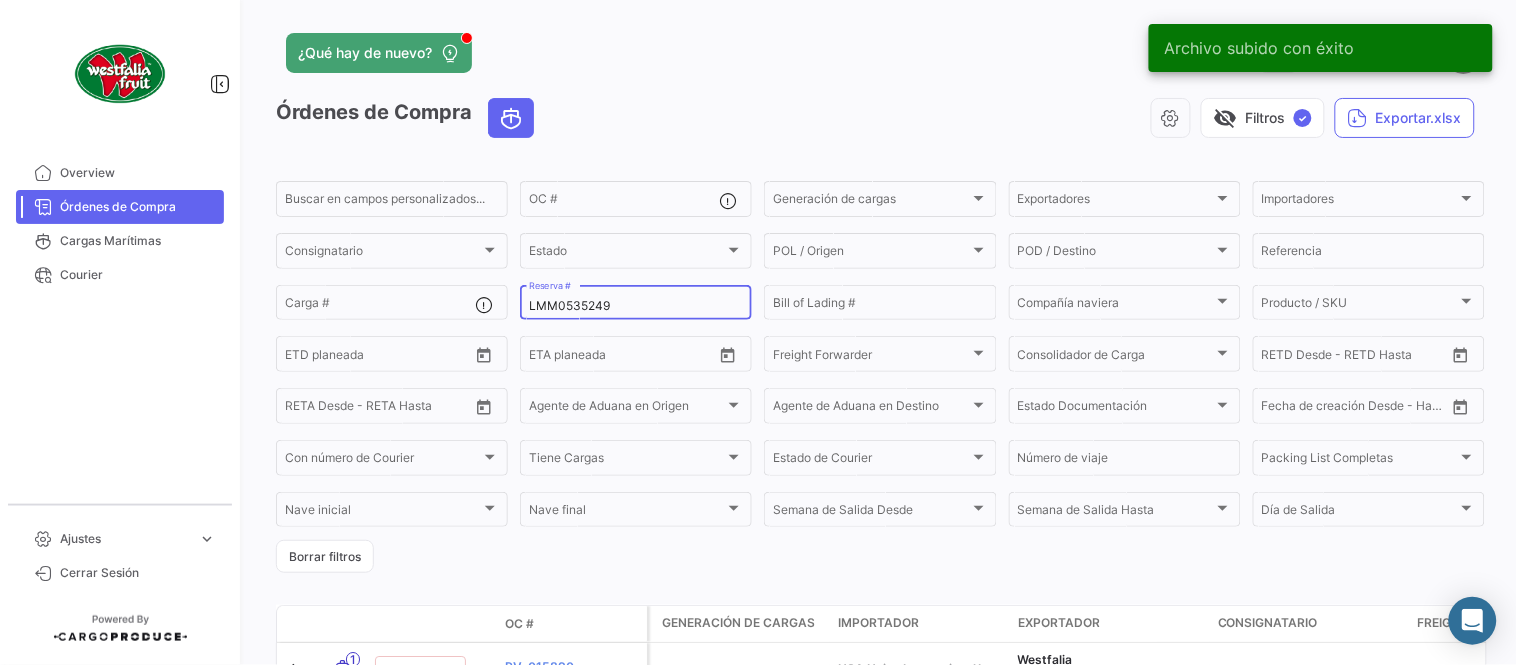 paste on "7" 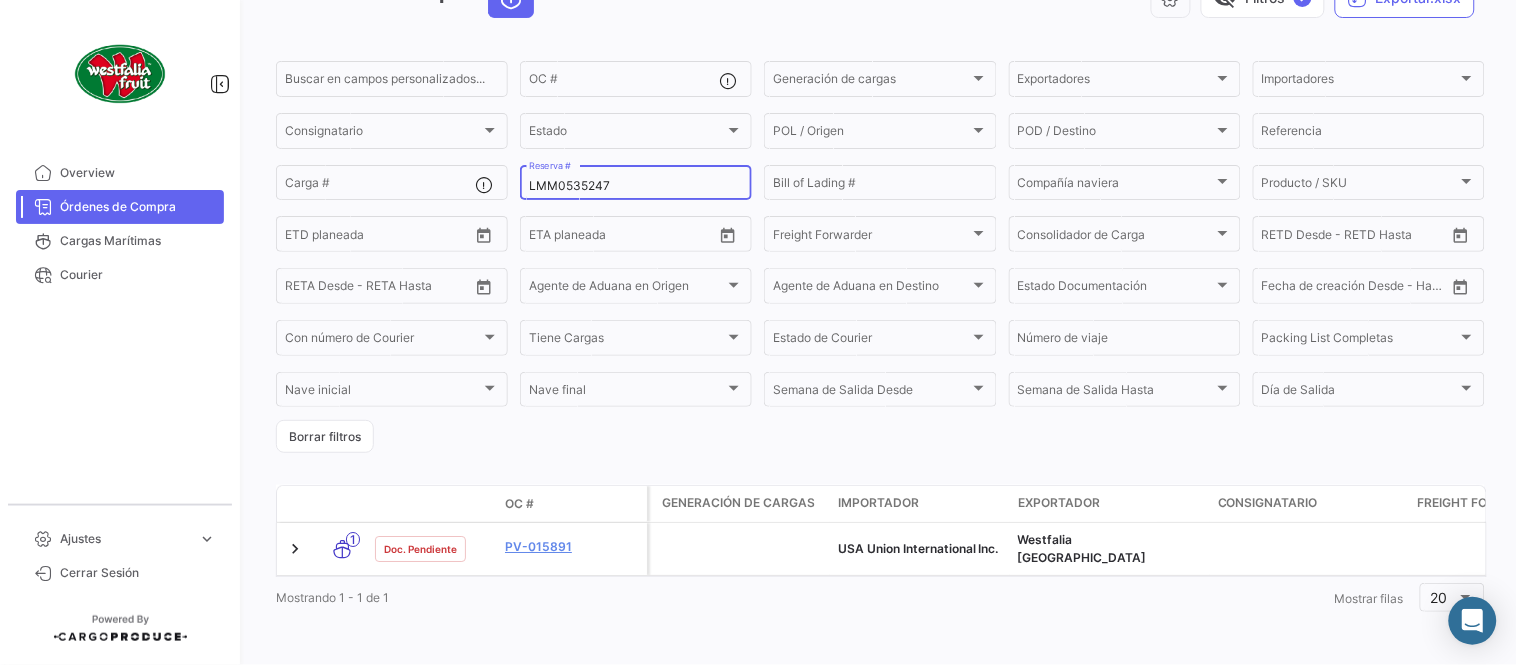 scroll, scrollTop: 128, scrollLeft: 0, axis: vertical 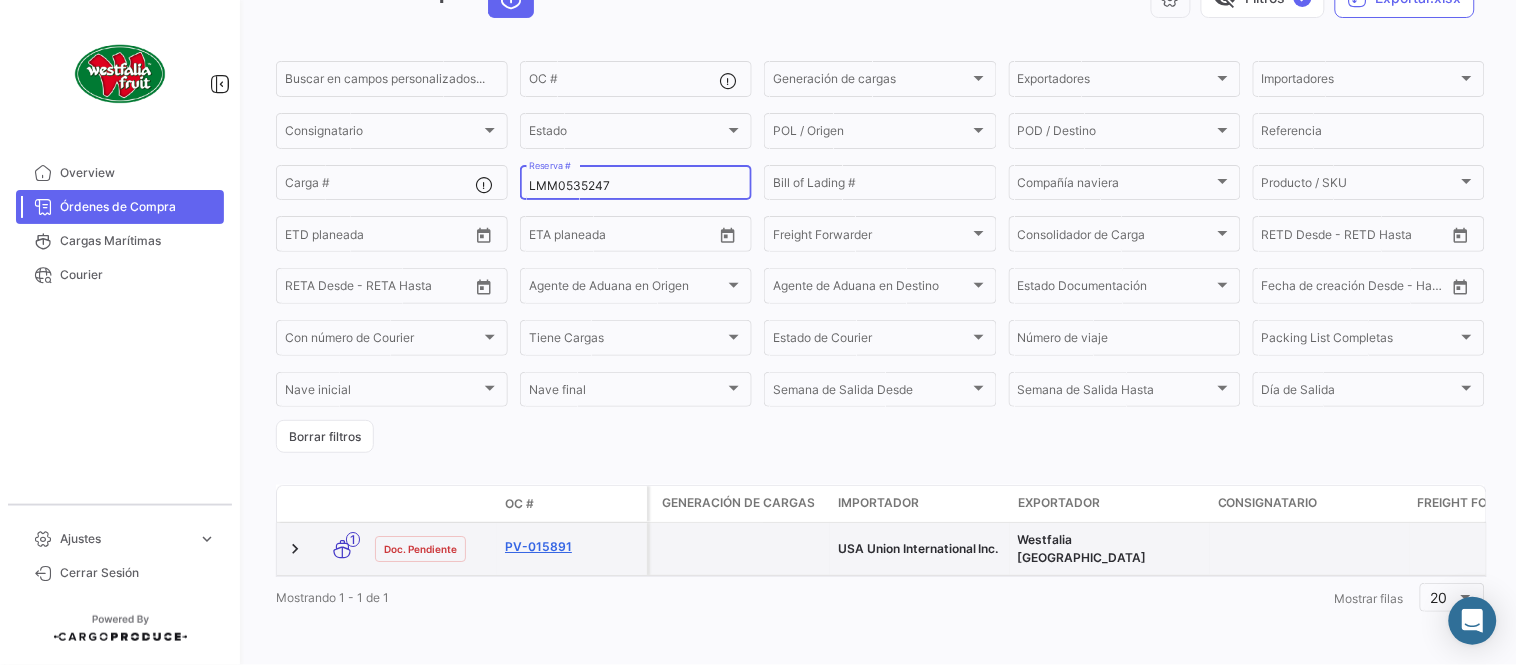 type on "LMM0535247" 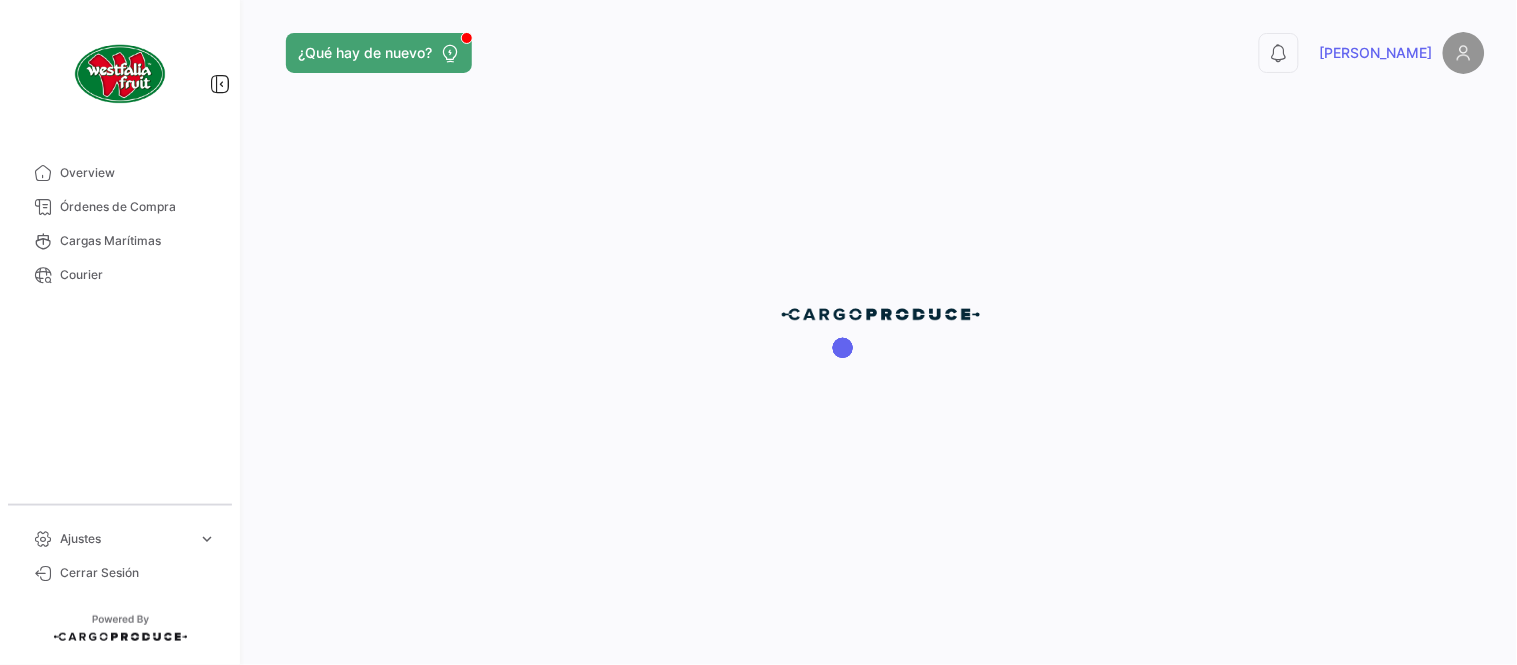 scroll, scrollTop: 0, scrollLeft: 0, axis: both 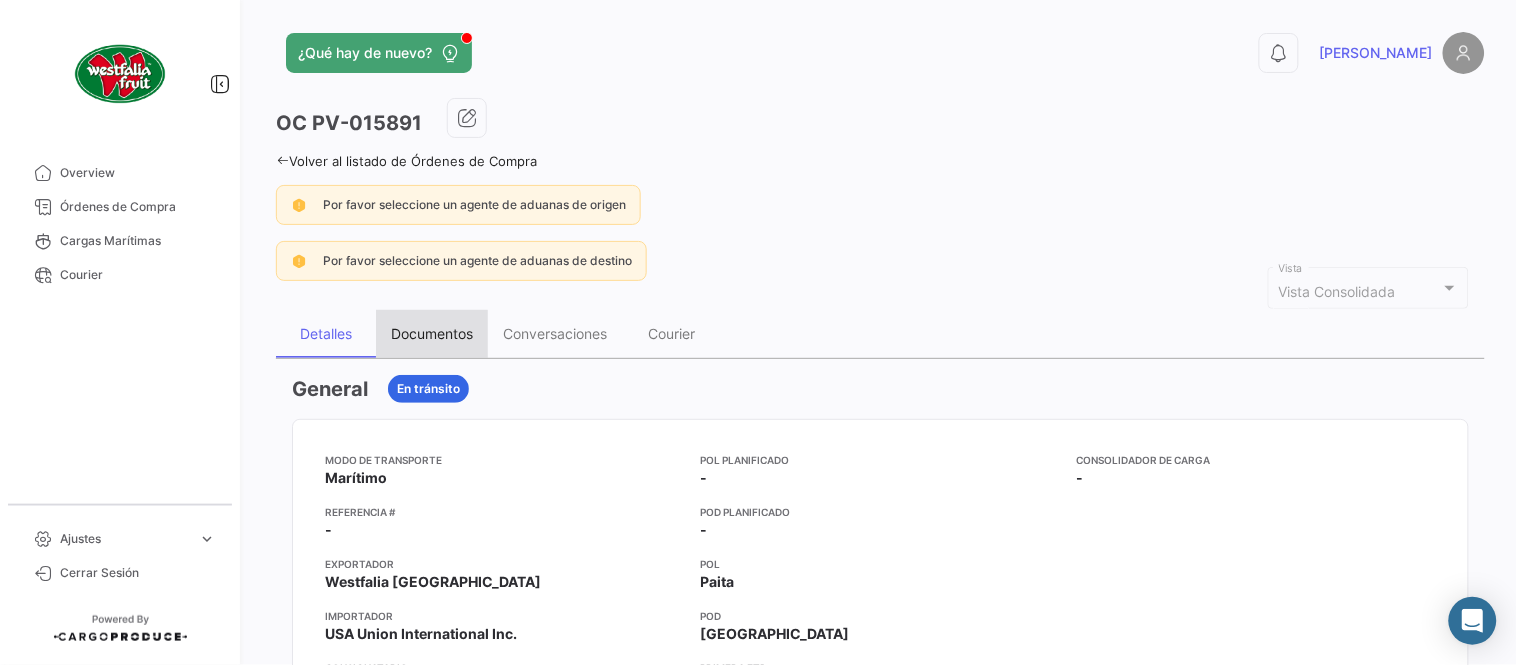 click on "Documentos" at bounding box center [432, 334] 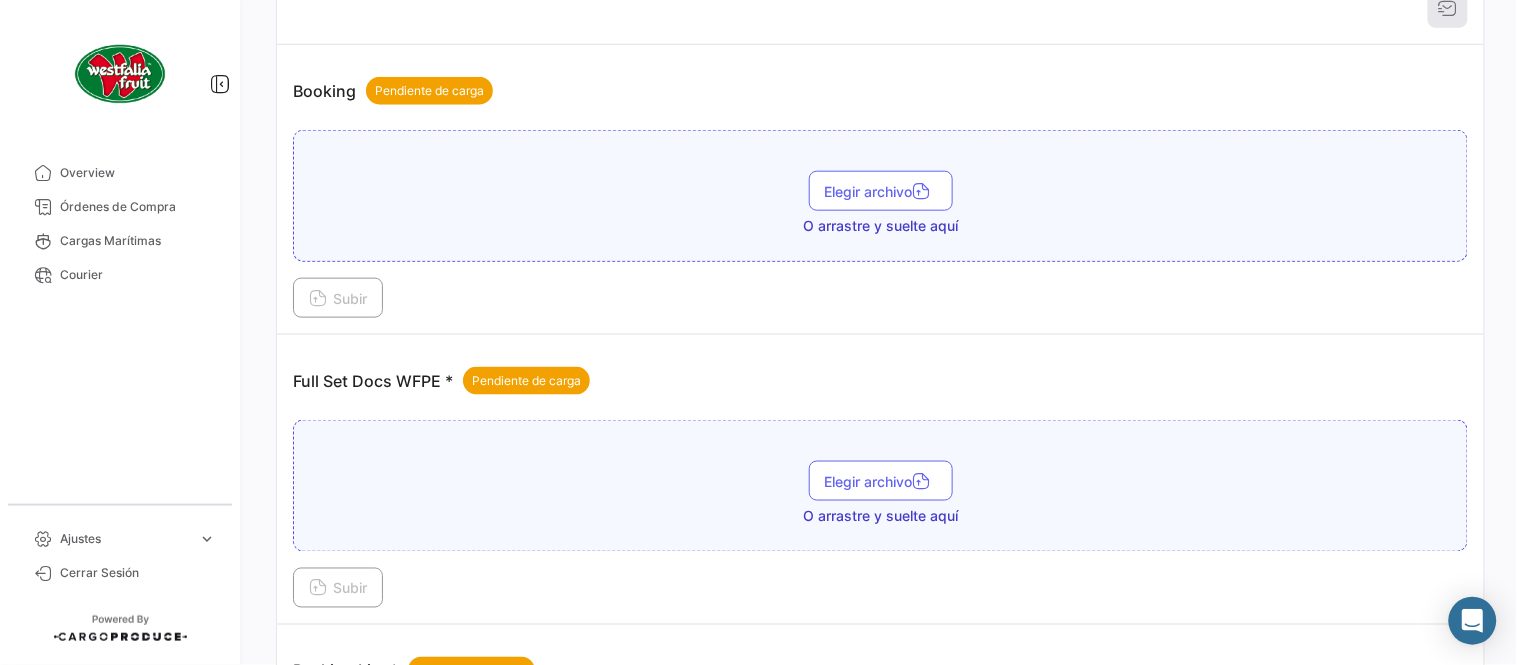 scroll, scrollTop: 555, scrollLeft: 0, axis: vertical 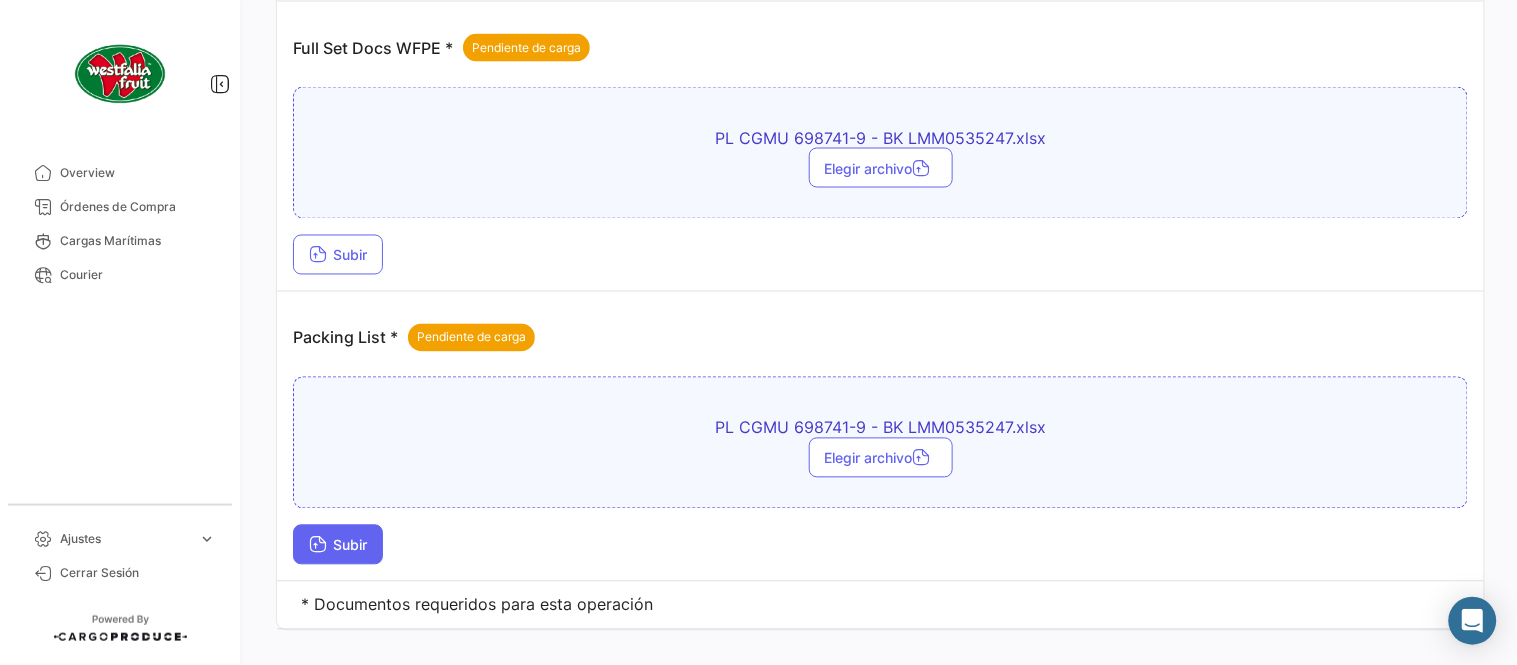 click on "Subir" at bounding box center (338, 545) 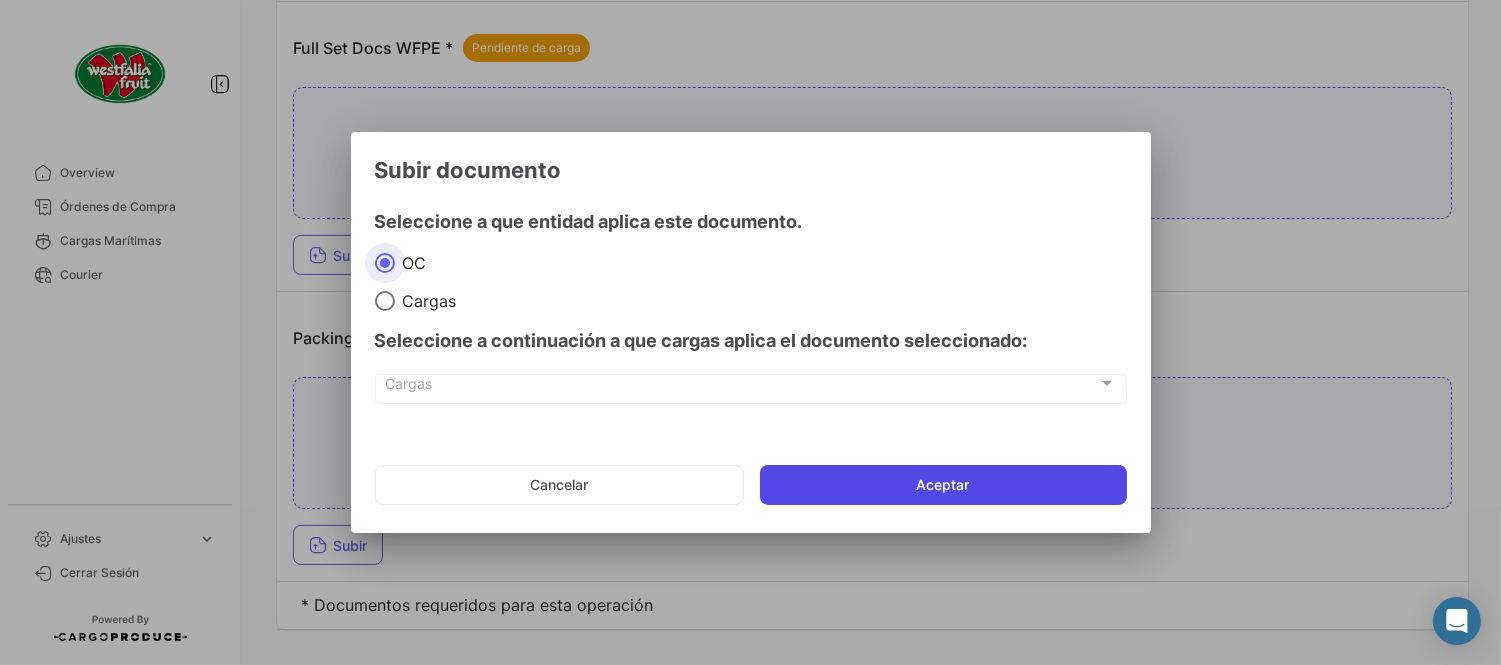 click on "Aceptar" 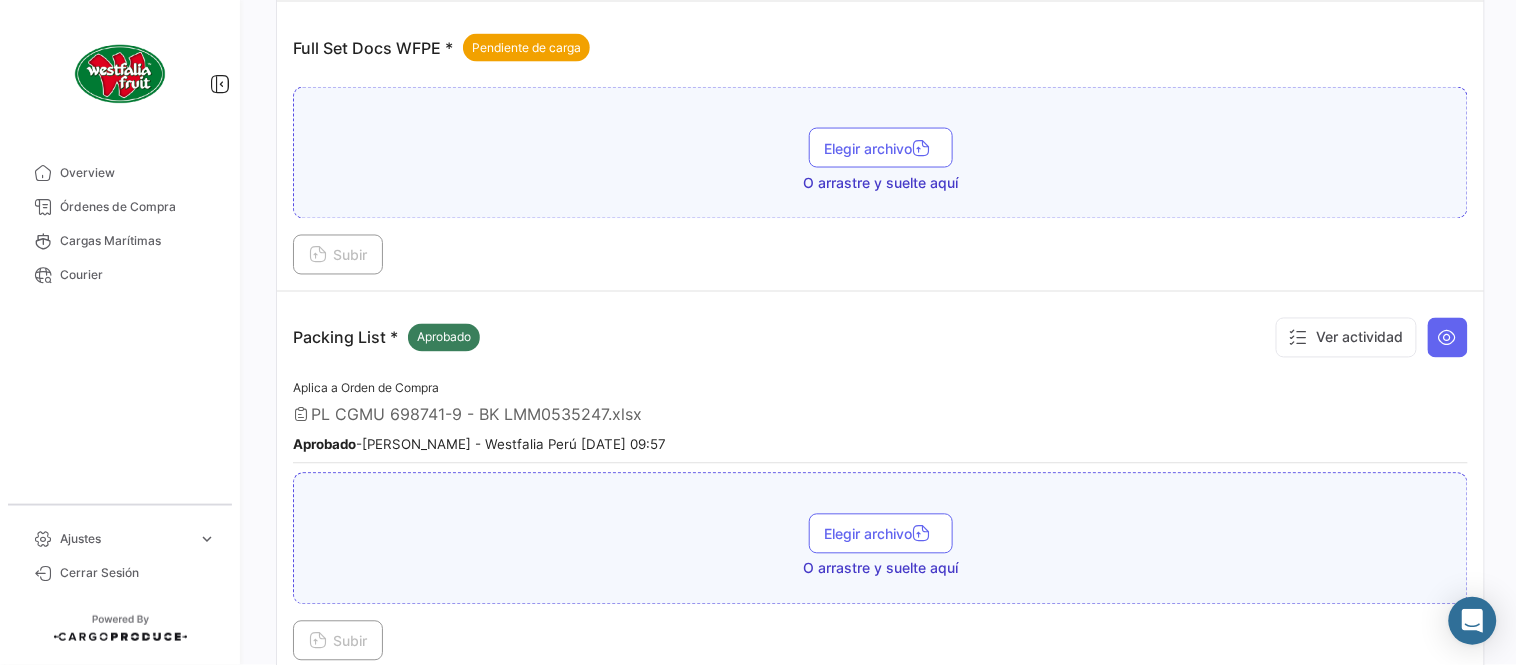 click on "Packing List *   Aprobado   Ver actividad" at bounding box center [880, 338] 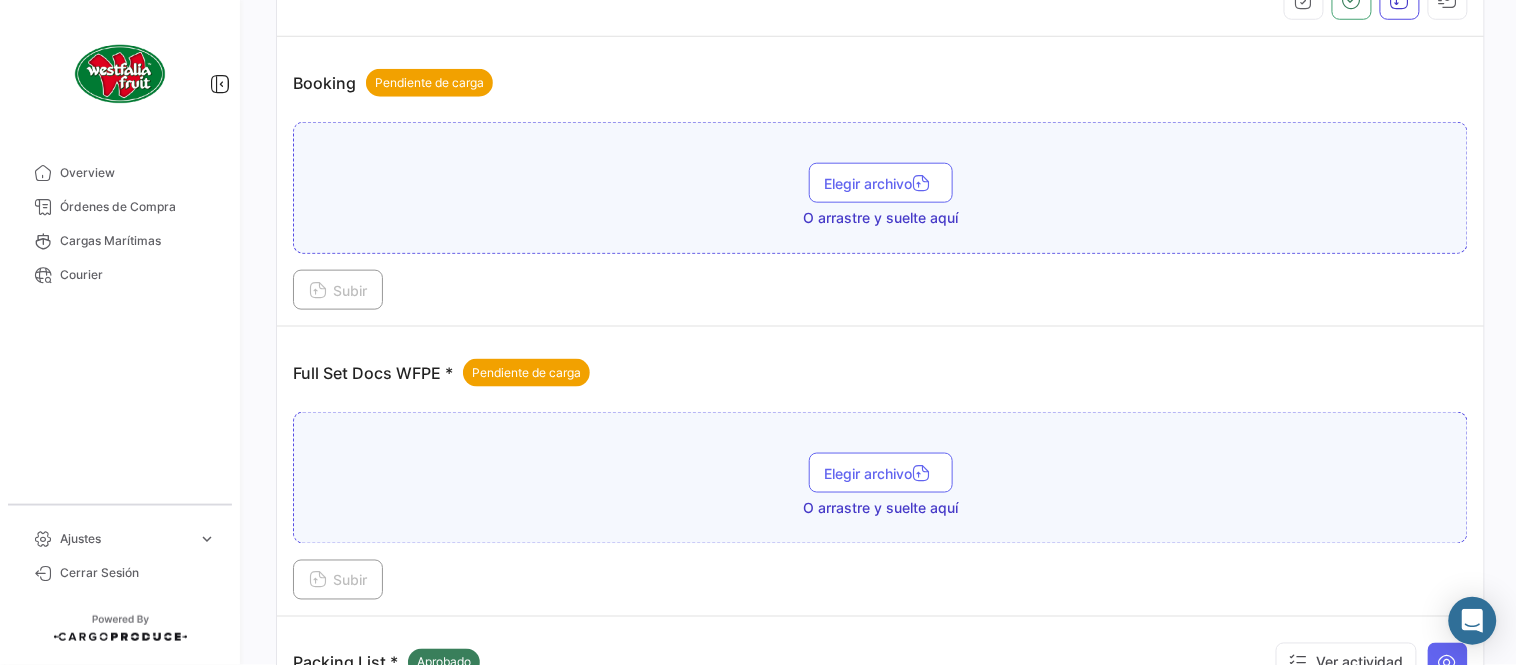 scroll, scrollTop: 444, scrollLeft: 0, axis: vertical 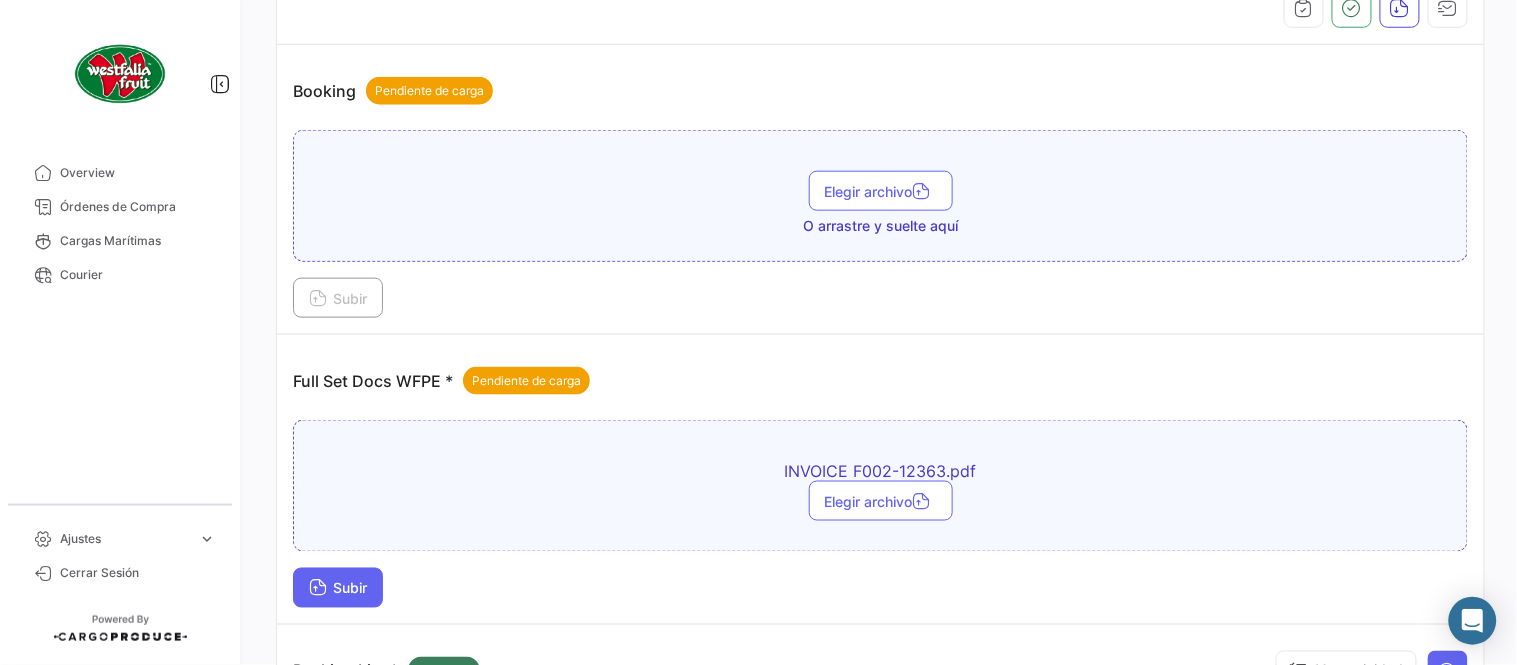 click on "Subir" at bounding box center [338, 588] 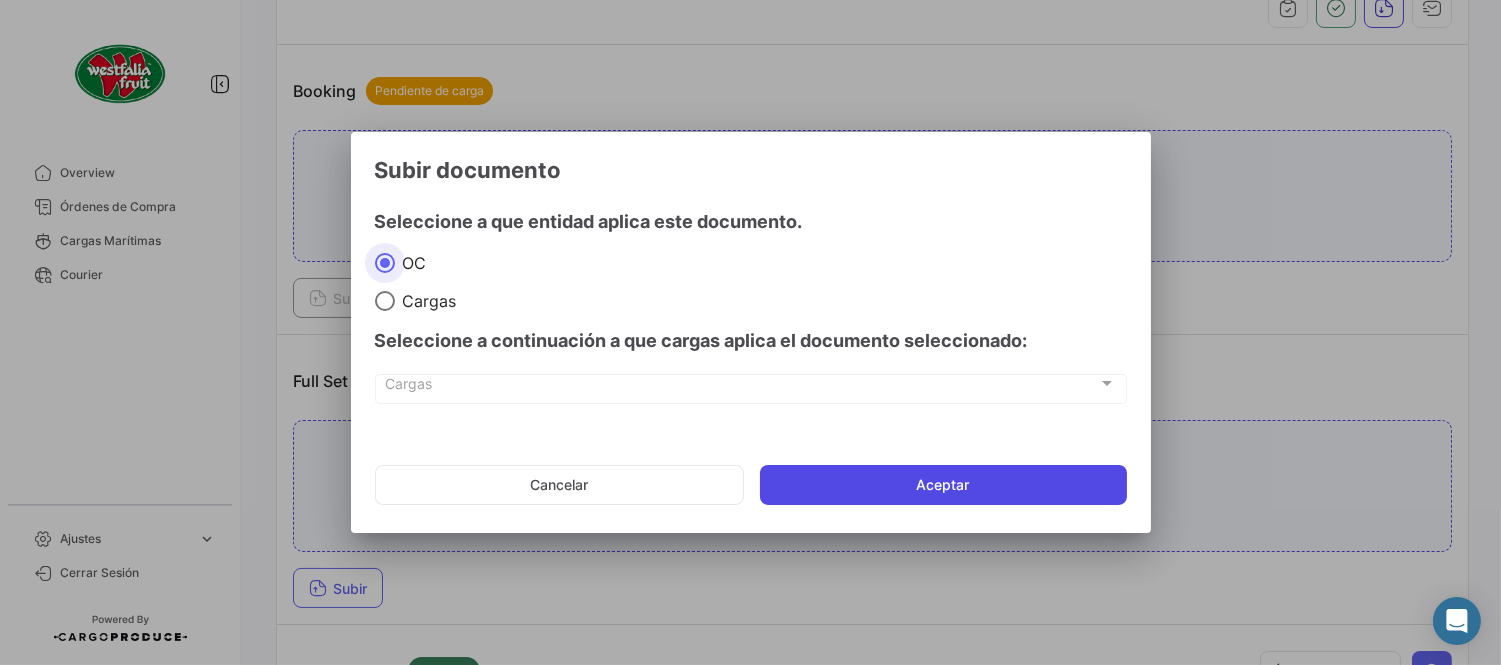 click on "Aceptar" 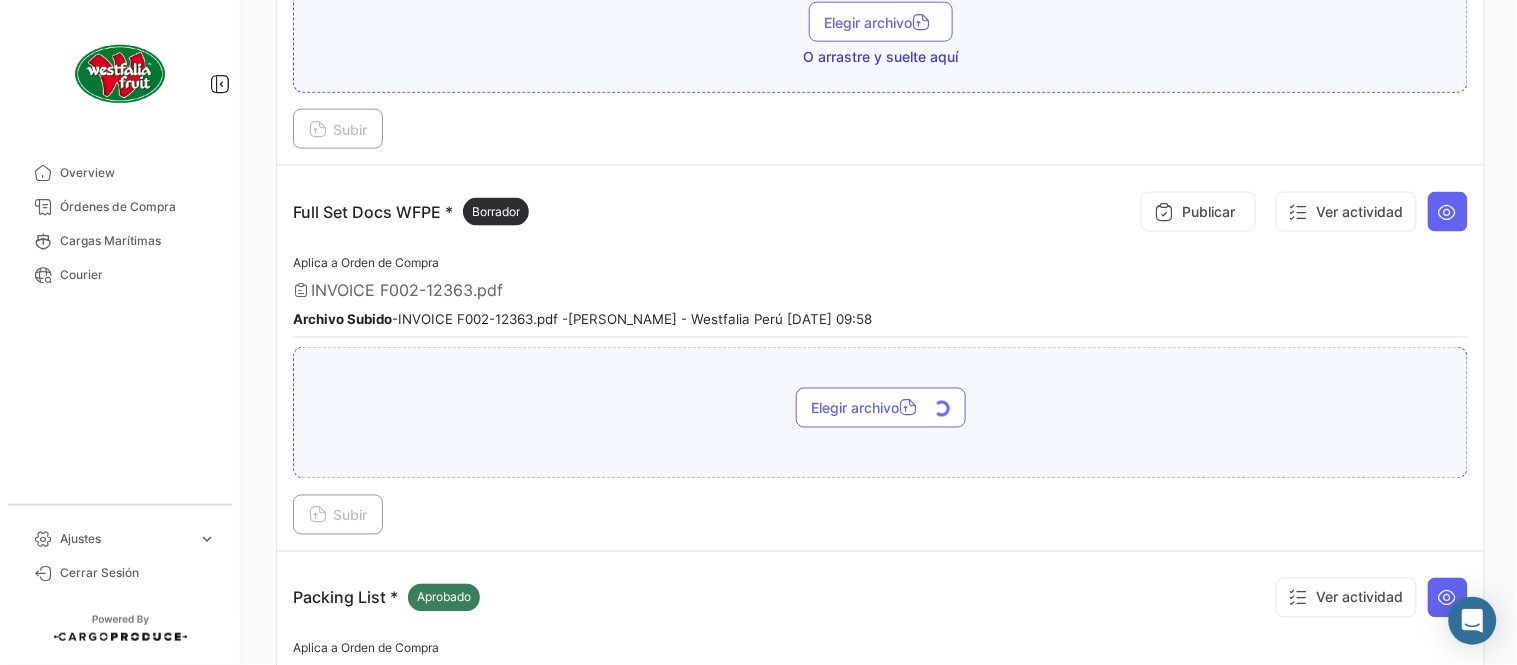 scroll, scrollTop: 666, scrollLeft: 0, axis: vertical 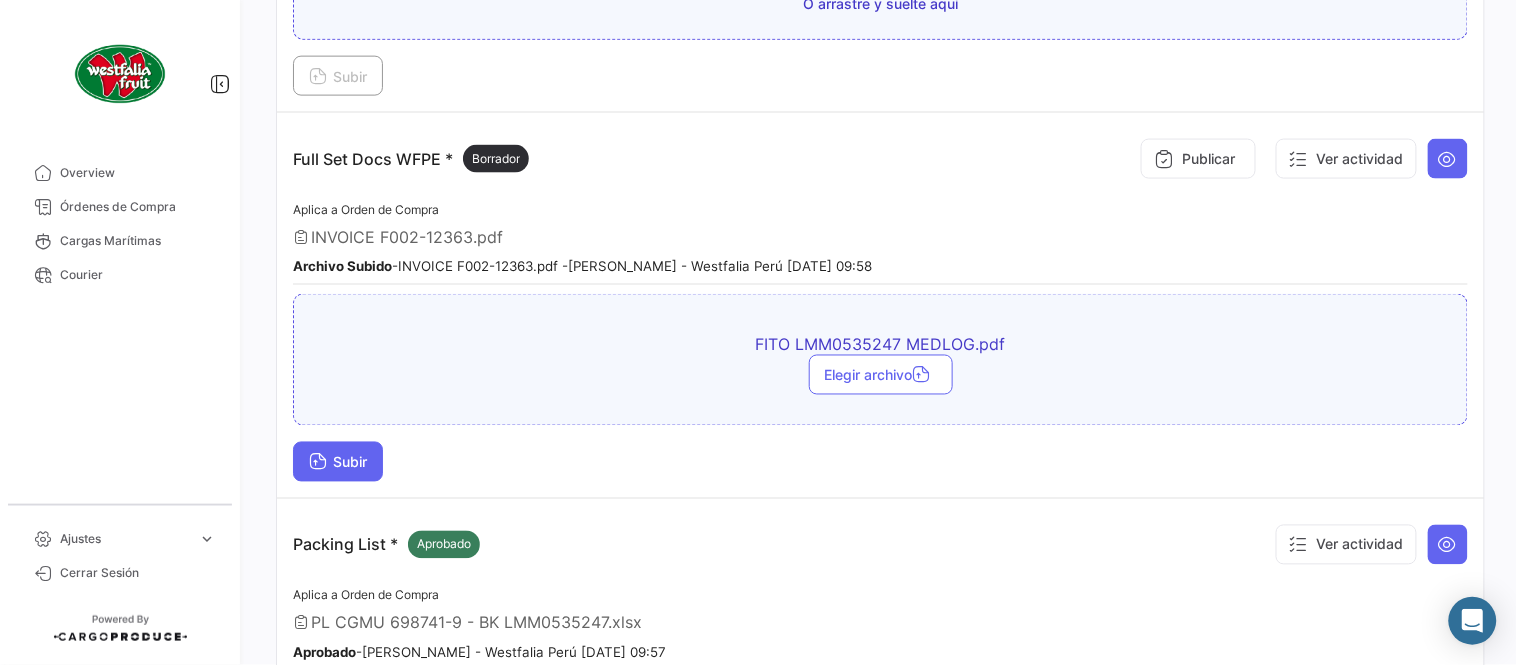 click on "Subir" at bounding box center [338, 462] 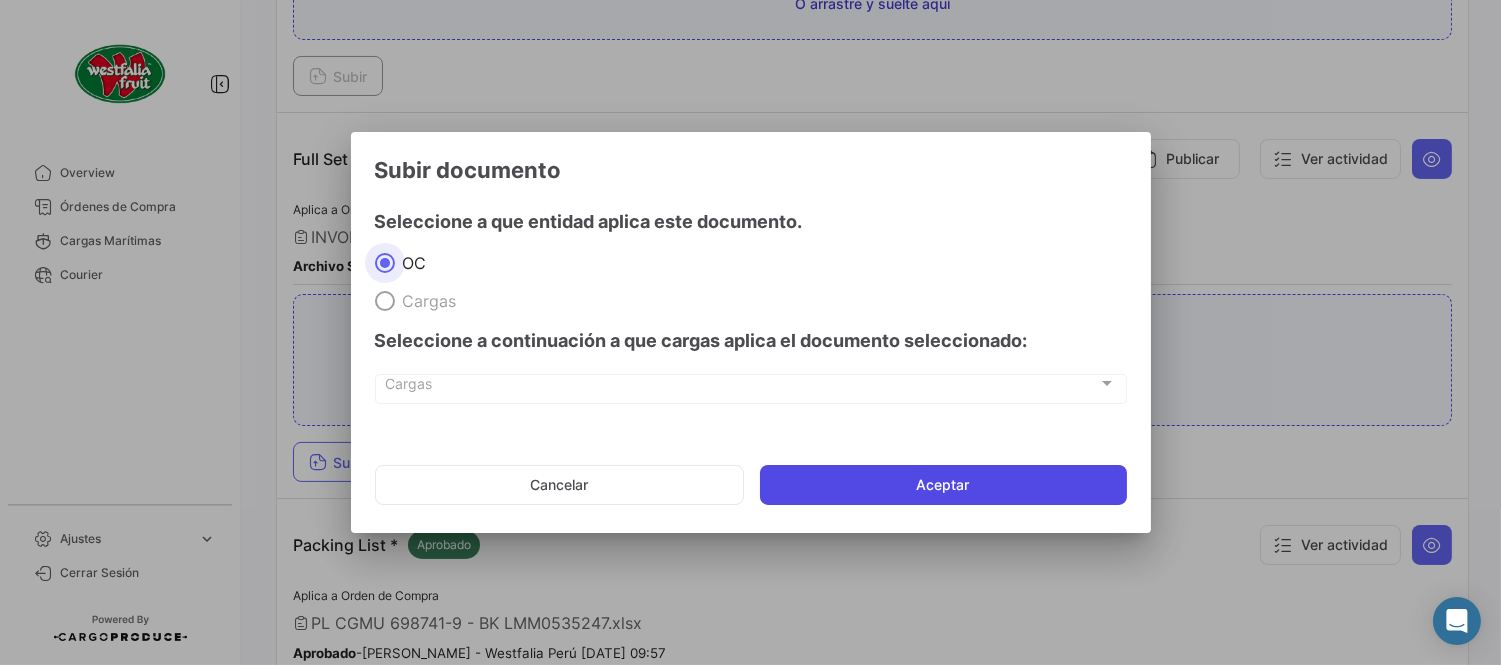 click on "Aceptar" 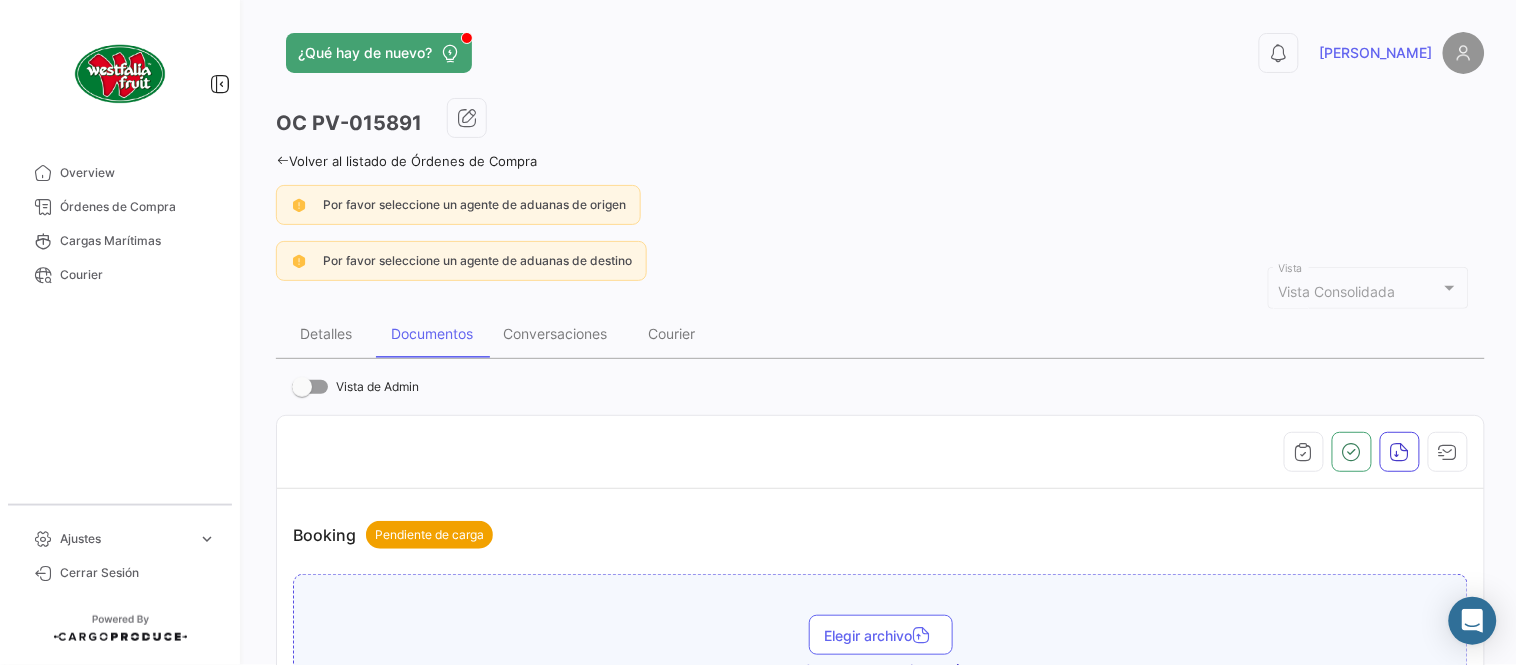 scroll, scrollTop: 777, scrollLeft: 0, axis: vertical 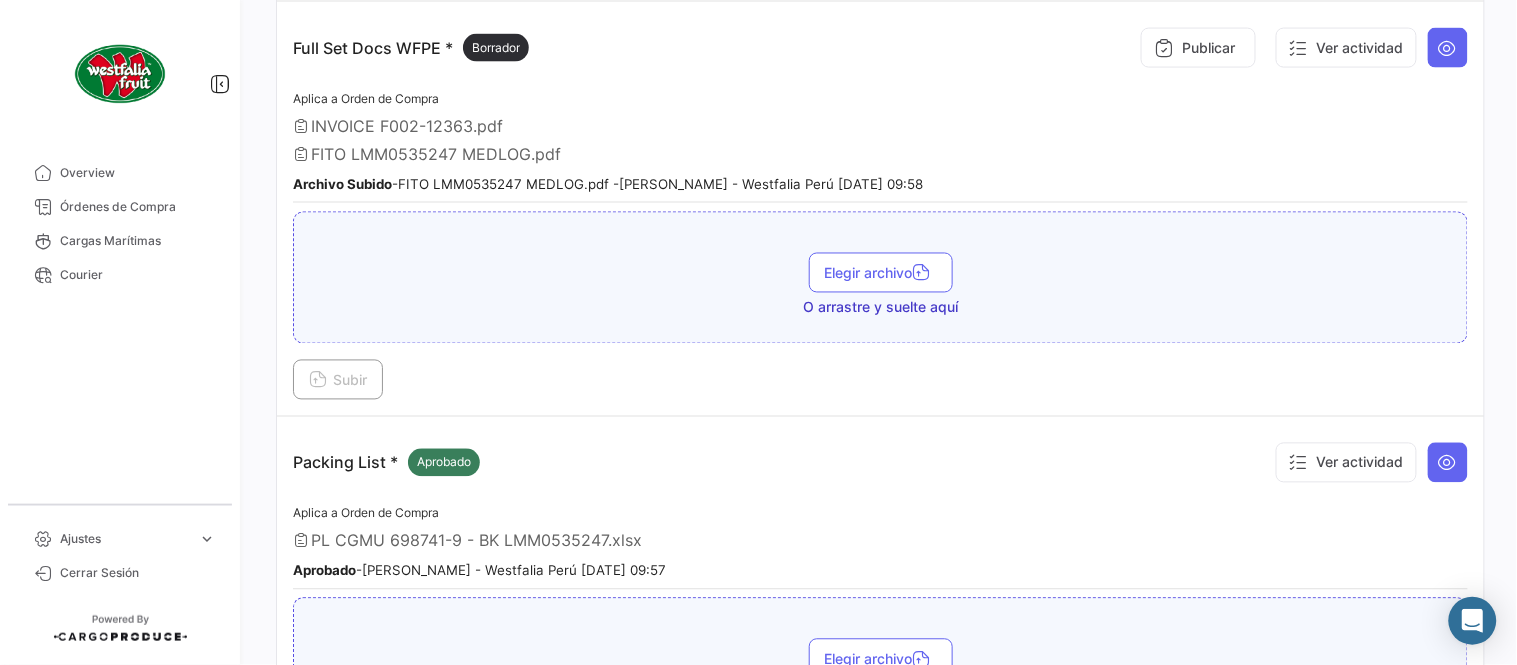 drag, startPoint x: 894, startPoint y: 146, endPoint x: 873, endPoint y: 146, distance: 21 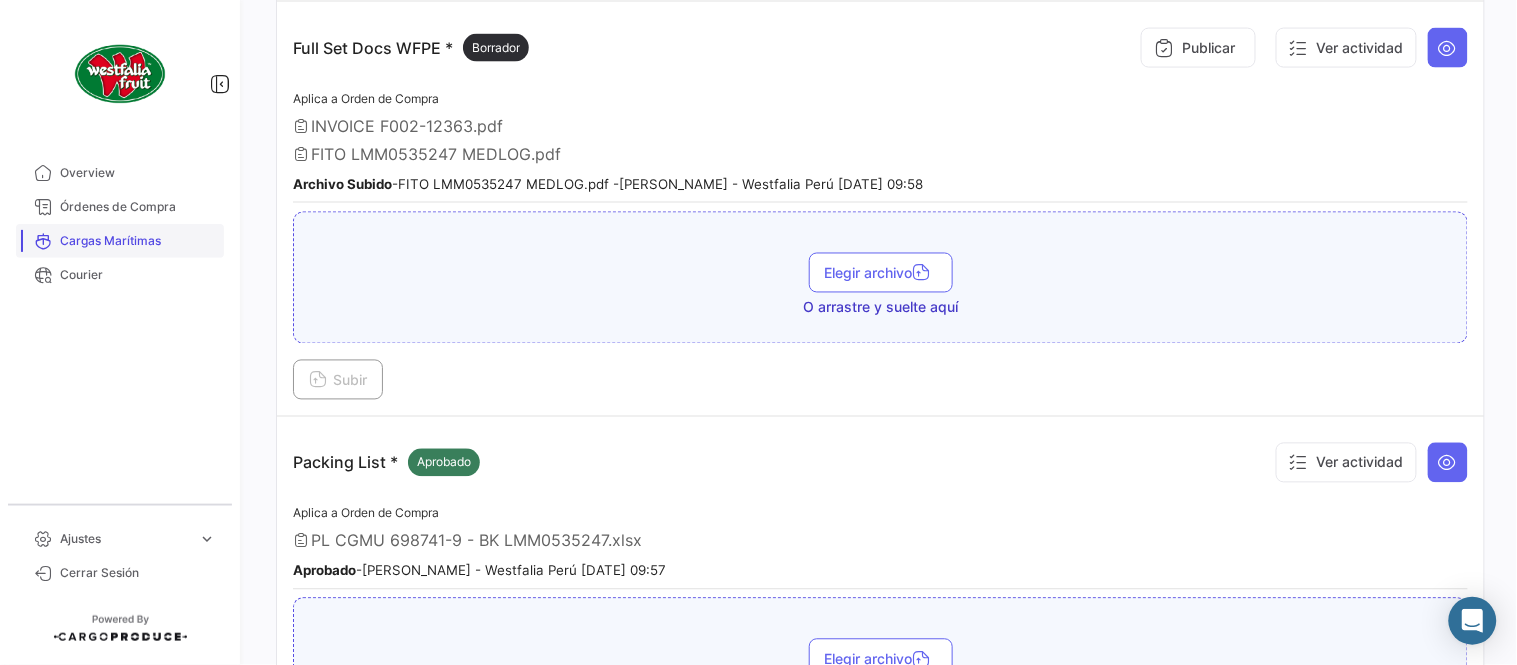 click on "Cargas Marítimas" at bounding box center [120, 241] 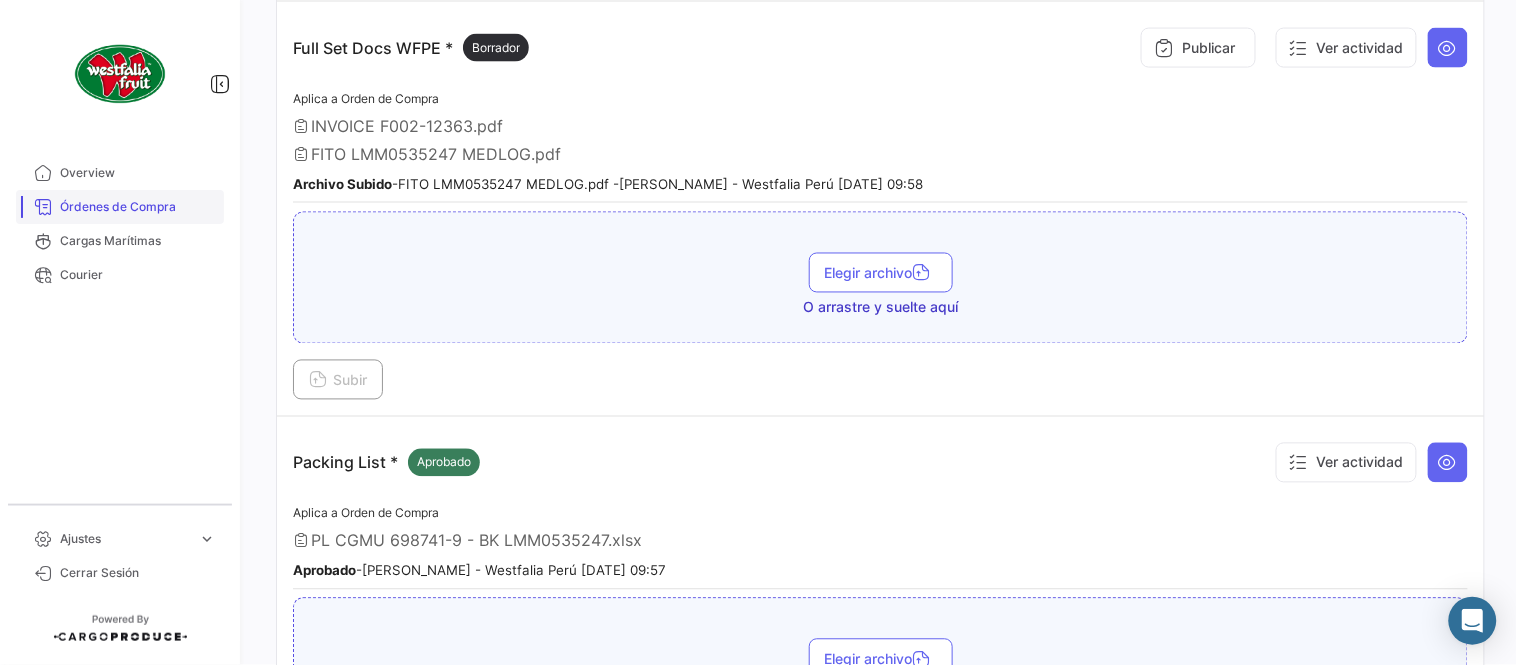 click on "Órdenes de Compra" at bounding box center [138, 207] 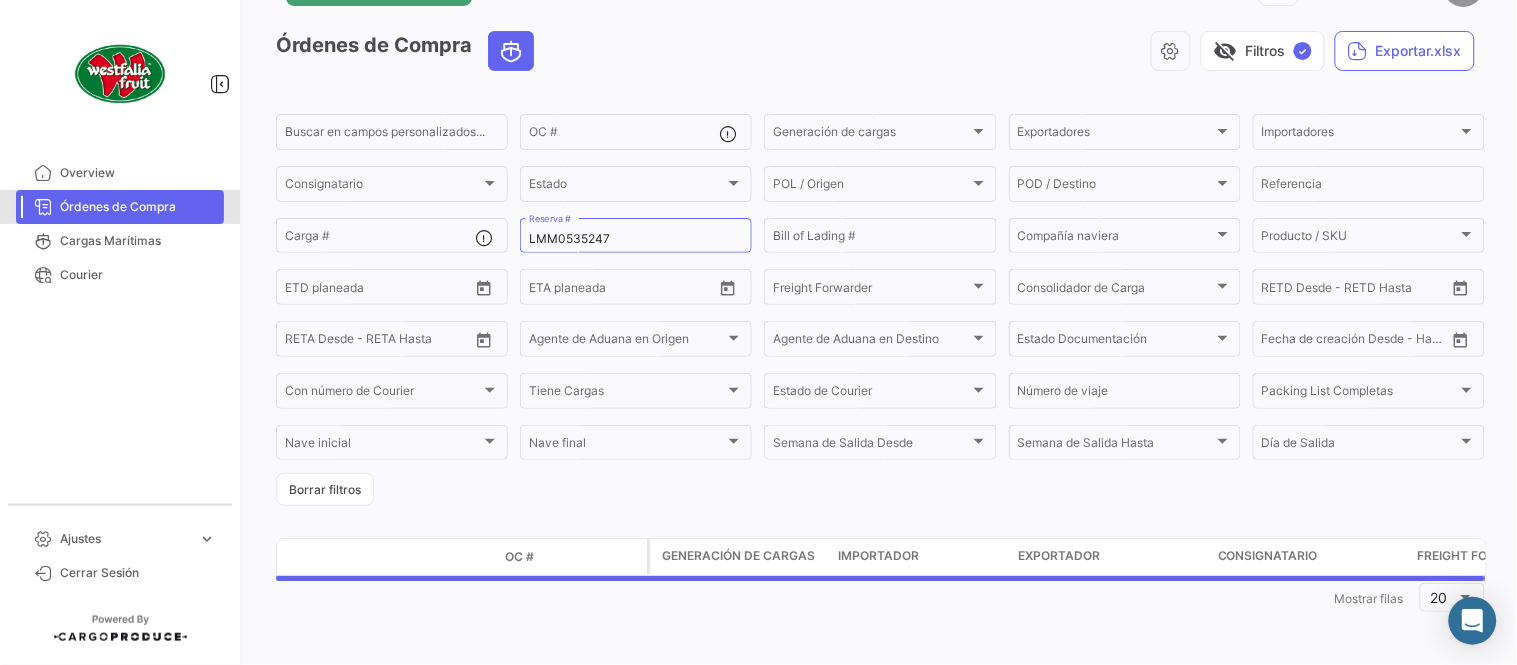 scroll, scrollTop: 0, scrollLeft: 0, axis: both 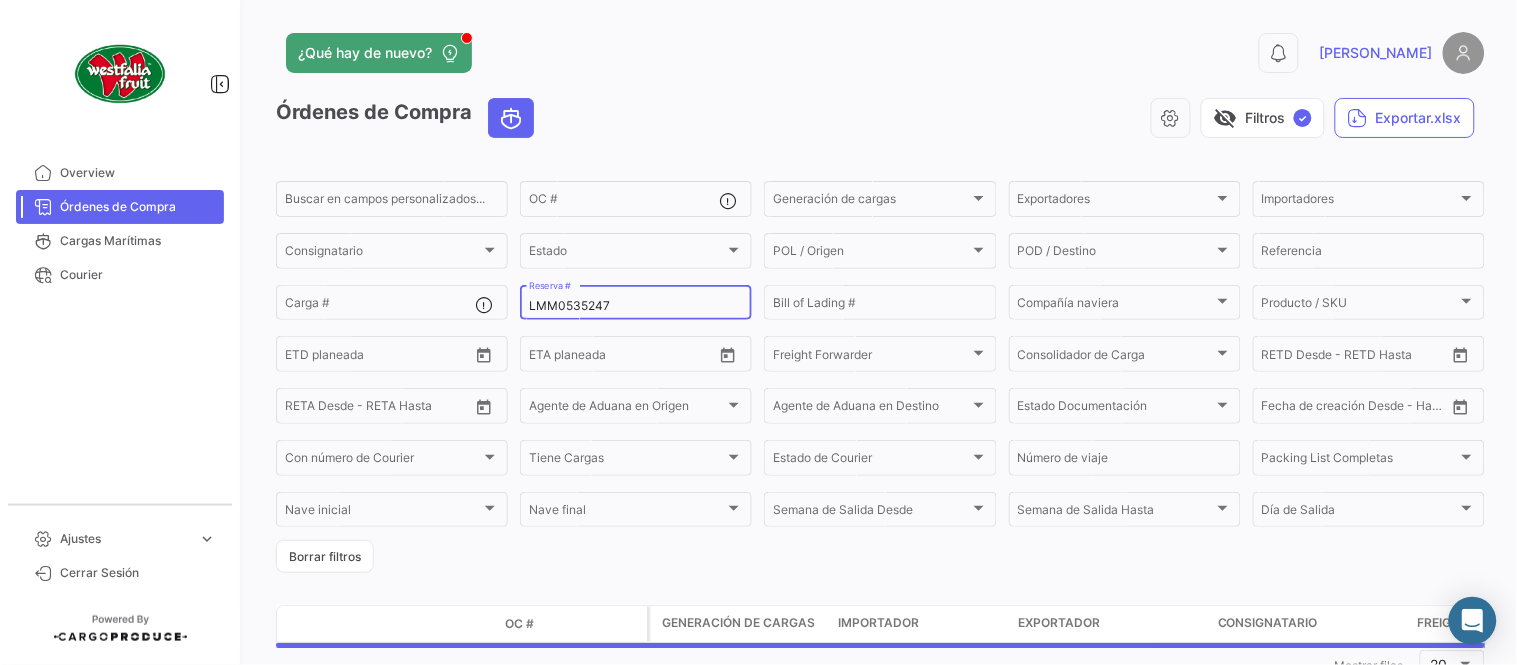 click on "LMM0535247 Reserva #" 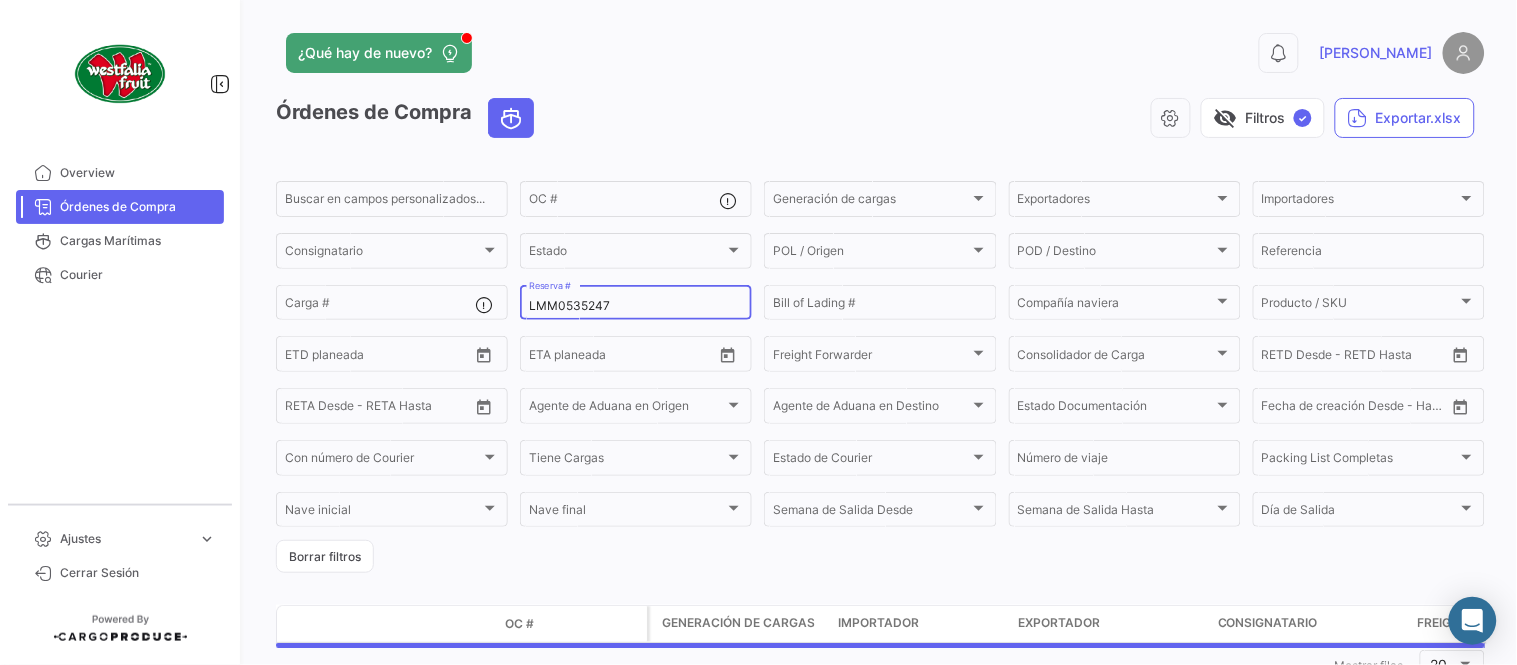 click on "LMM0535247 Reserva #" 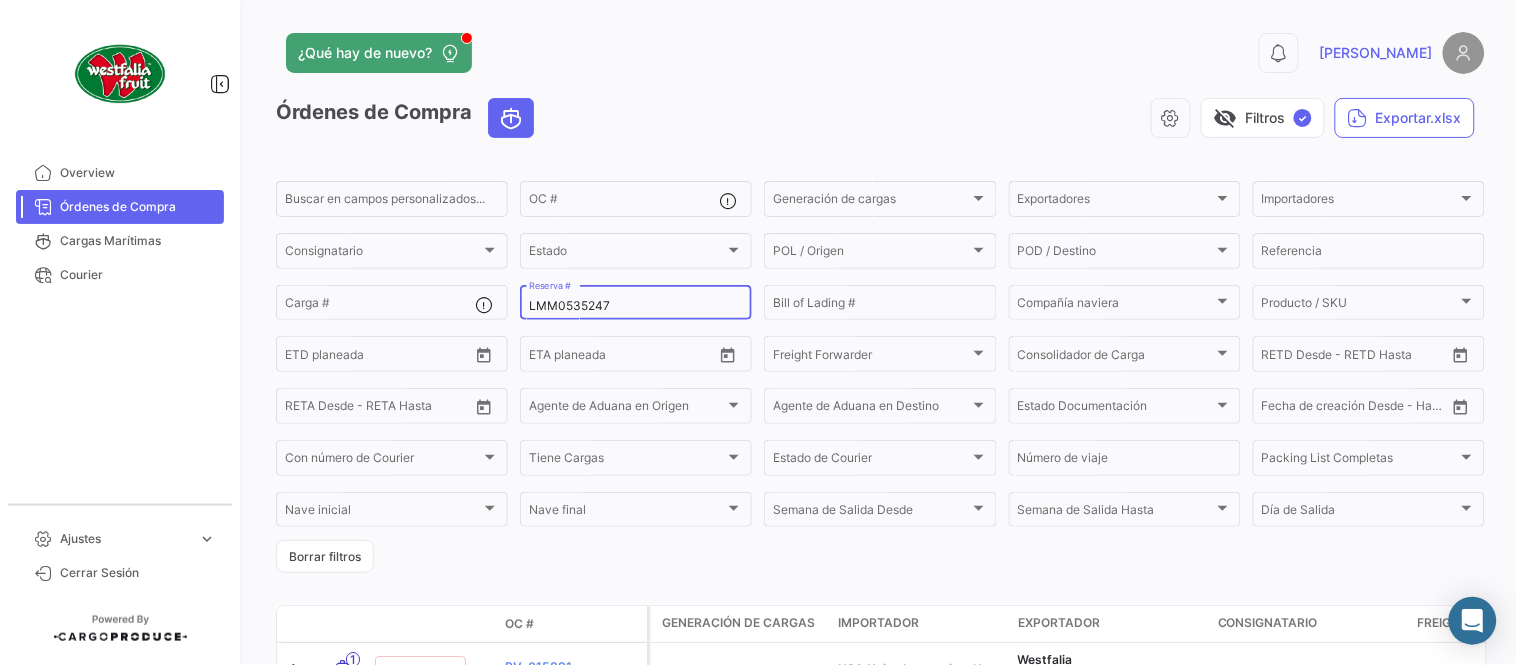 click on "LMM0535247" at bounding box center [636, 306] 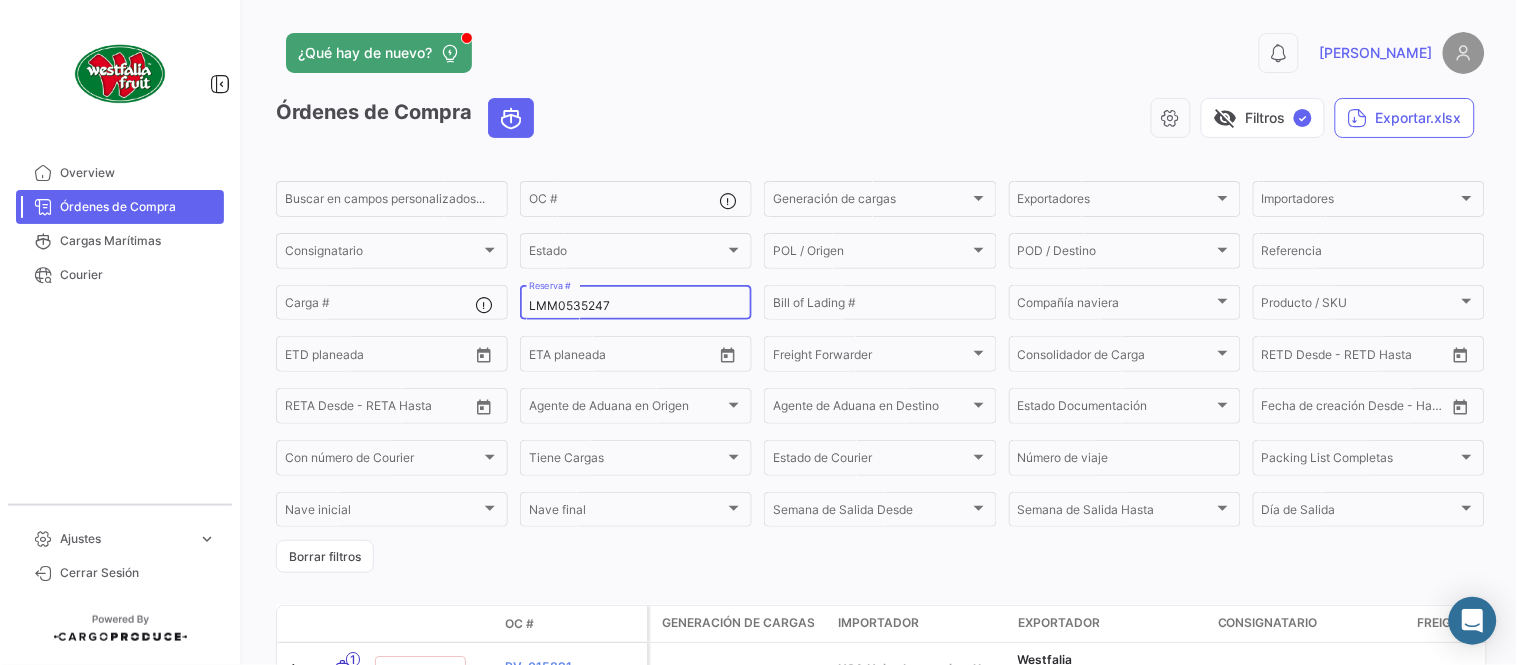 paste on "366" 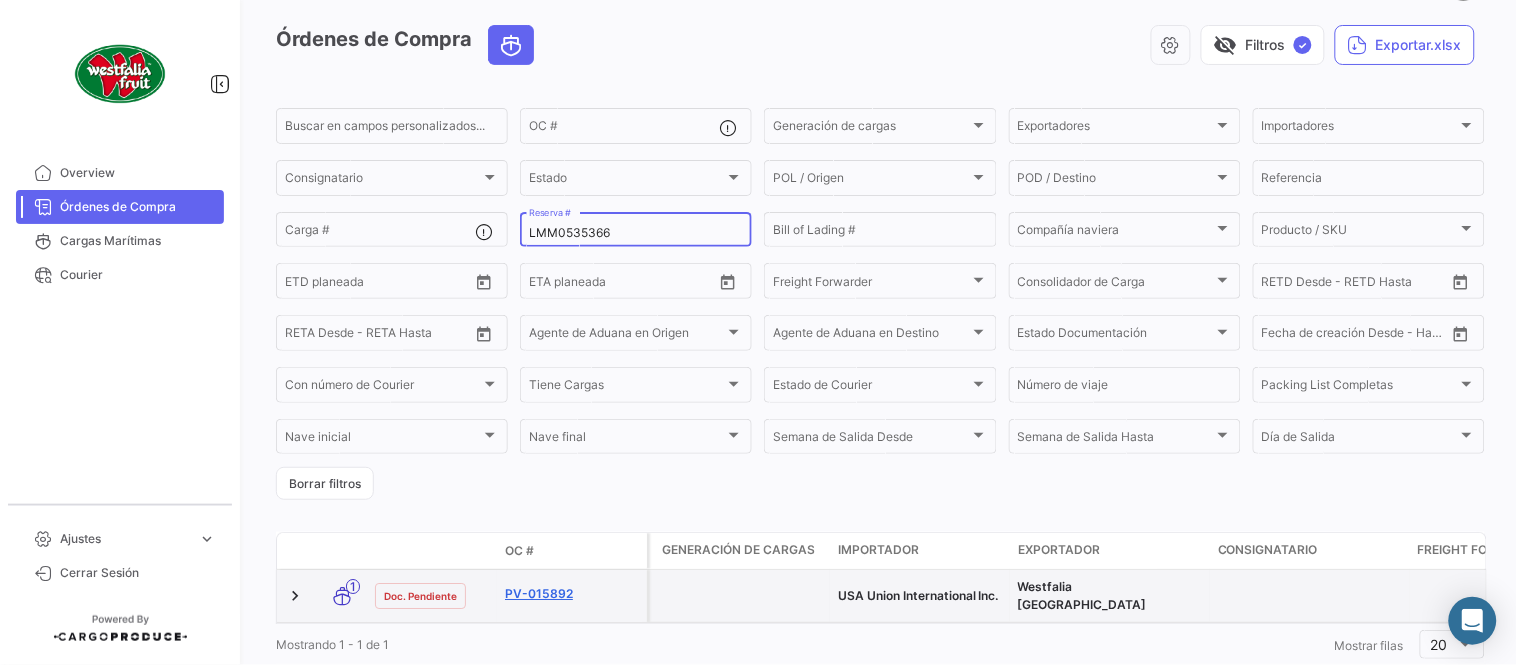 scroll, scrollTop: 111, scrollLeft: 0, axis: vertical 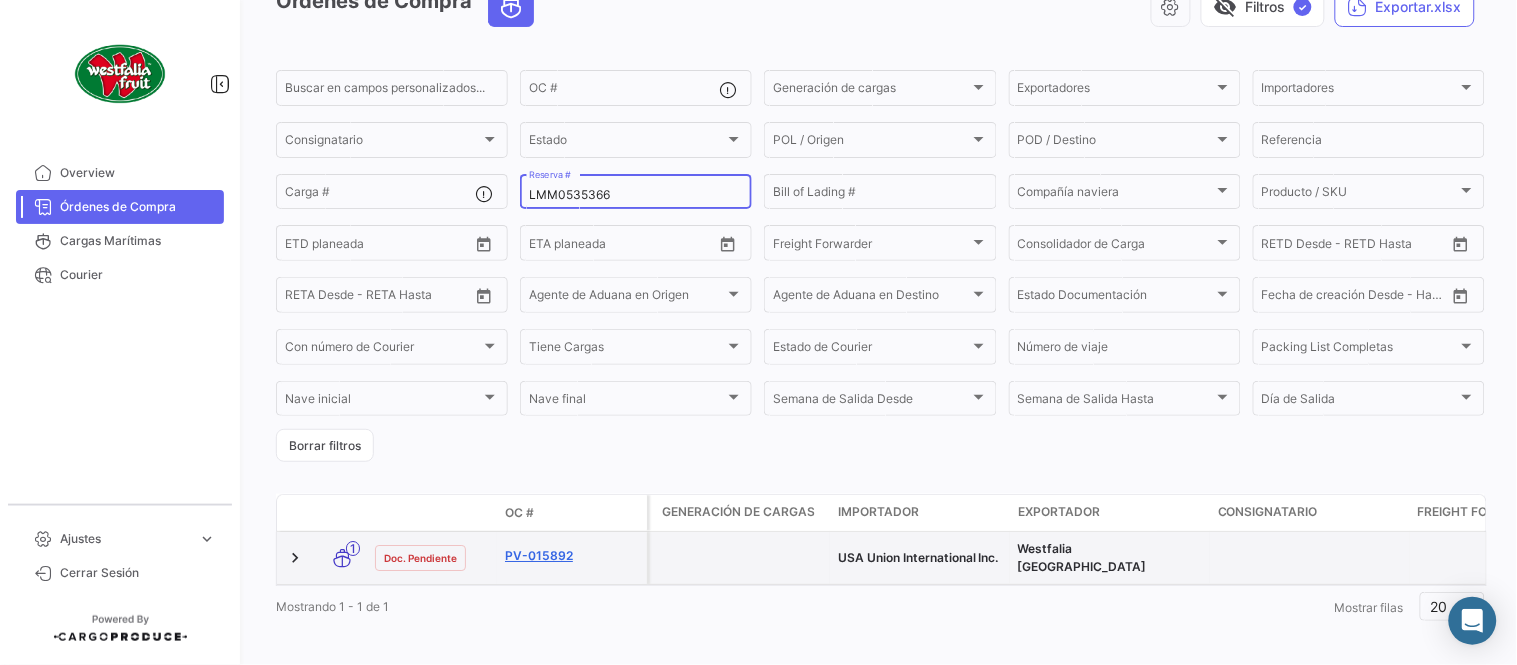 type on "LMM0535366" 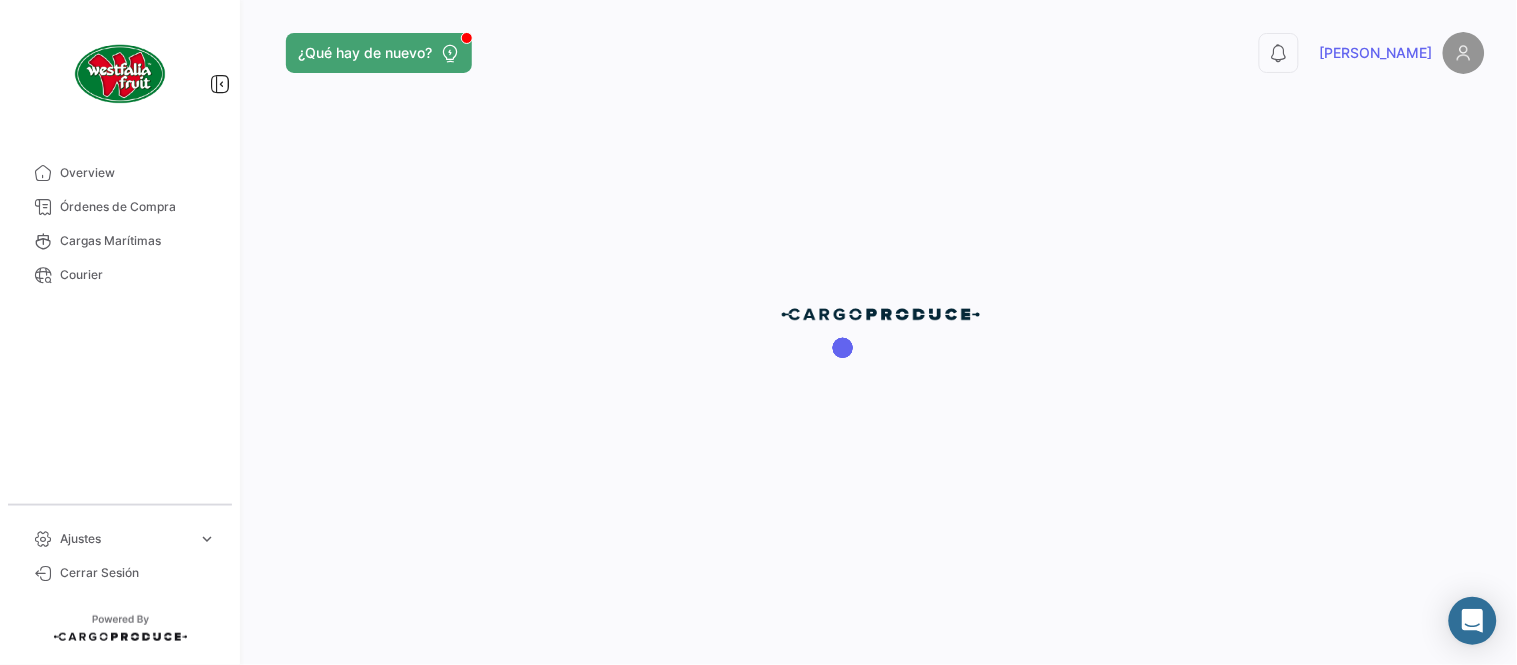 scroll, scrollTop: 0, scrollLeft: 0, axis: both 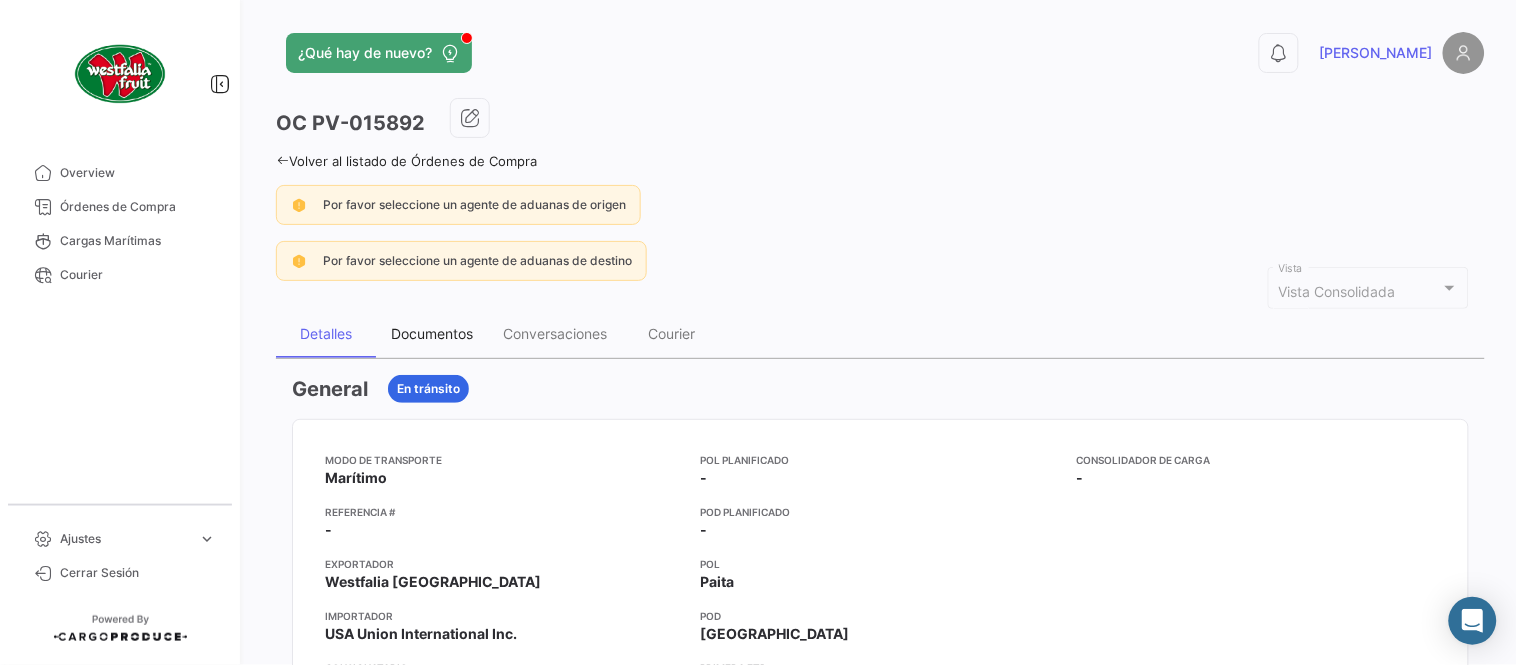 click on "Documentos" at bounding box center [432, 334] 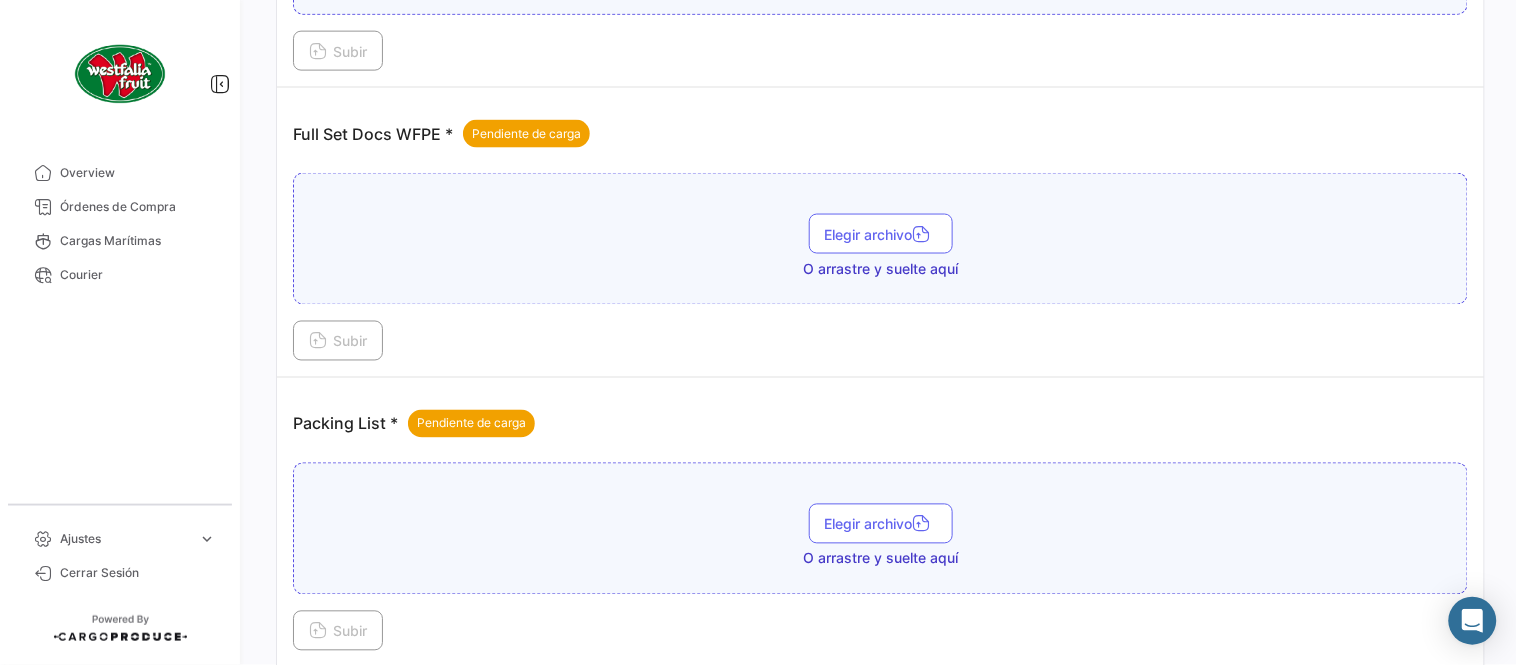 scroll, scrollTop: 806, scrollLeft: 0, axis: vertical 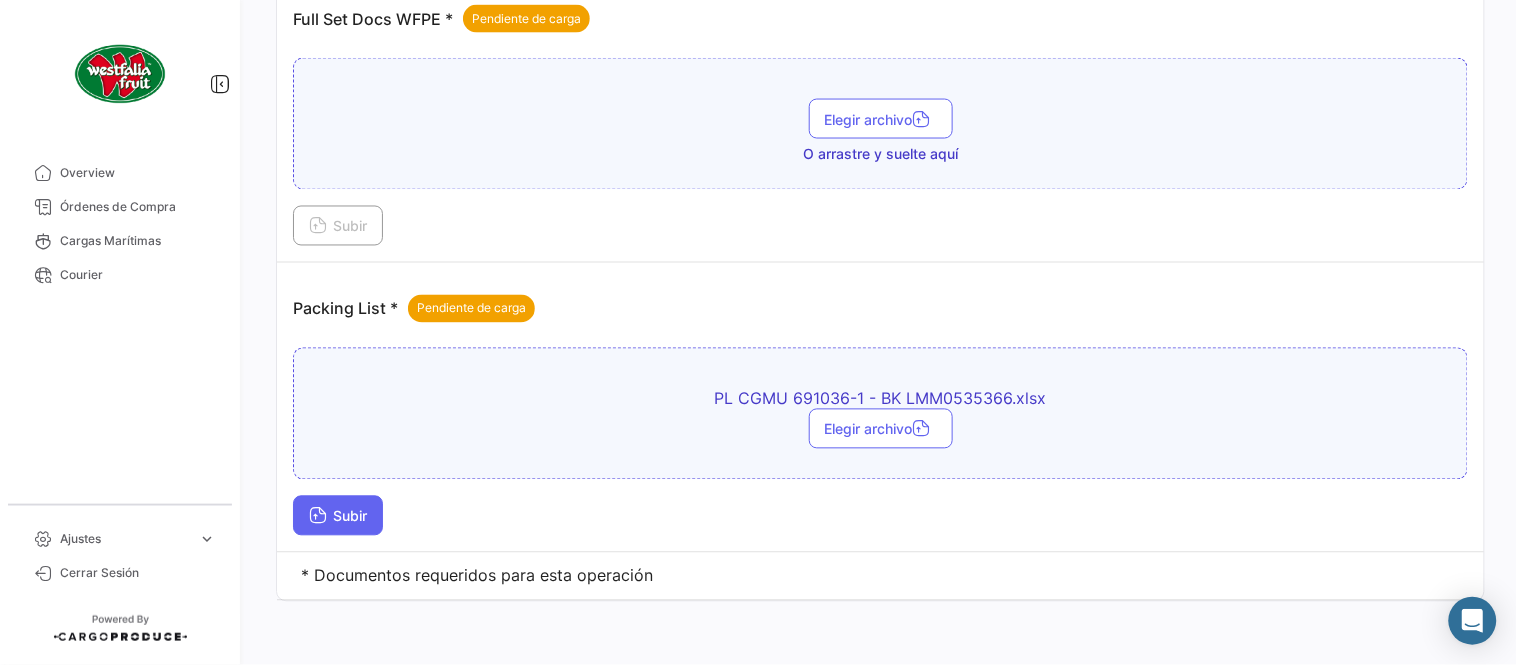 click on "Subir" at bounding box center (338, 516) 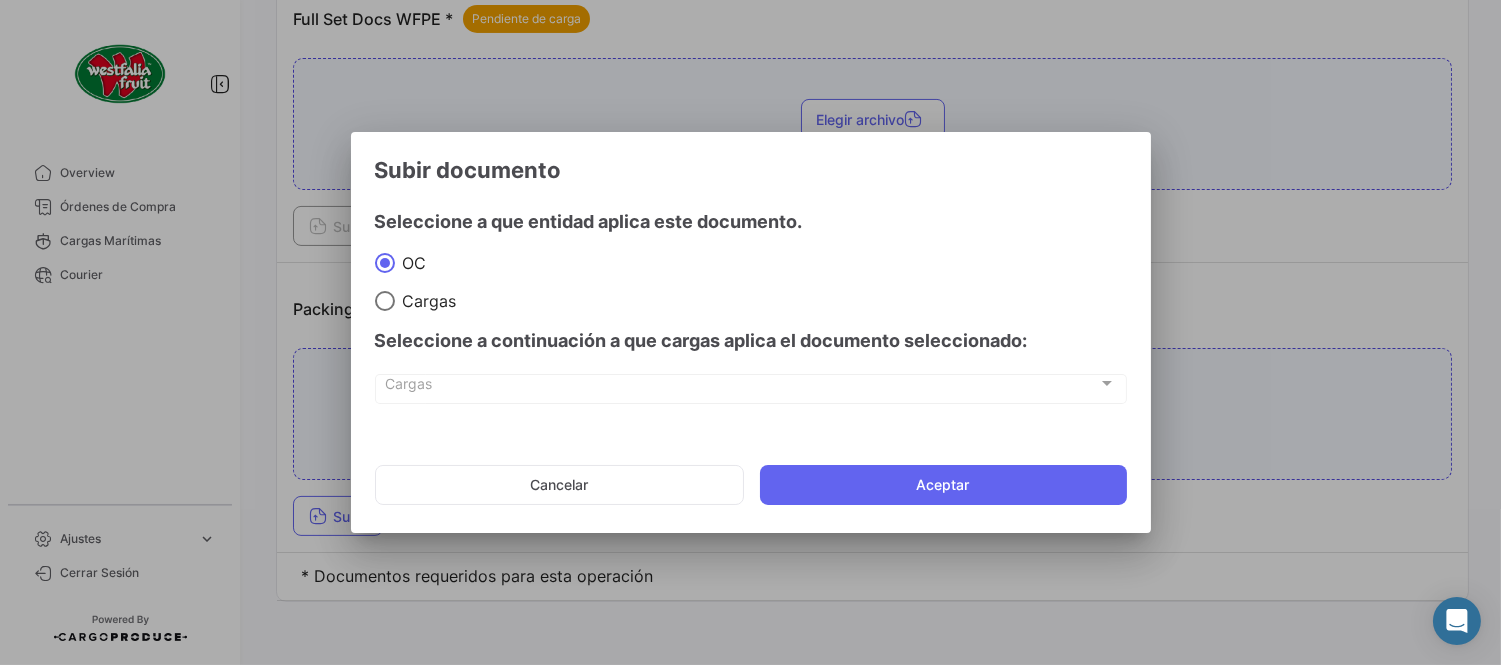 drag, startPoint x: 815, startPoint y: 473, endPoint x: 810, endPoint y: 460, distance: 13.928389 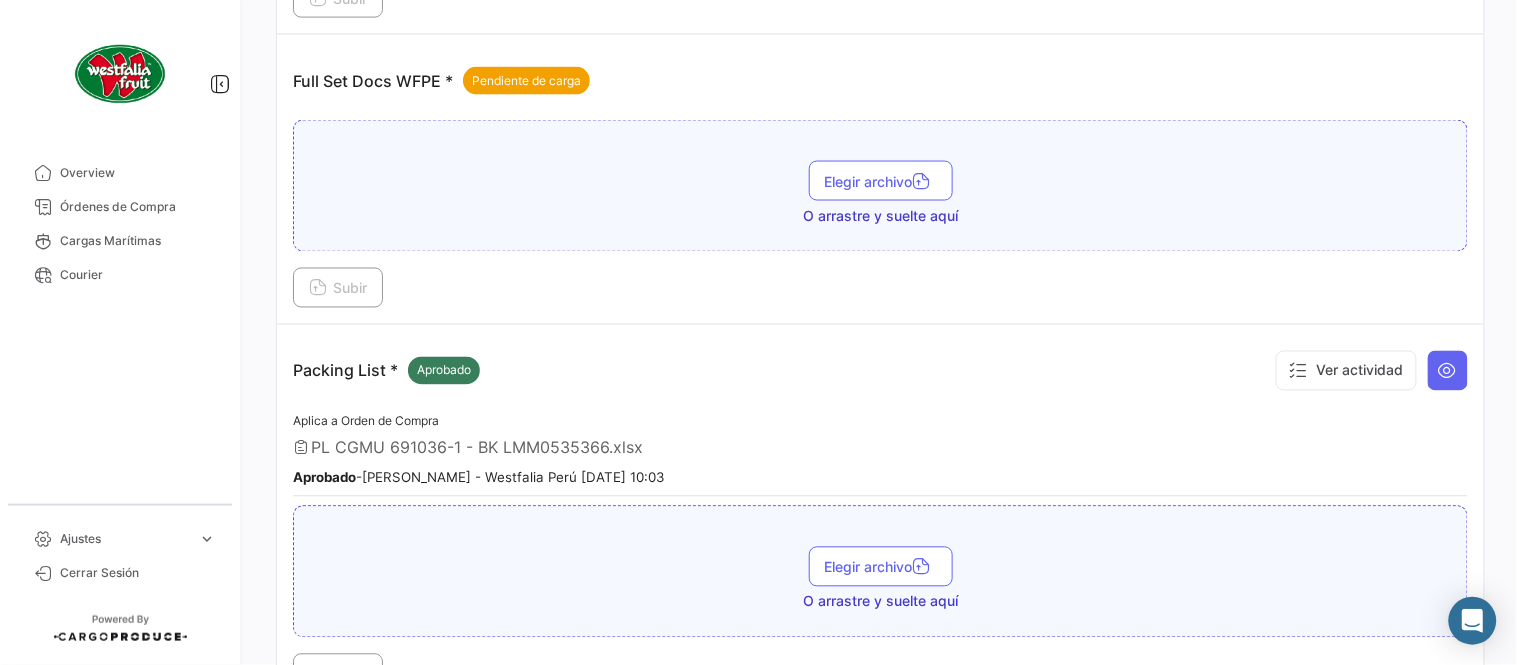 scroll, scrollTop: 695, scrollLeft: 0, axis: vertical 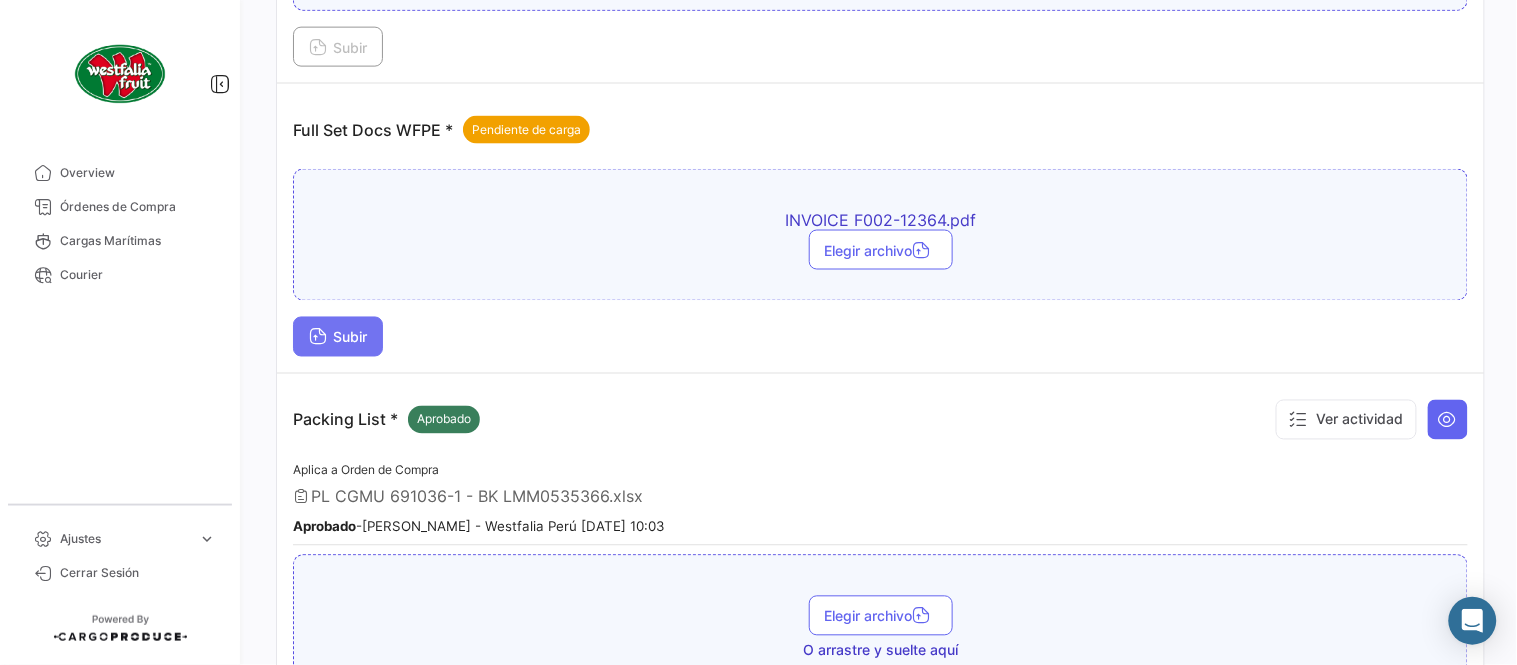 click on "Subir" at bounding box center (338, 337) 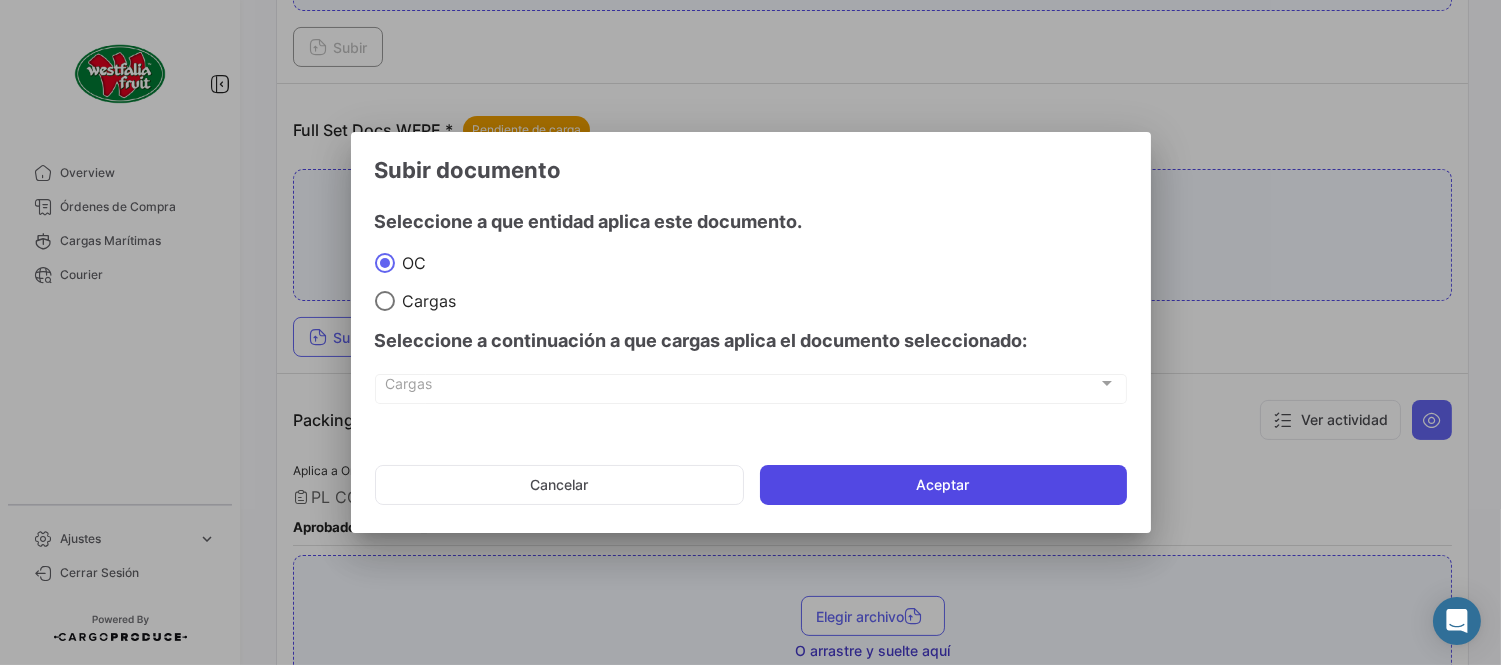 drag, startPoint x: 848, startPoint y: 472, endPoint x: 843, endPoint y: 482, distance: 11.18034 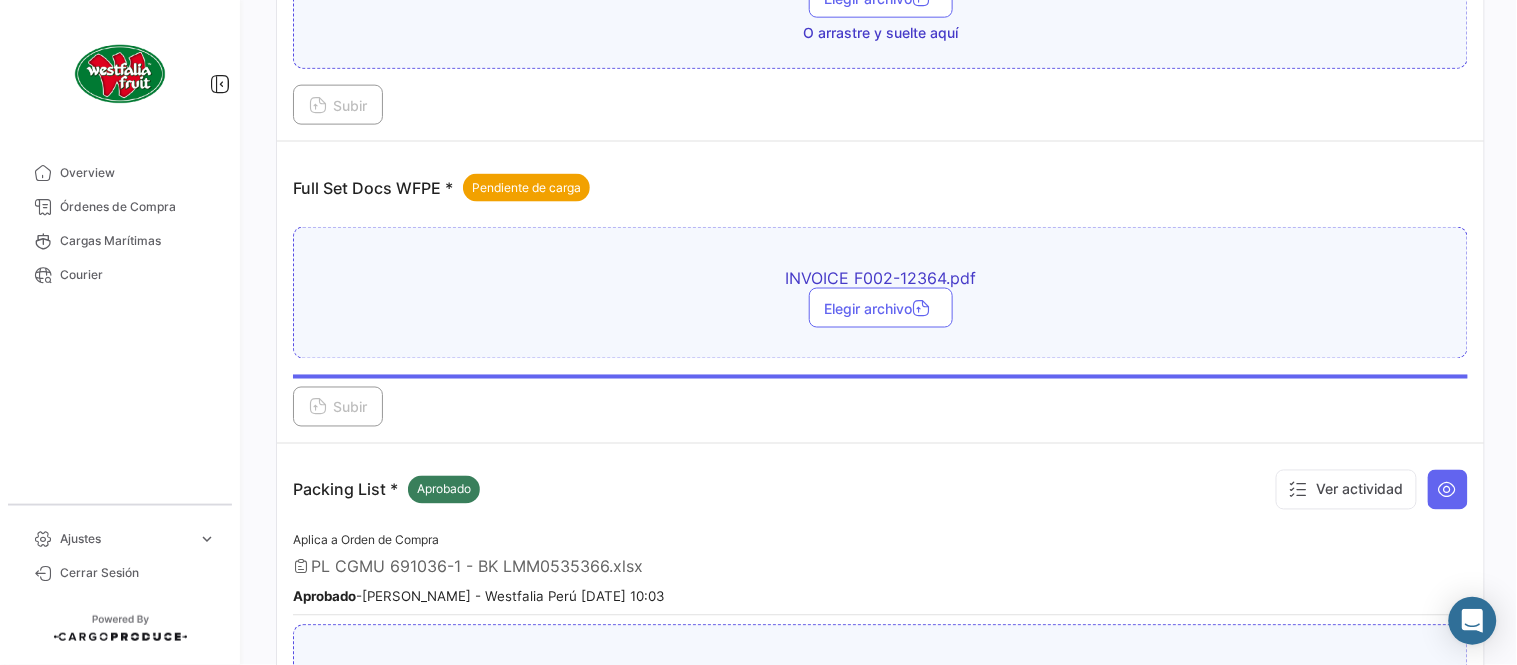 scroll, scrollTop: 584, scrollLeft: 0, axis: vertical 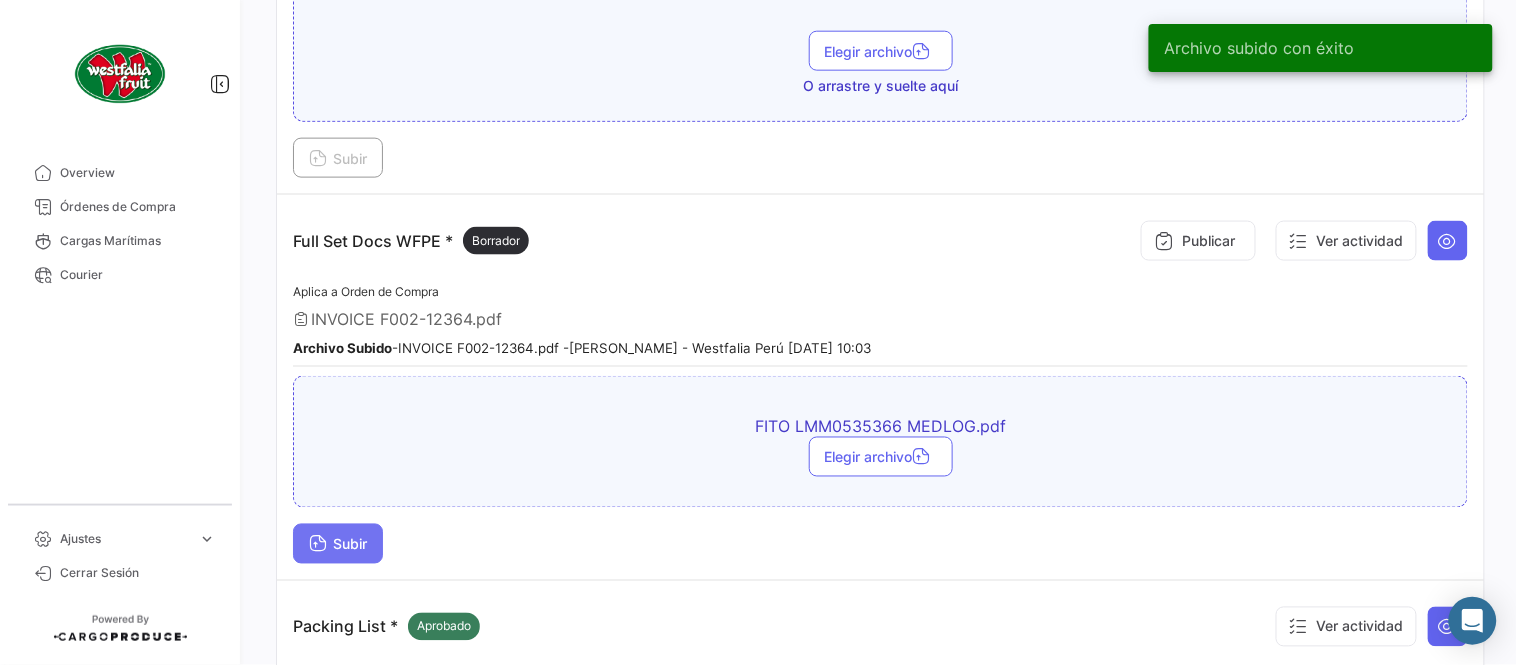 click on "Subir" at bounding box center (338, 544) 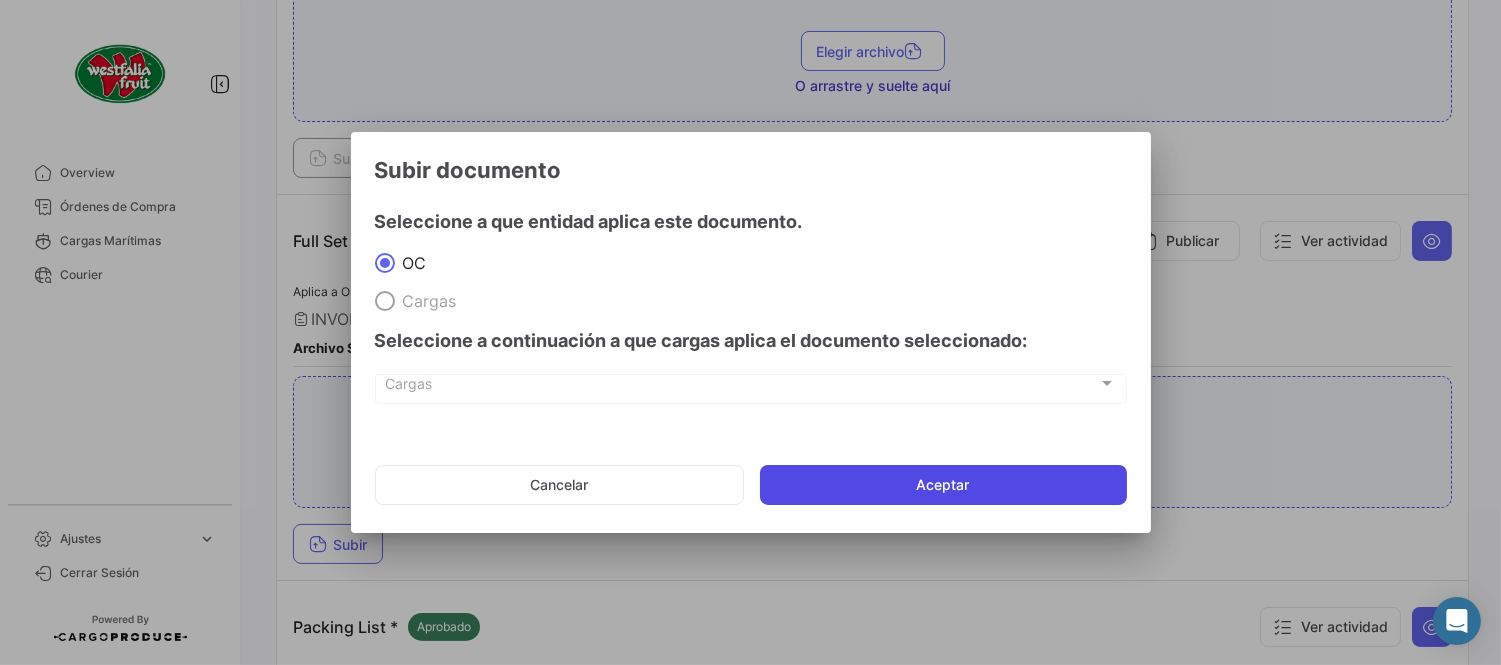 click on "Cancelar   Aceptar" 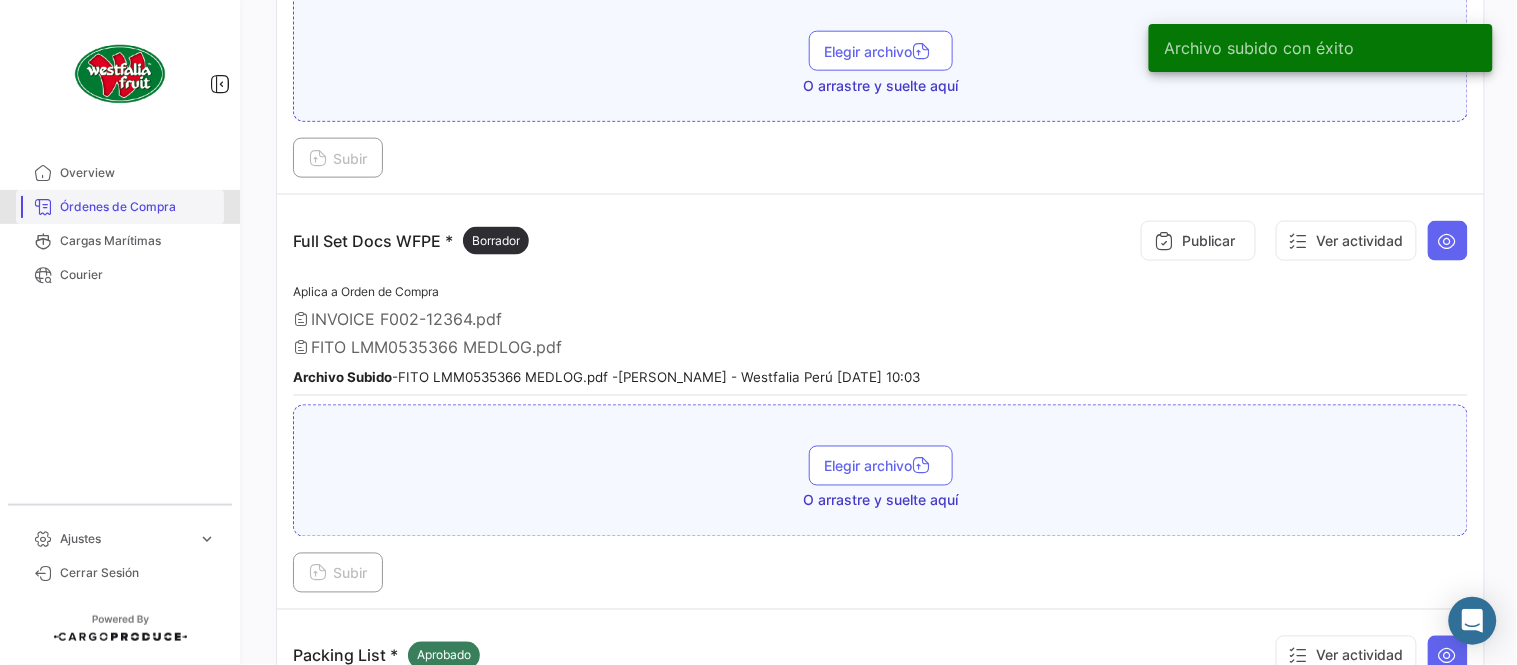 click on "Órdenes de Compra" at bounding box center [138, 207] 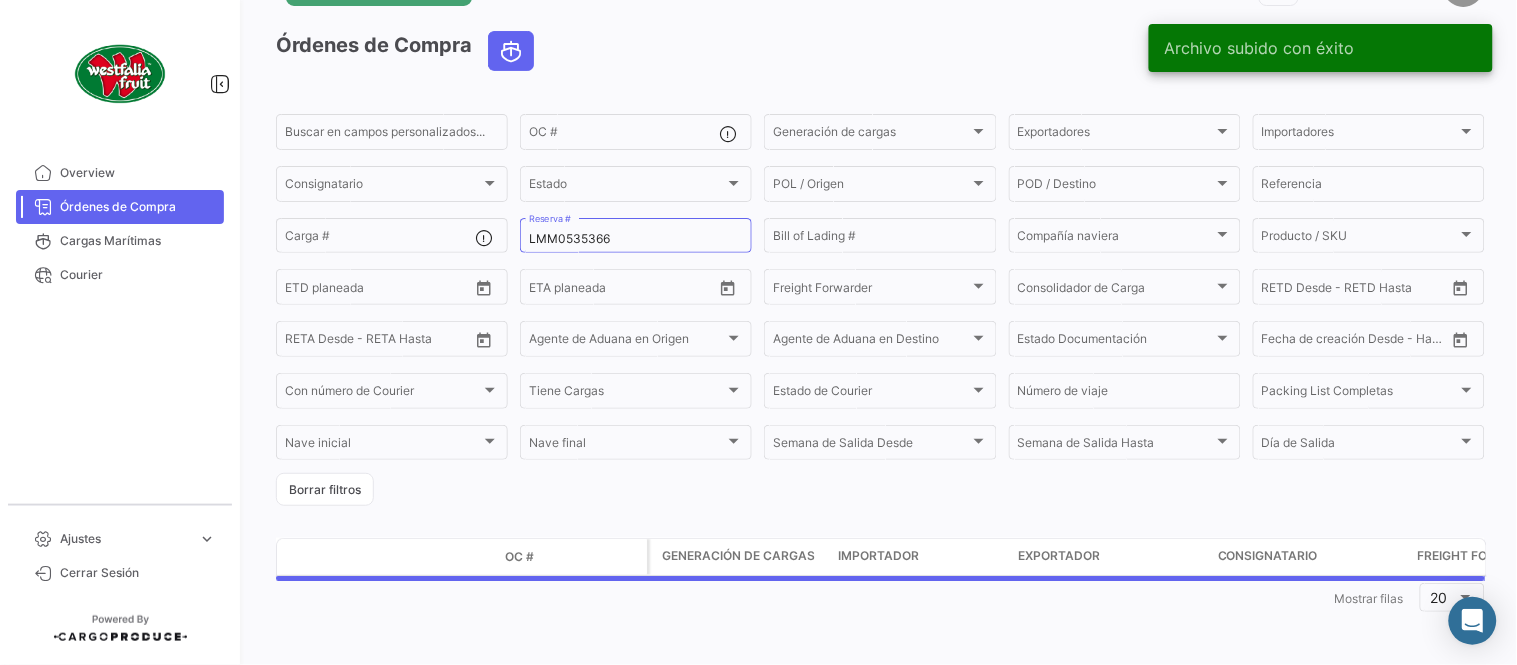 scroll, scrollTop: 0, scrollLeft: 0, axis: both 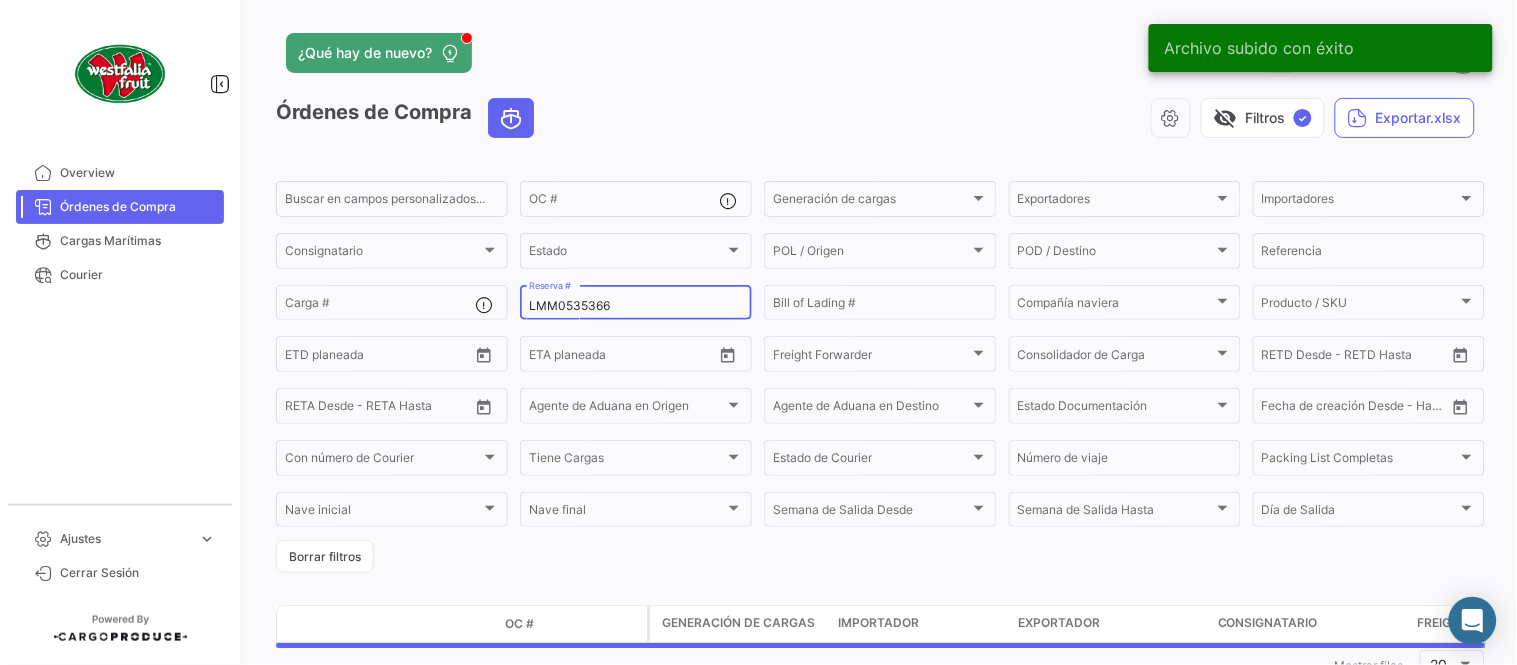 click on "LMM0535366" at bounding box center (636, 306) 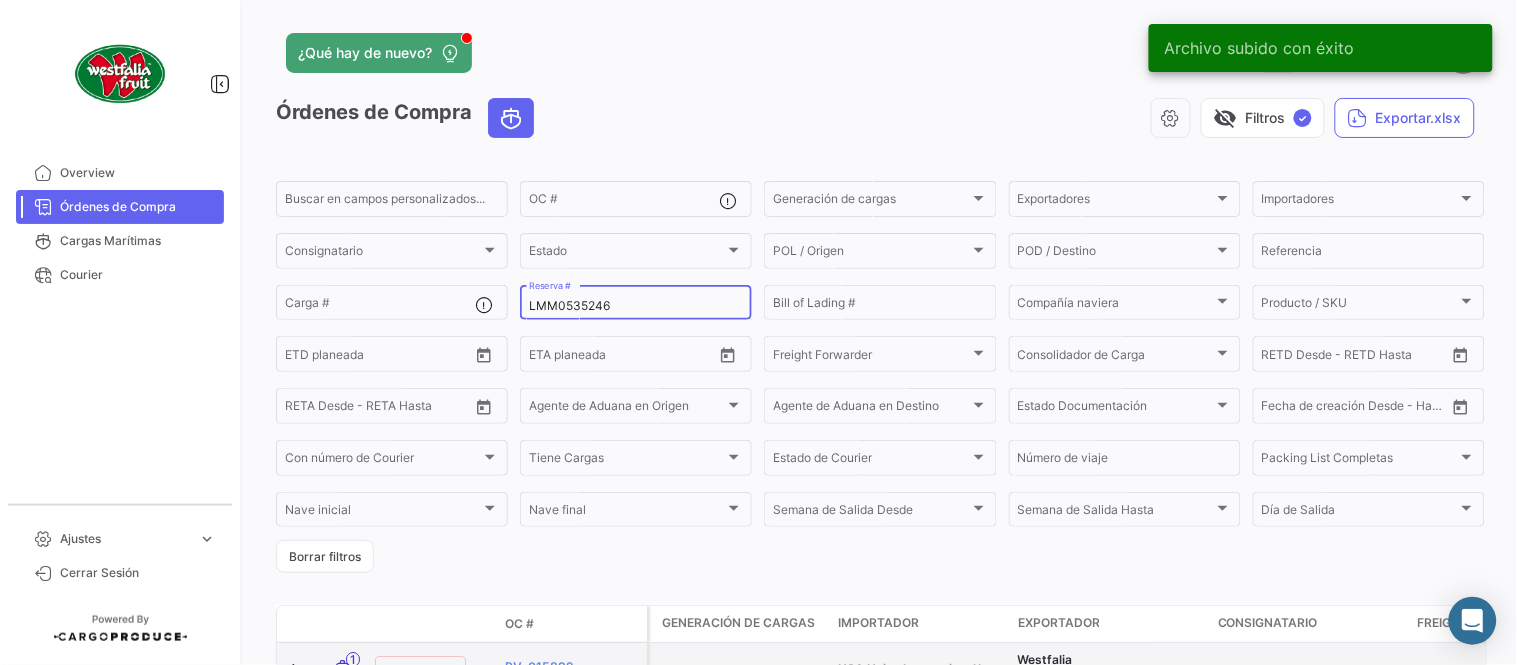 type on "LMM0535246" 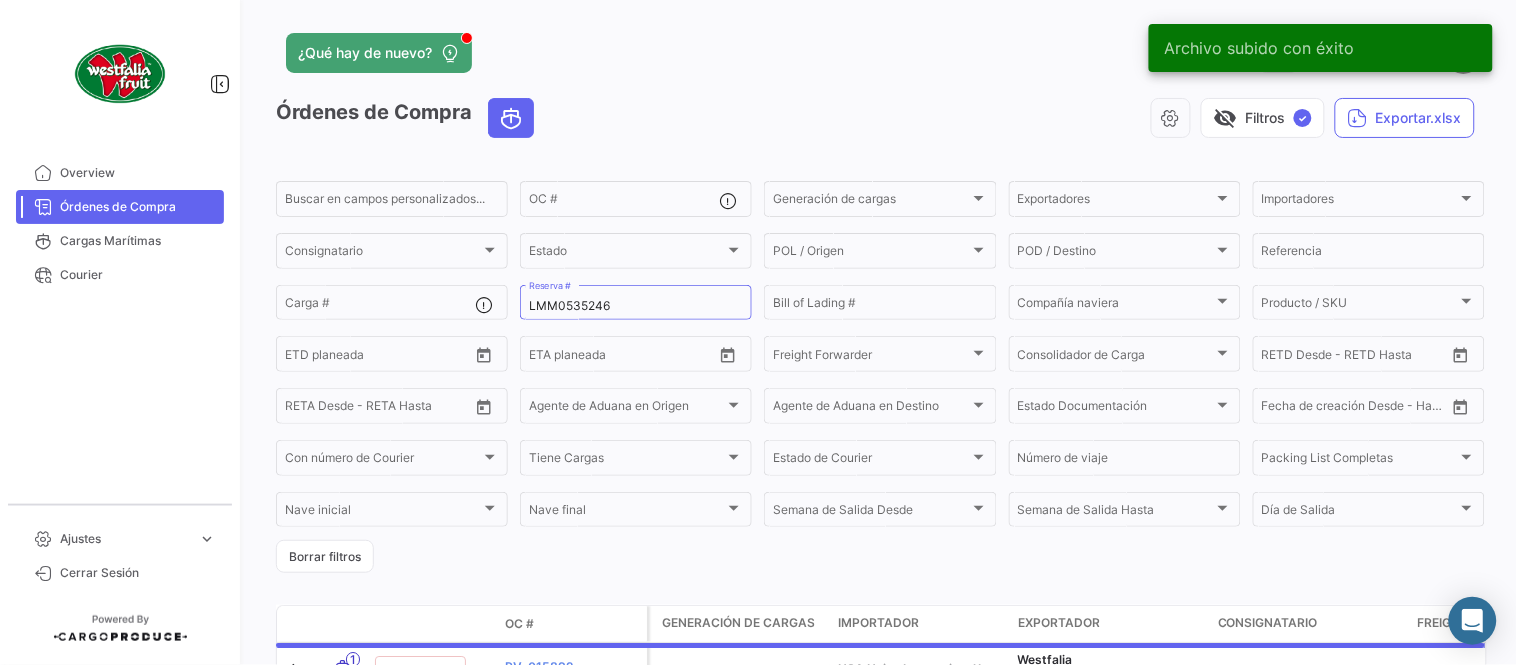 click on "¿Qué hay de nuevo?  0  [PERSON_NAME]" 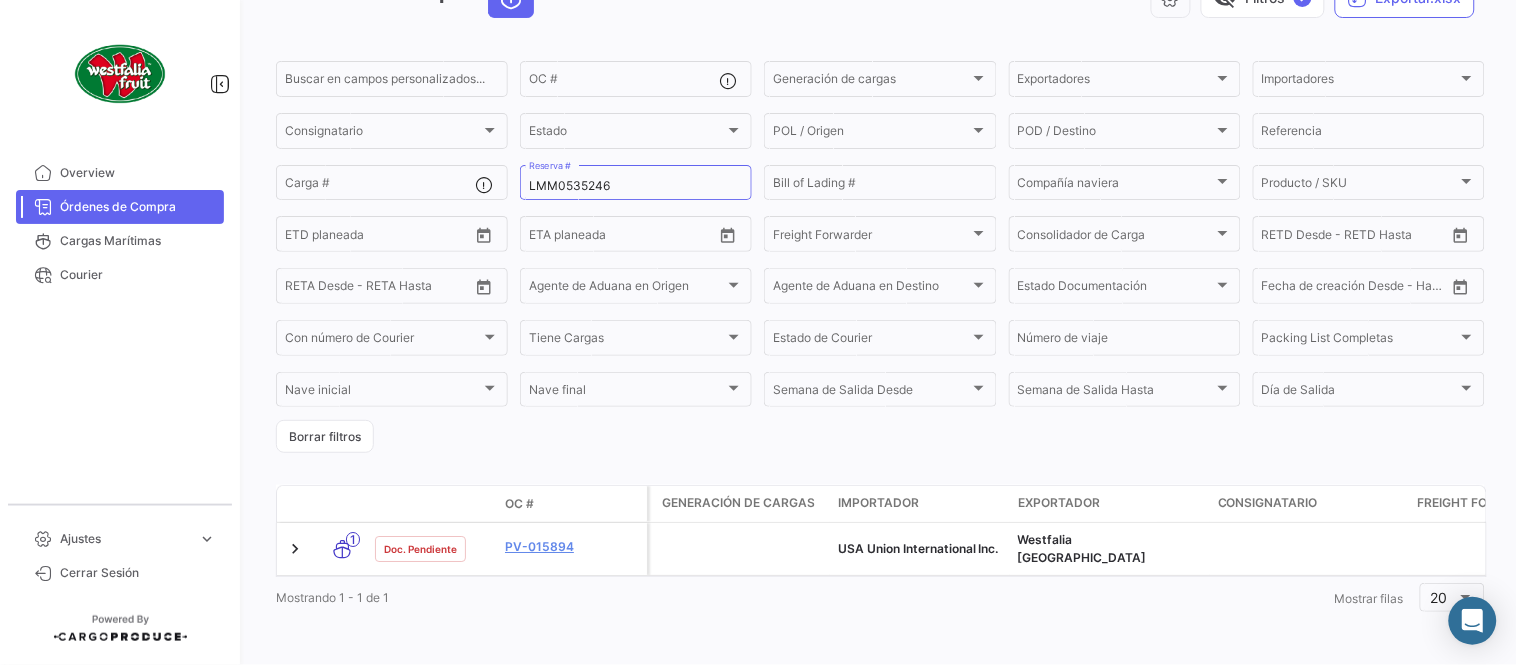 scroll, scrollTop: 128, scrollLeft: 0, axis: vertical 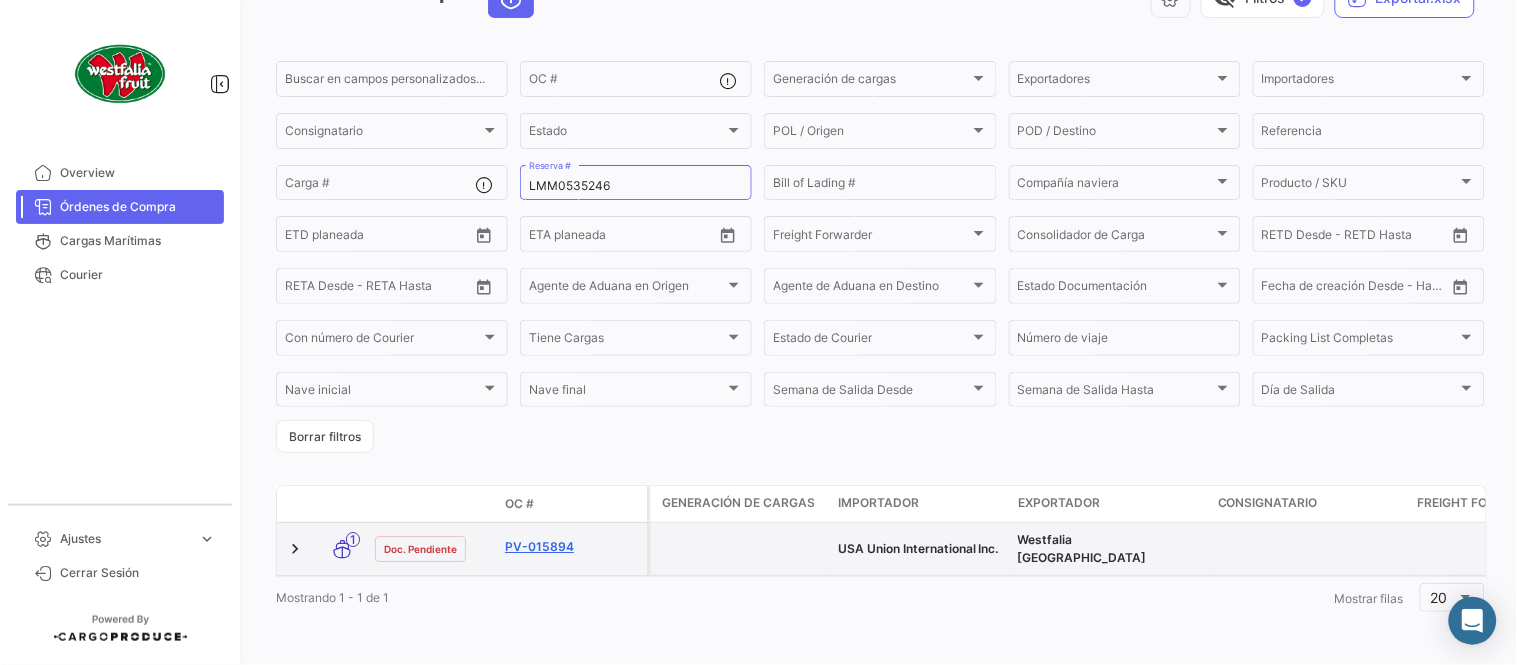 click on "PV-015894" 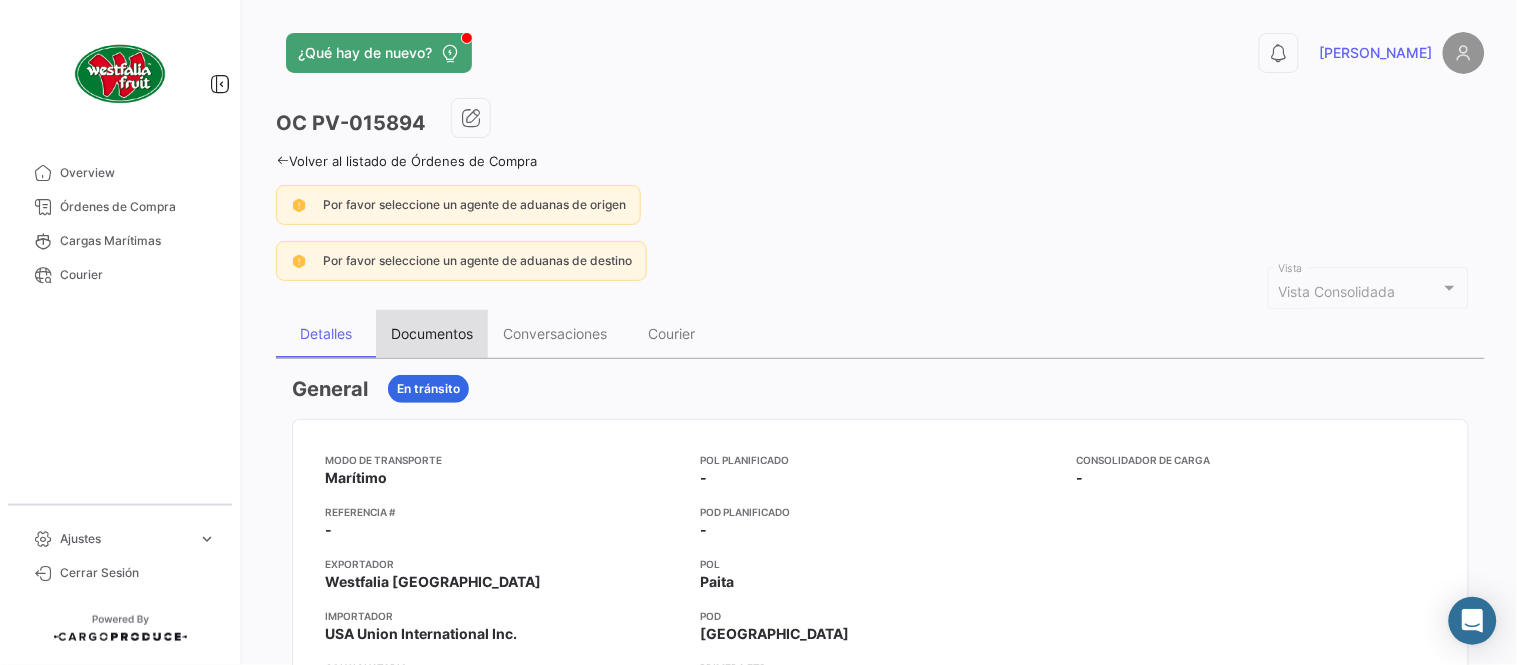 click on "Documentos" at bounding box center [432, 333] 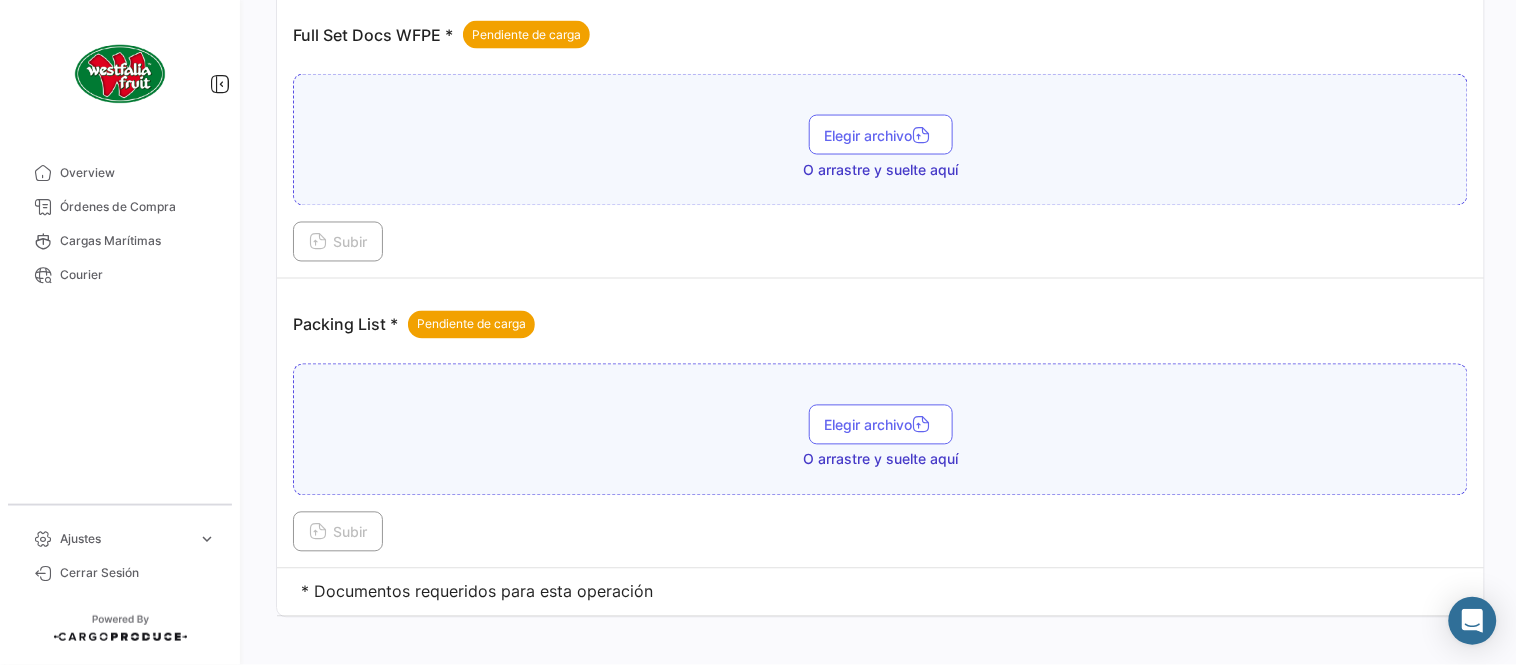 scroll, scrollTop: 806, scrollLeft: 0, axis: vertical 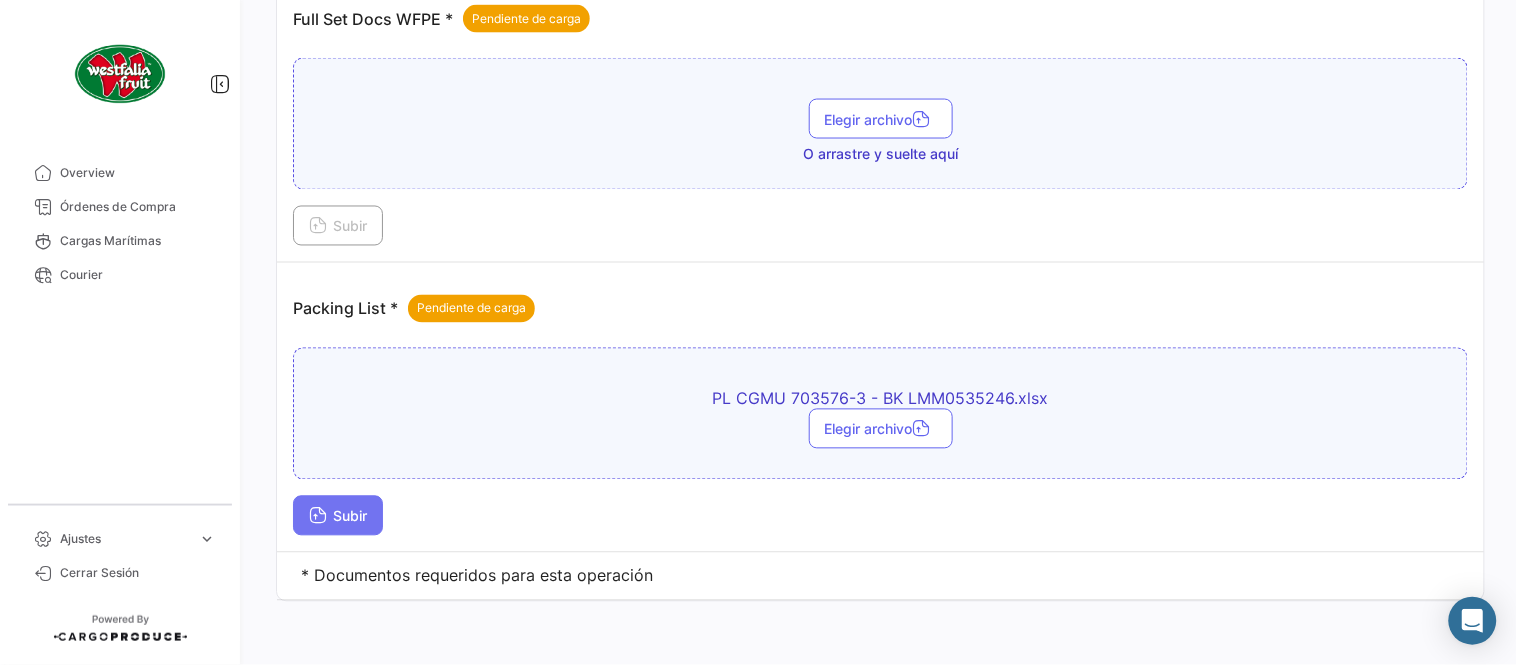 click at bounding box center [318, 518] 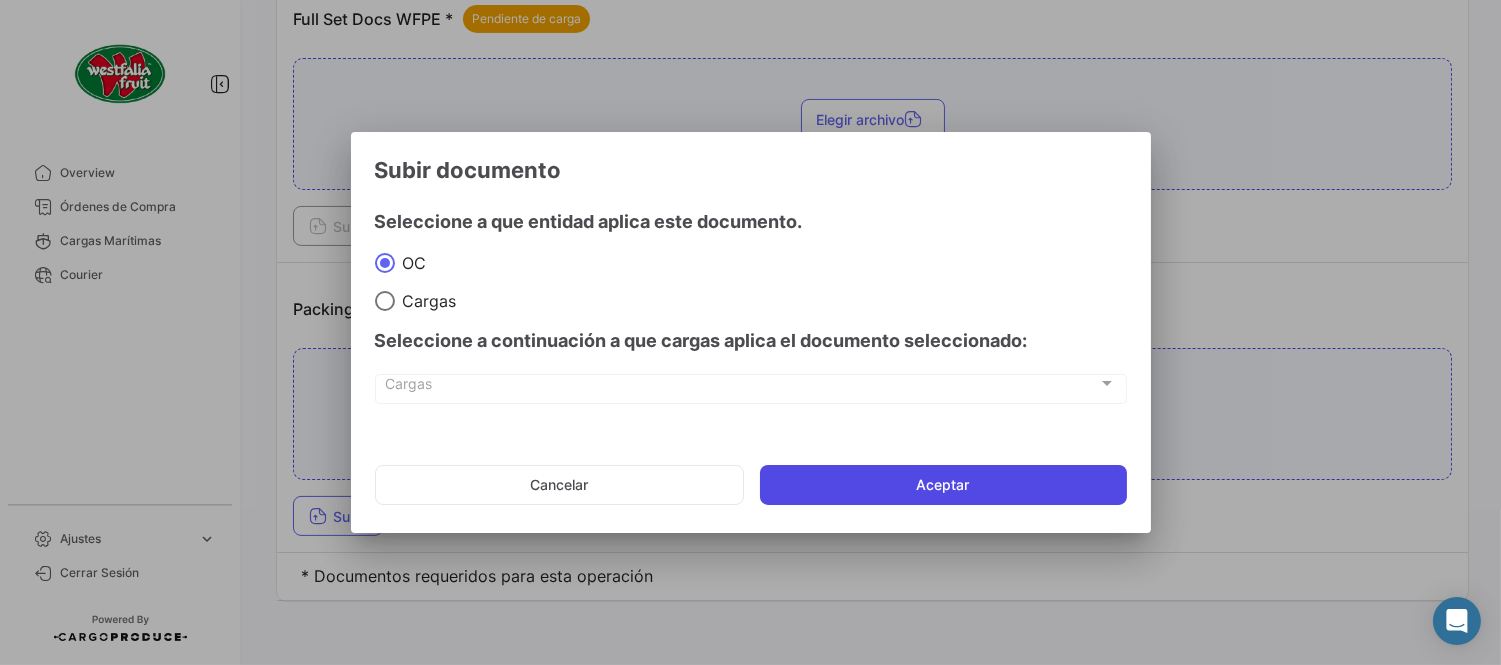 click on "Aceptar" 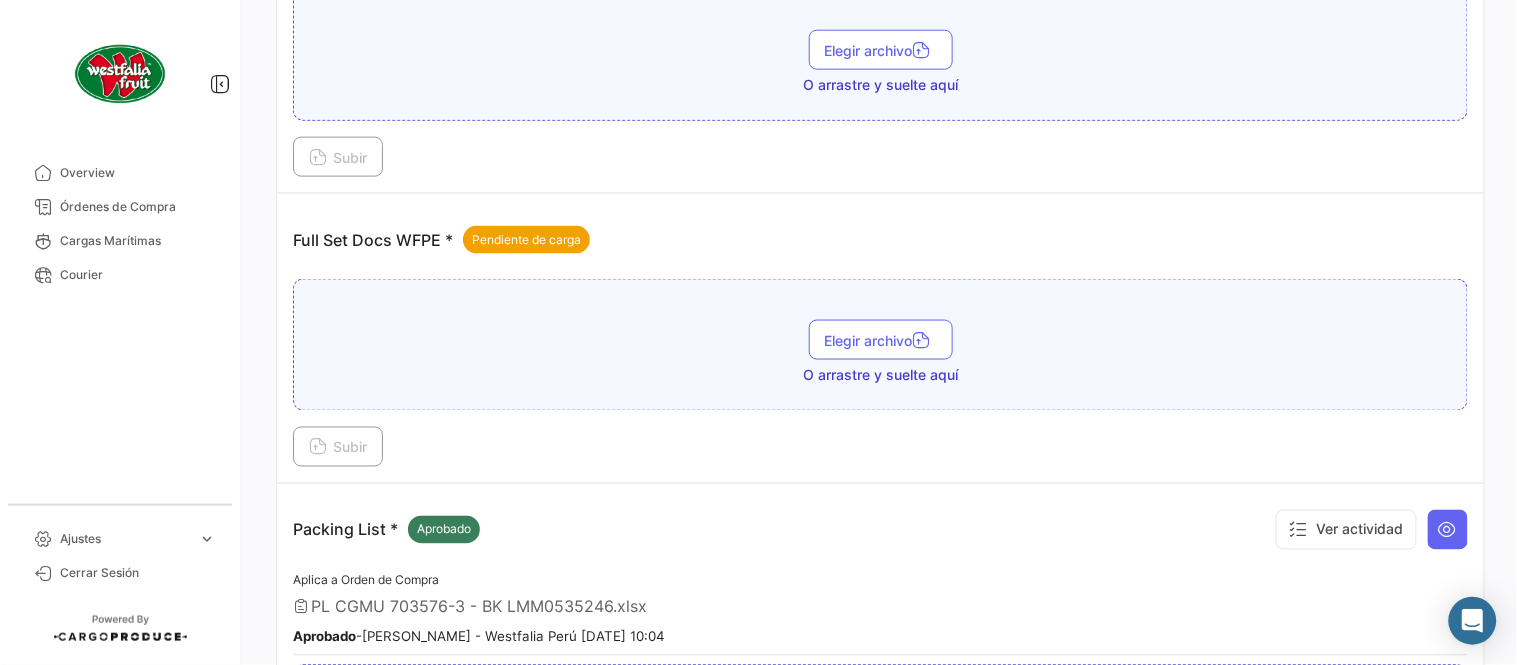 scroll, scrollTop: 584, scrollLeft: 0, axis: vertical 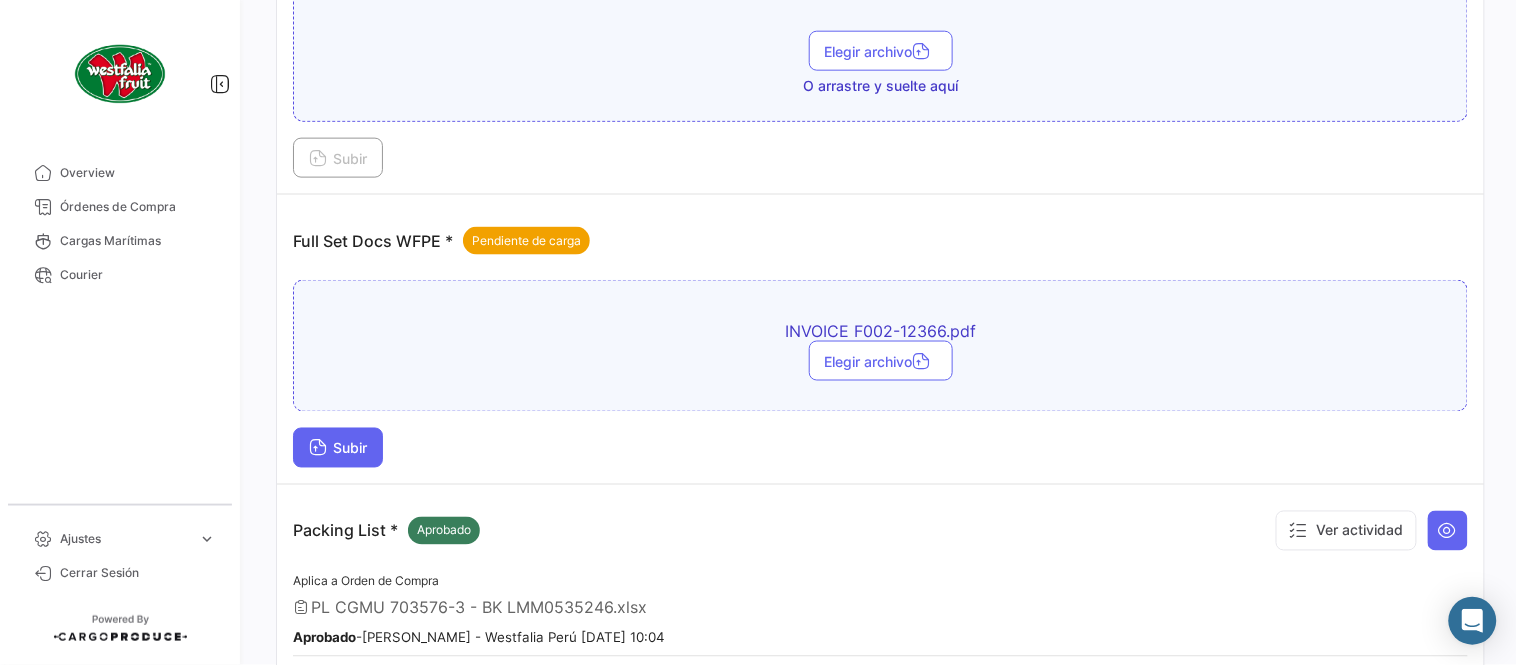 click on "Subir" at bounding box center (338, 448) 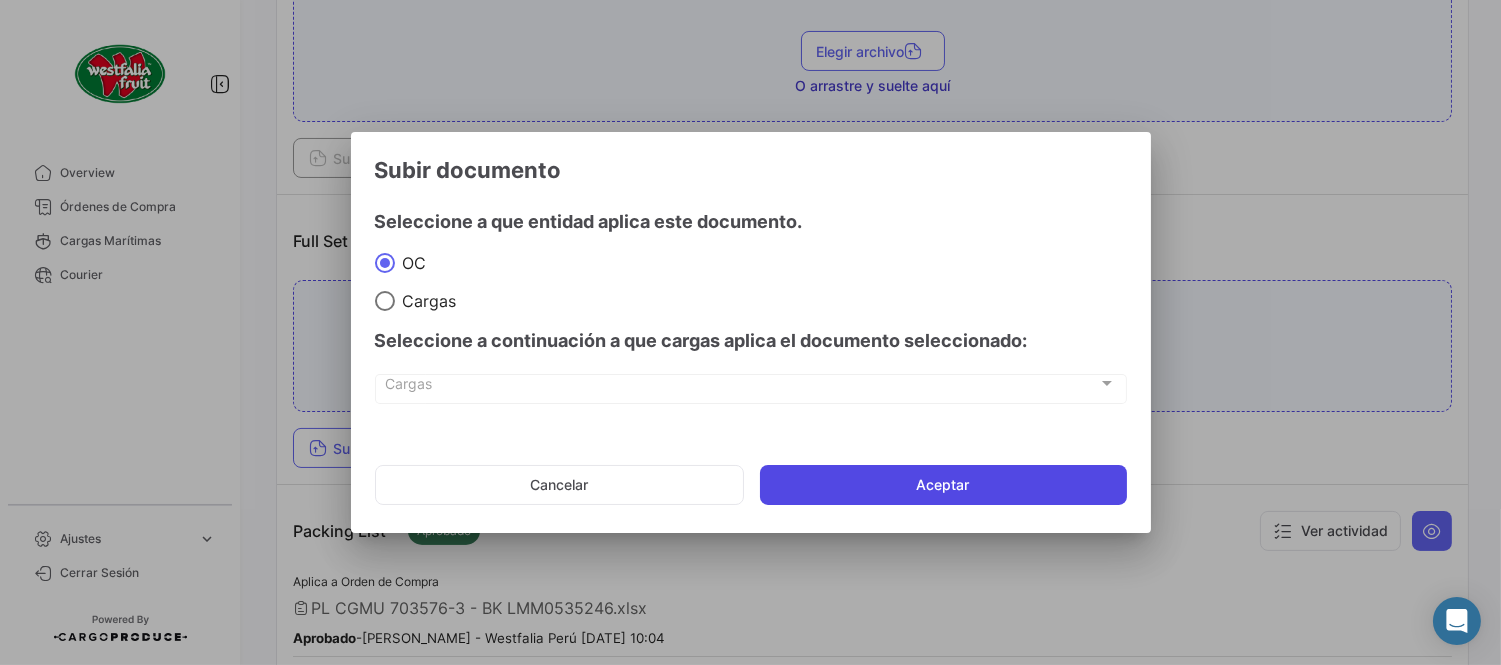 click on "Aceptar" 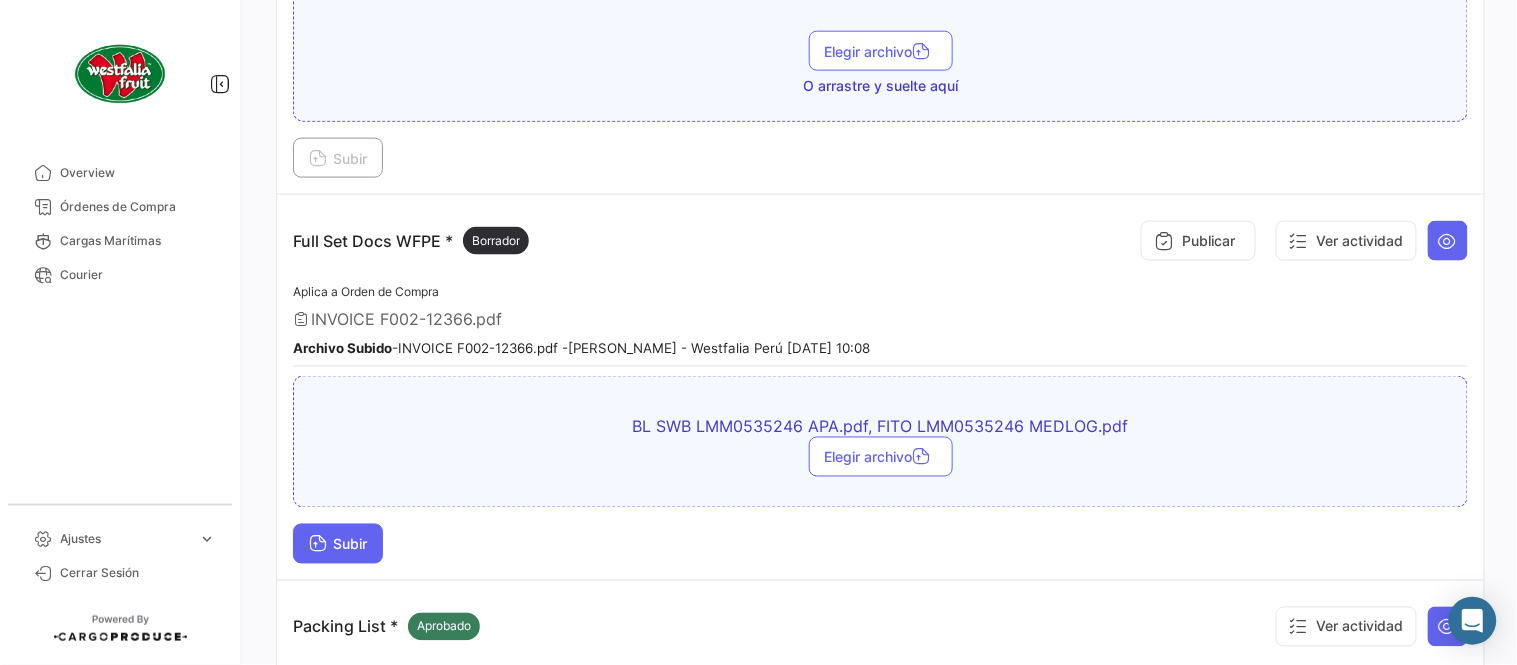 click on "Subir" at bounding box center (338, 544) 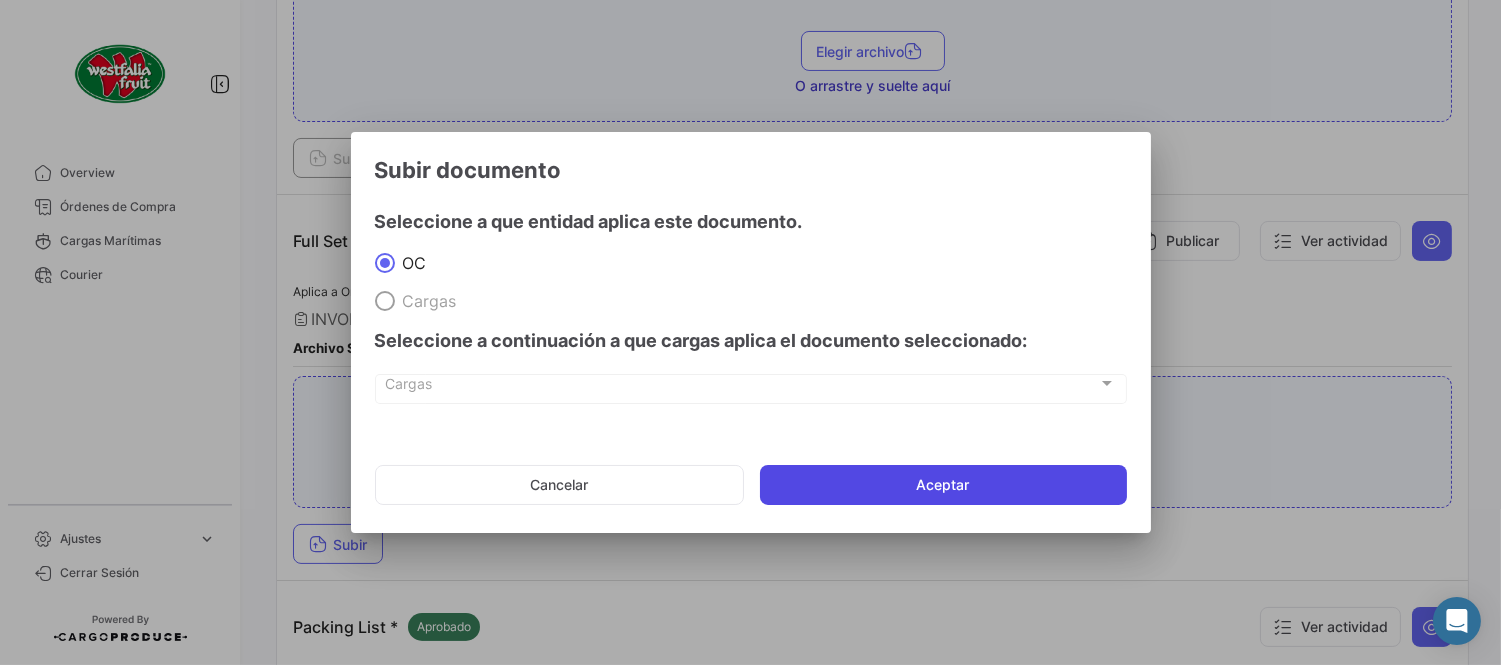 click on "Aceptar" 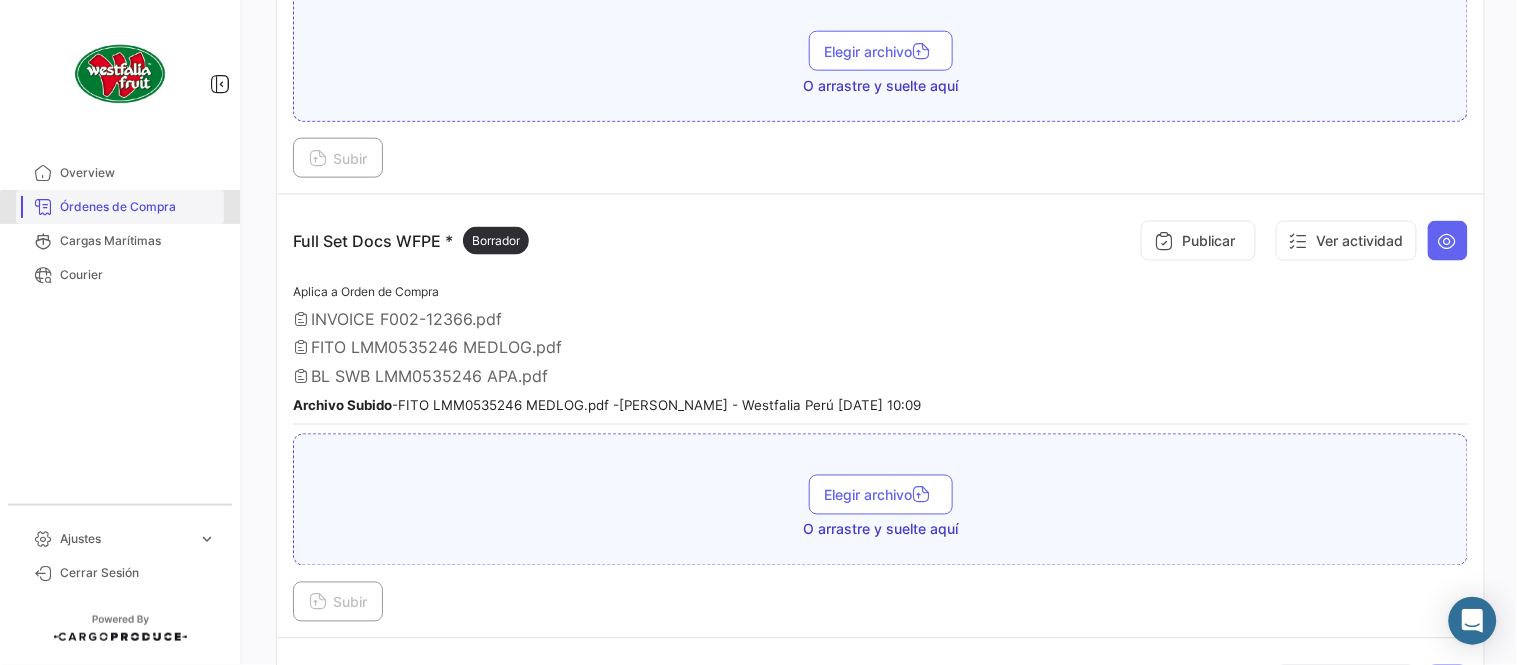 click on "Órdenes de Compra" at bounding box center [138, 207] 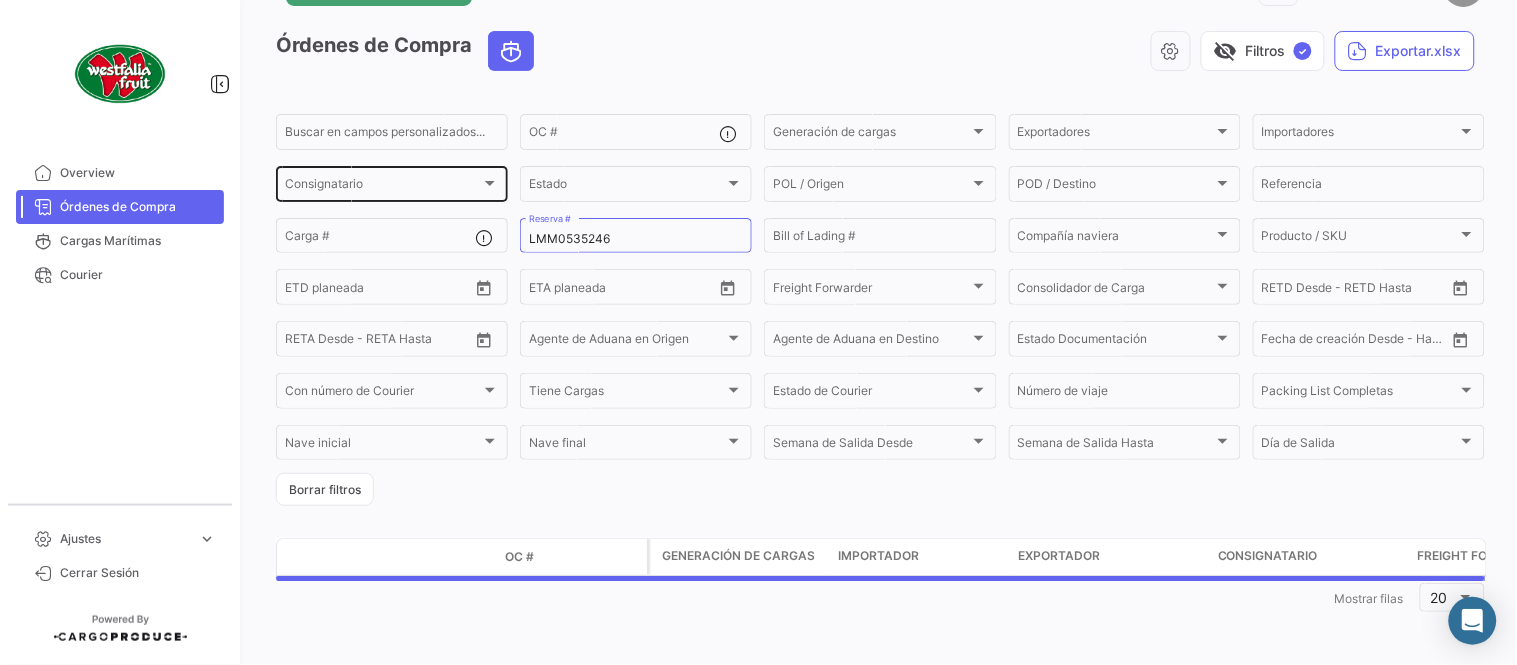 scroll, scrollTop: 0, scrollLeft: 0, axis: both 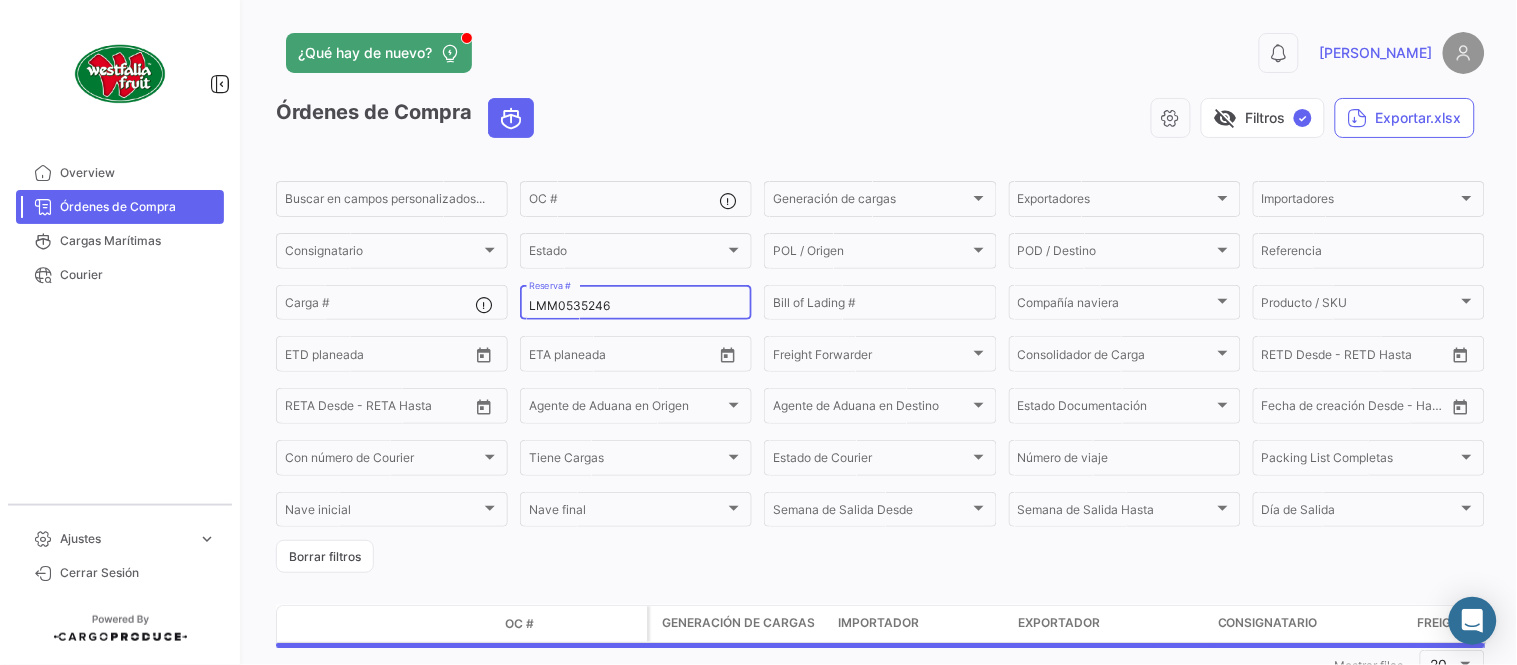 click on "LMM0535246" at bounding box center [636, 306] 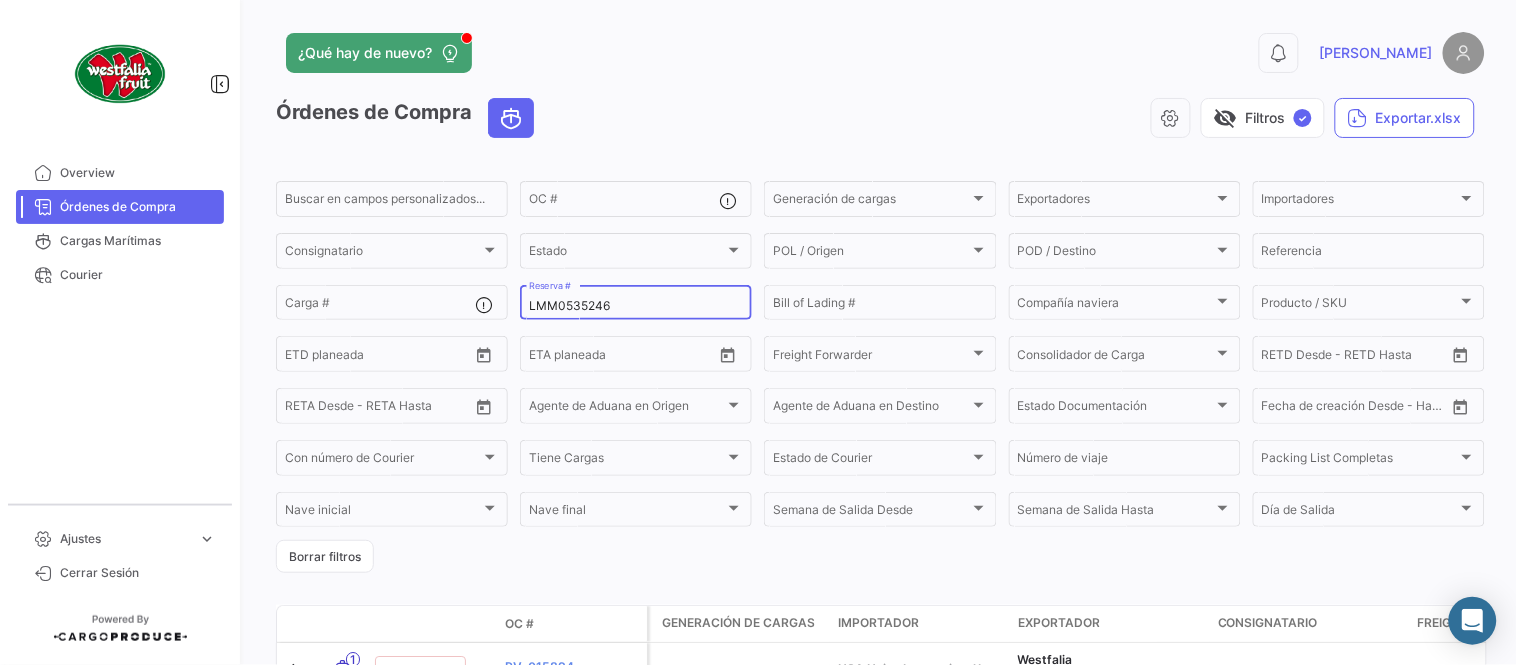 paste on "362" 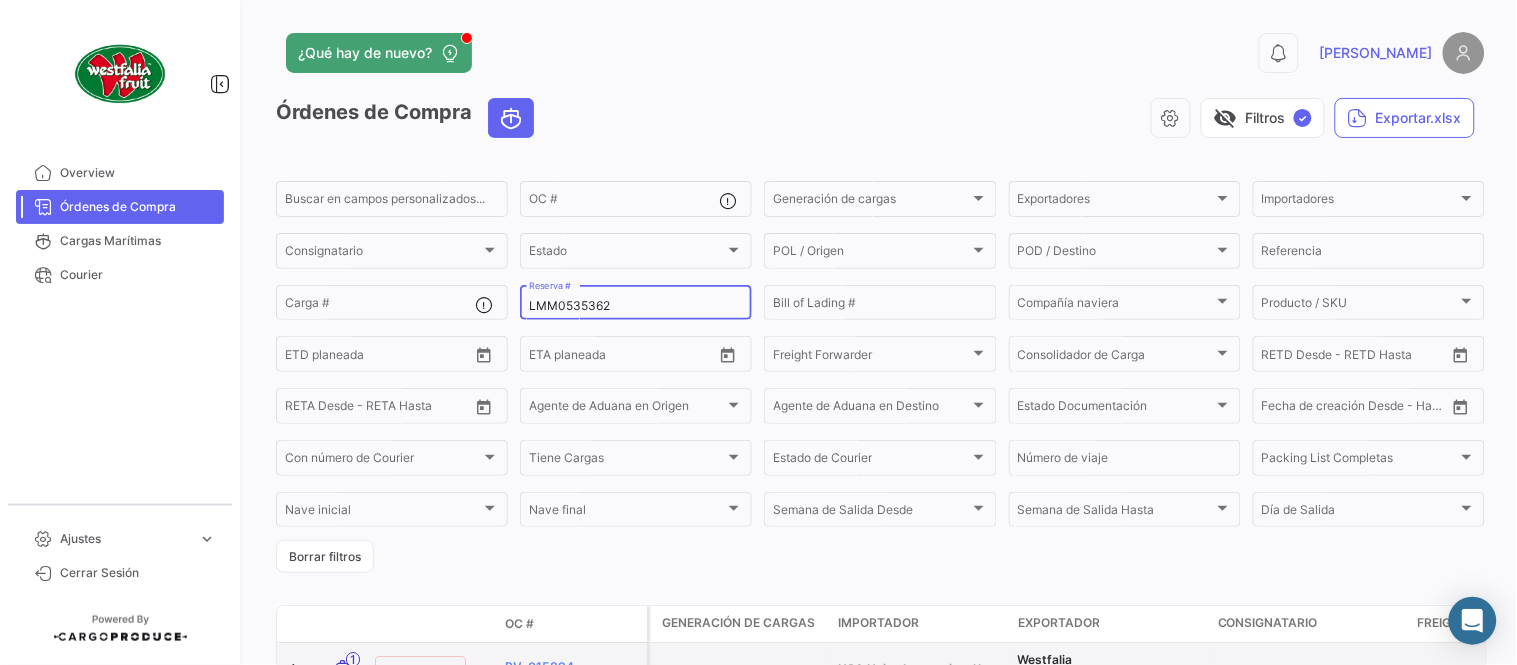 type on "LMM0535362" 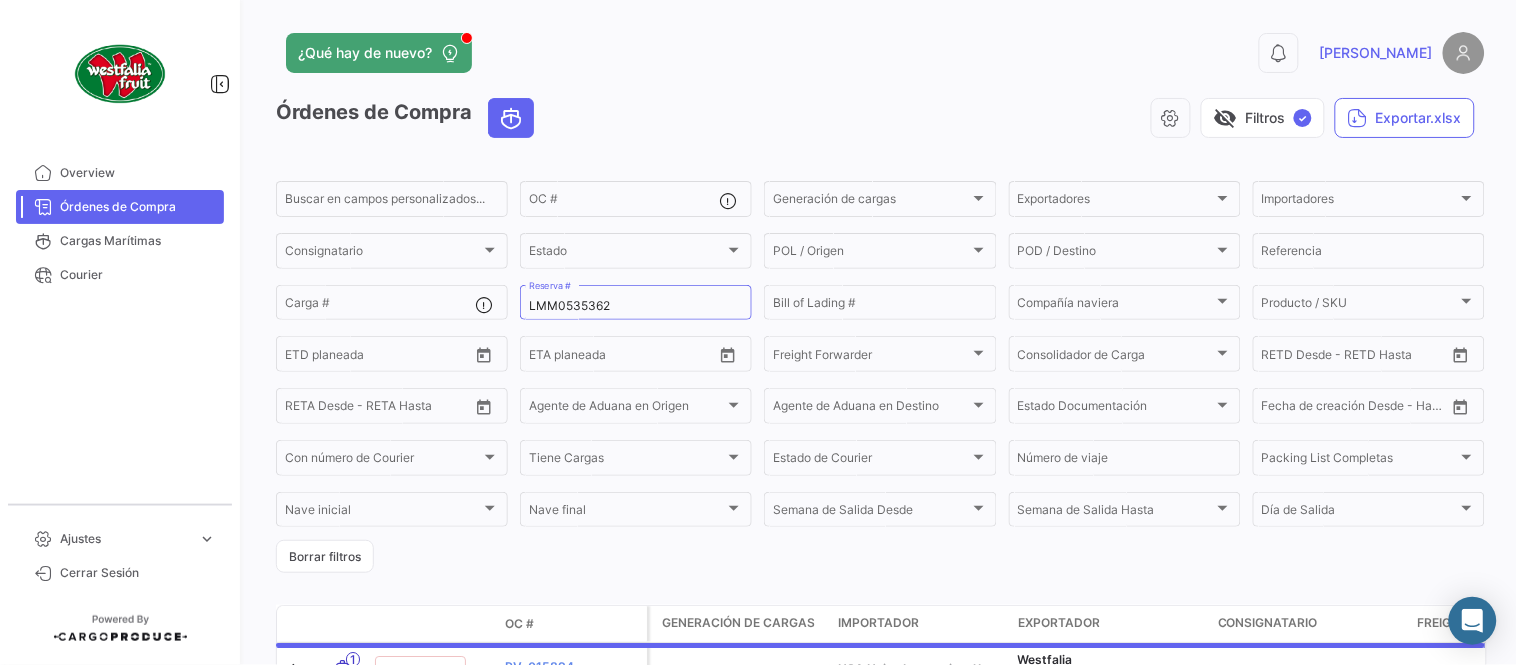 drag, startPoint x: 932, startPoint y: 51, endPoint x: 802, endPoint y: 74, distance: 132.01894 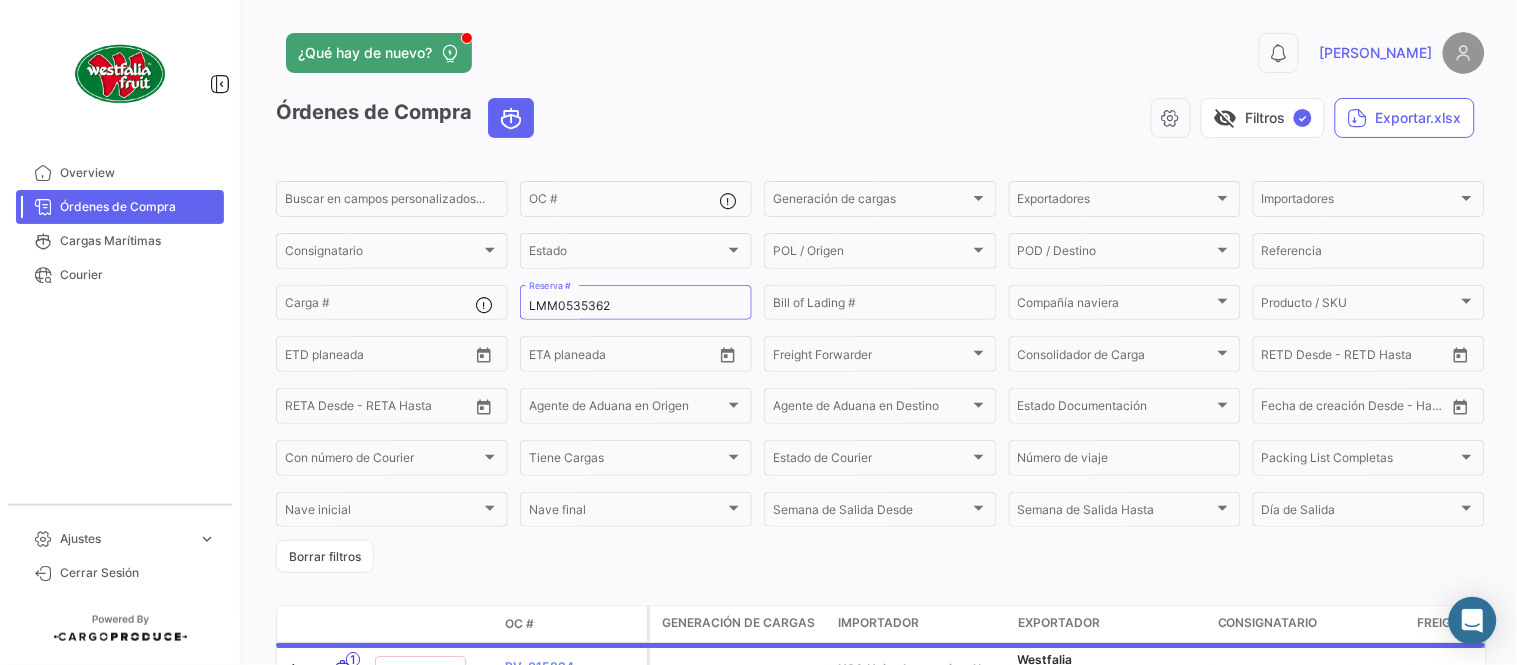 click on "¿Qué hay de nuevo?" 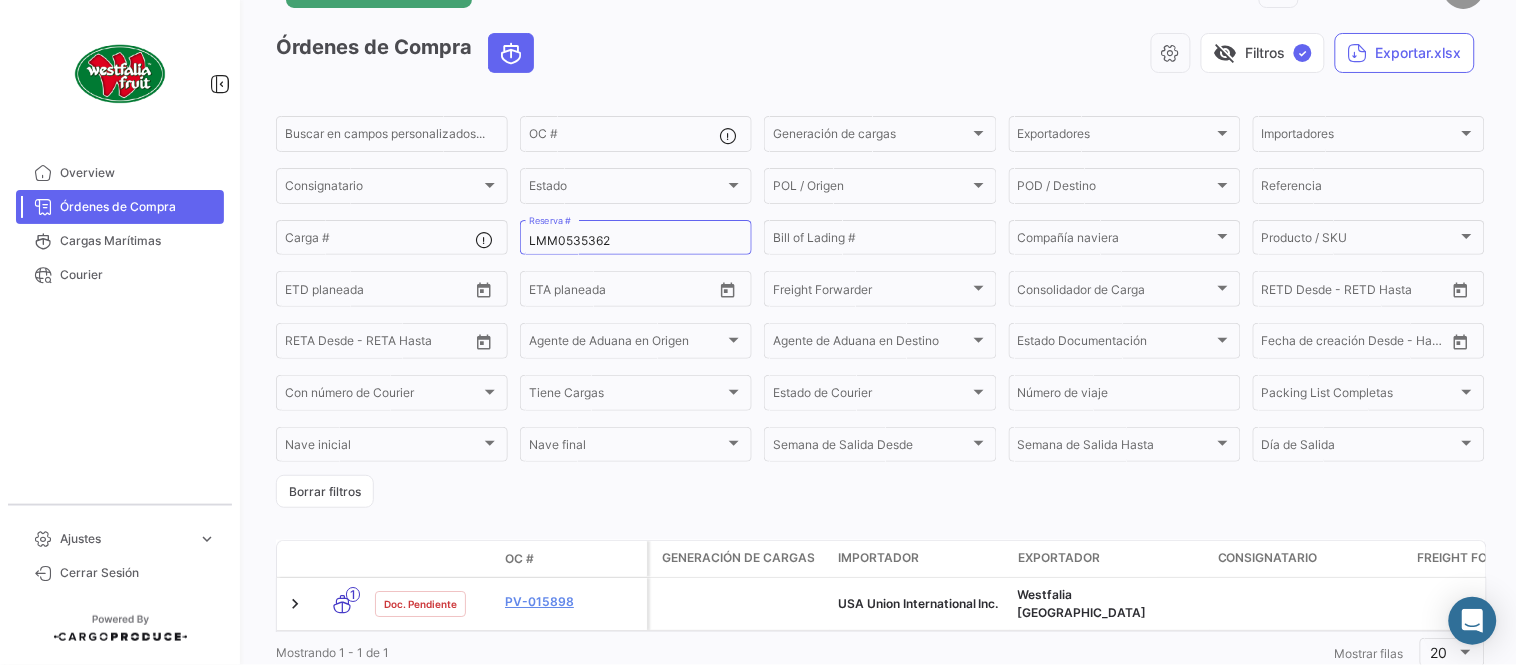 scroll, scrollTop: 128, scrollLeft: 0, axis: vertical 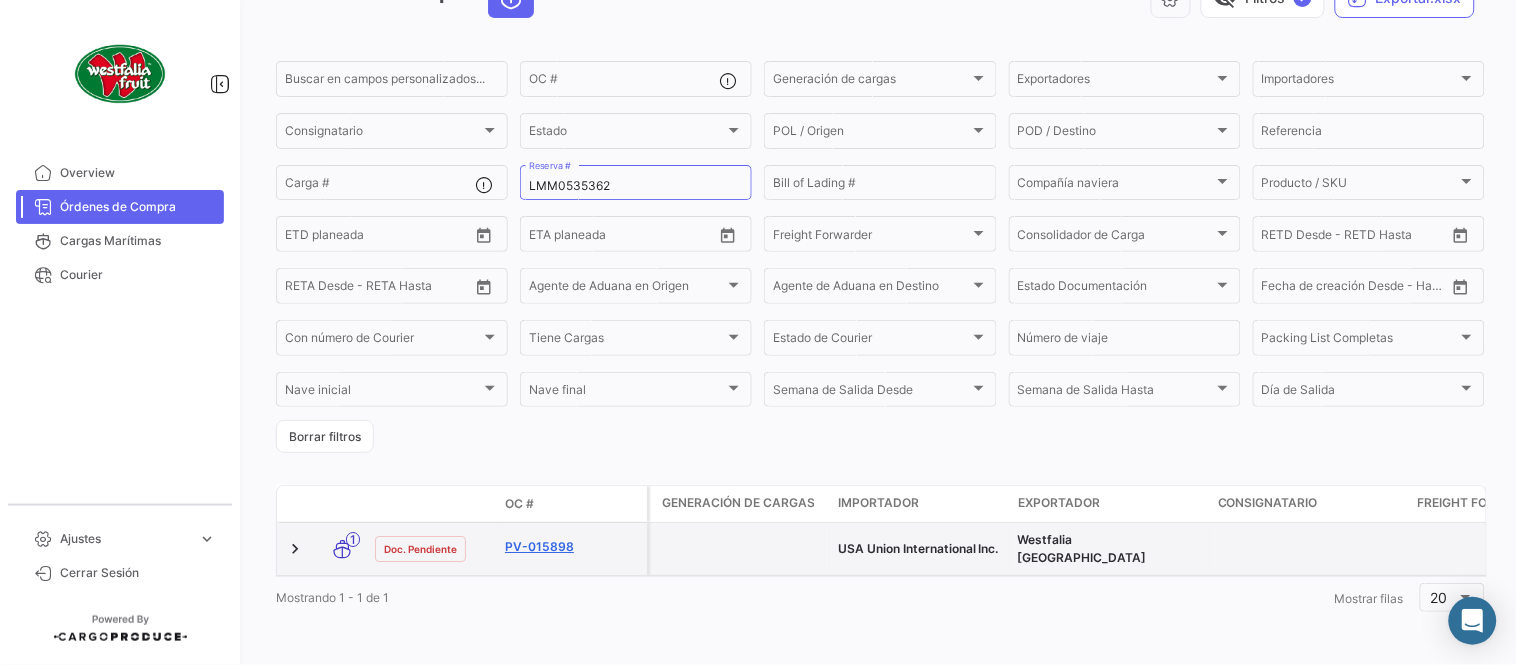 click on "PV-015898" 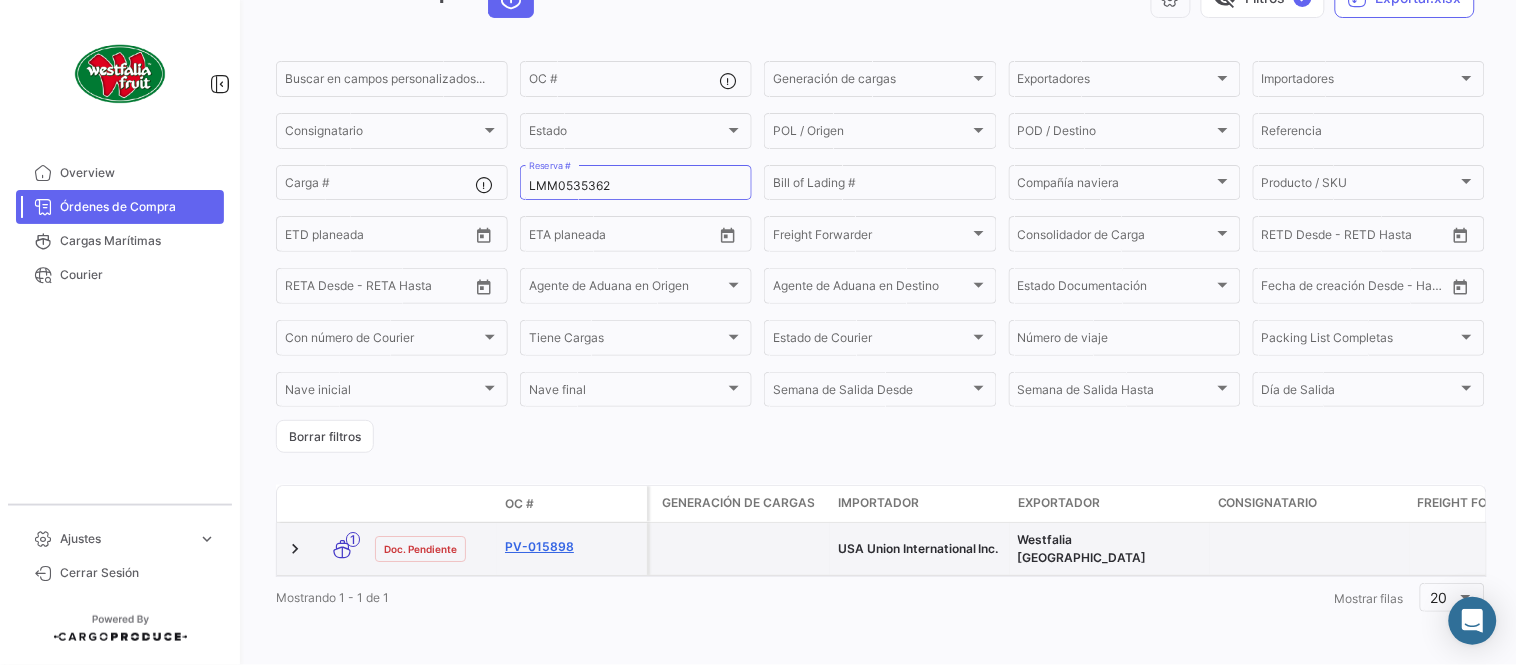 scroll, scrollTop: 0, scrollLeft: 0, axis: both 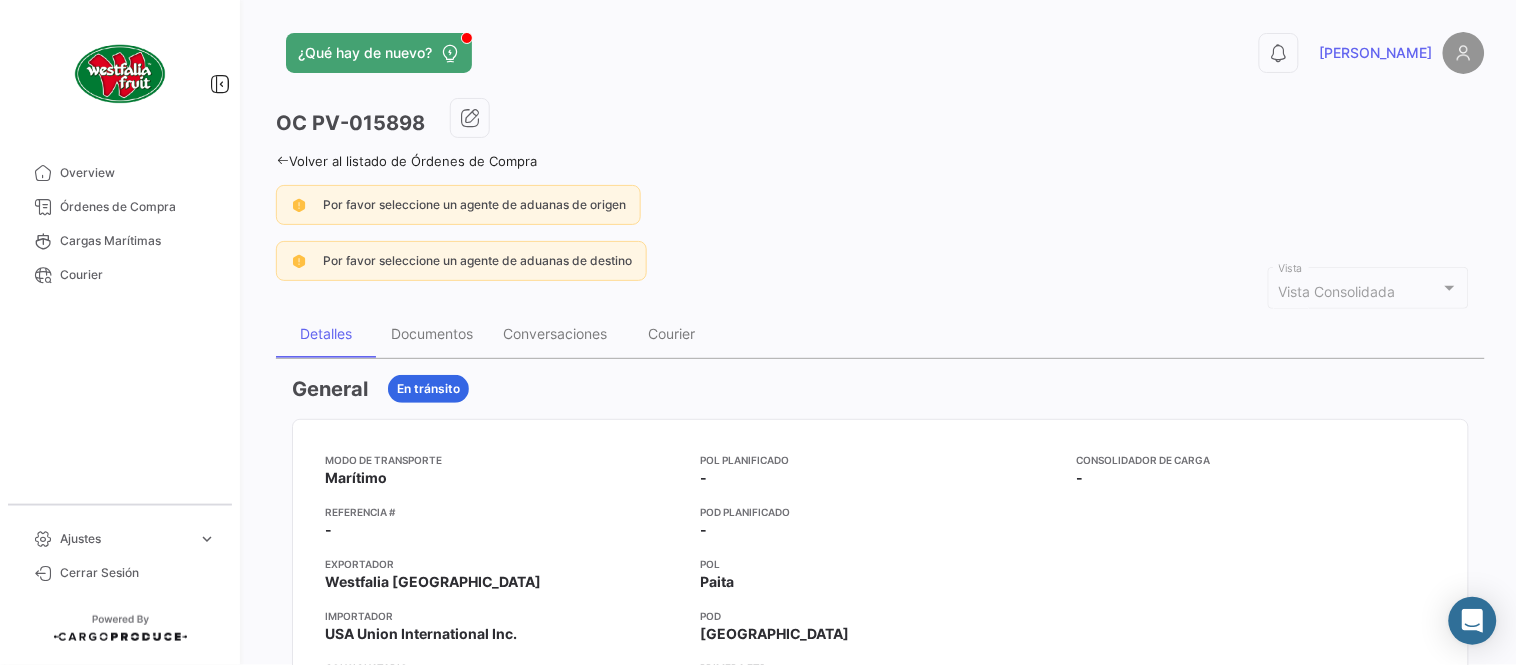 click on "OC
PV-015898  Volver al listado de Órdenes de Compra  Por favor seleccione un agente de aduanas de origen Por favor seleccione un agente de aduanas de destino Vista Consolidada Vista Detalles Documentos Conversaciones Courier General  En [PERSON_NAME]  Modo de Transporte
Marítimo  Referencia #
-  Exportador
Westfalia Perú  Importador
USA Union International Inc.  Consignatario
-  Agente de Aduana en Origen
-  Agente de Aduana en Destino
-  POL Planificado
-   POD Planificado
-   [PERSON_NAME]  POD
Yokohama  Primera ETD
[DATE] 10:06
Primera ETA
[DATE] 10:00
Semana de Salida
29 - 2025  Día de Salida
Miércoles  Consolidador de Carga
-  Temperatura
- AC
- Productos/SKU Solicitados Nombre del SKU Código de SKU Moneda  Precio por Cajas   Cantidad [PERSON_NAME]  Subtotal  Palta - Frescos Palta Exportable  USD 0  1  USD 0.00 Numero [PERSON_NAME]  1  Precio Total  USD   0.00  Generación [PERSON_NAME] por Reserva/BL No hay envíos para mostrar Cargas ETD" 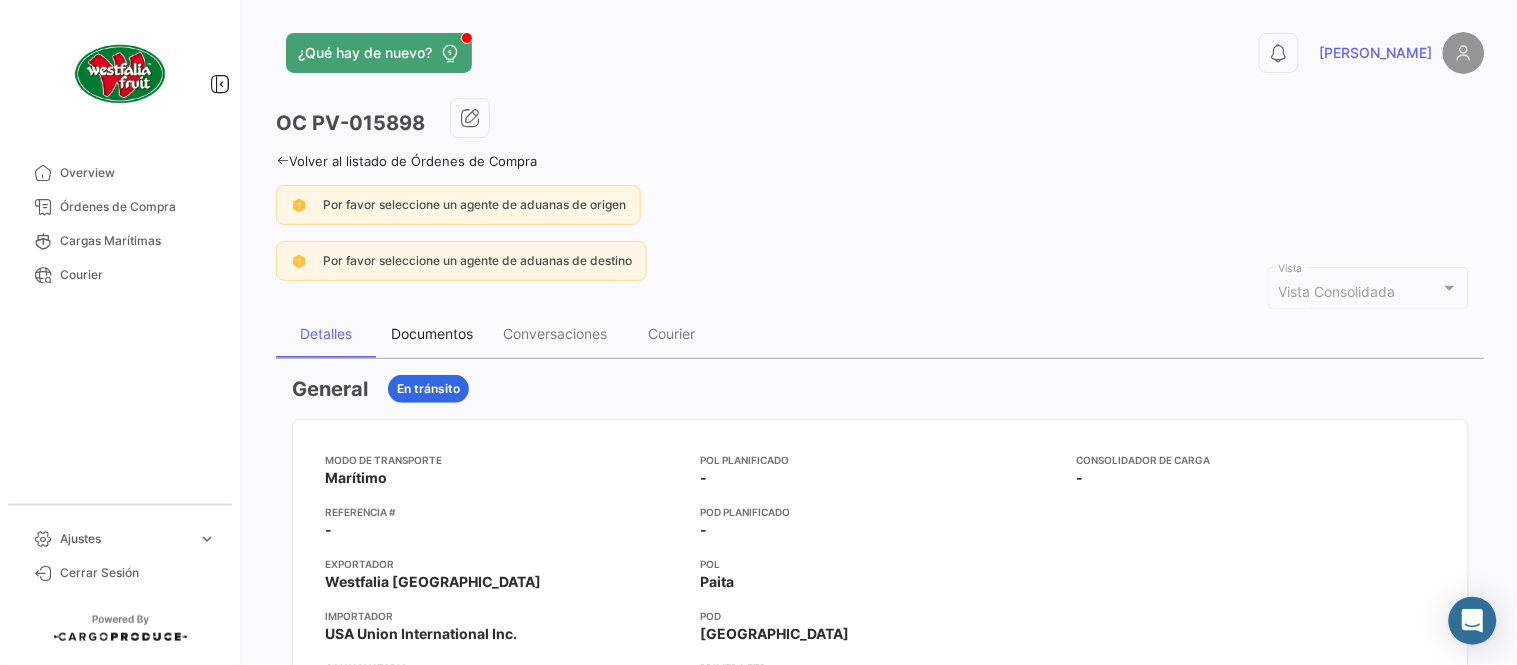 click on "Documentos" at bounding box center [432, 334] 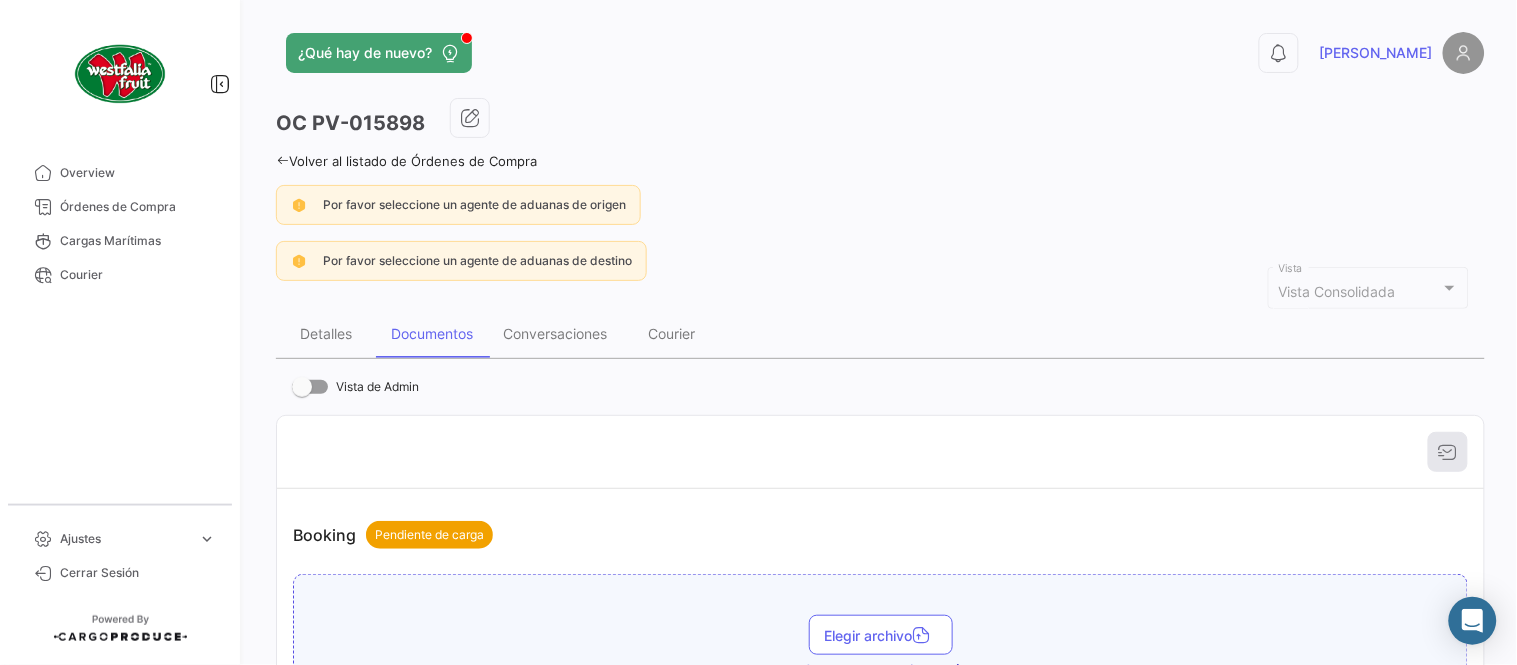 drag, startPoint x: 1001, startPoint y: 268, endPoint x: 938, endPoint y: 320, distance: 81.68843 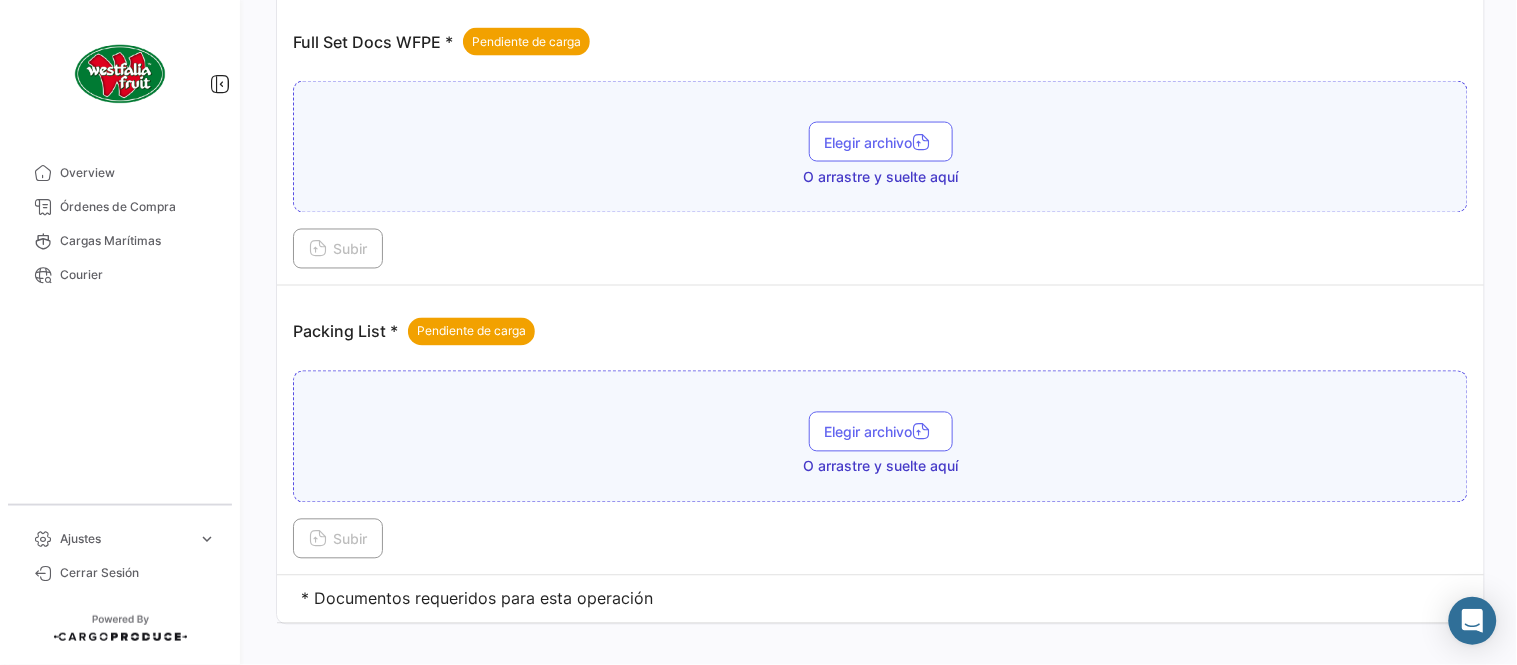 scroll, scrollTop: 806, scrollLeft: 0, axis: vertical 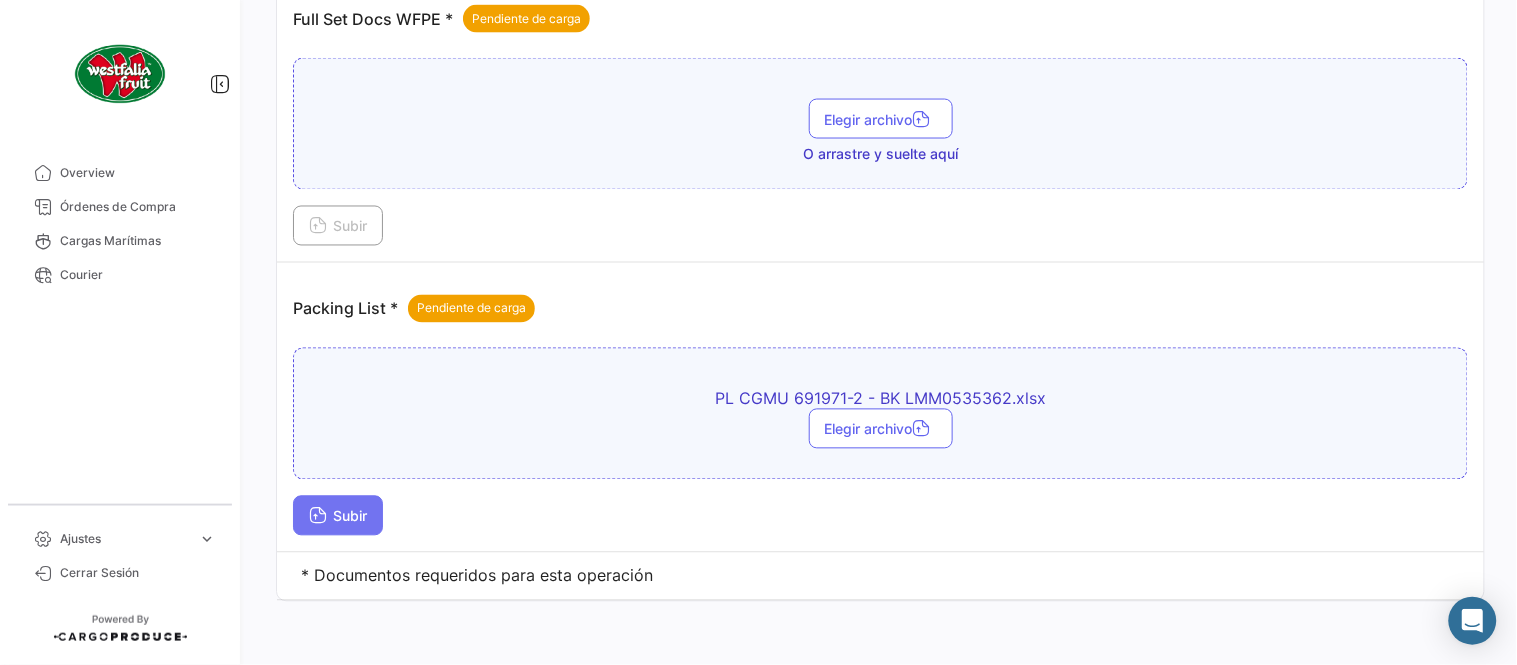 click on "Subir" at bounding box center (338, 516) 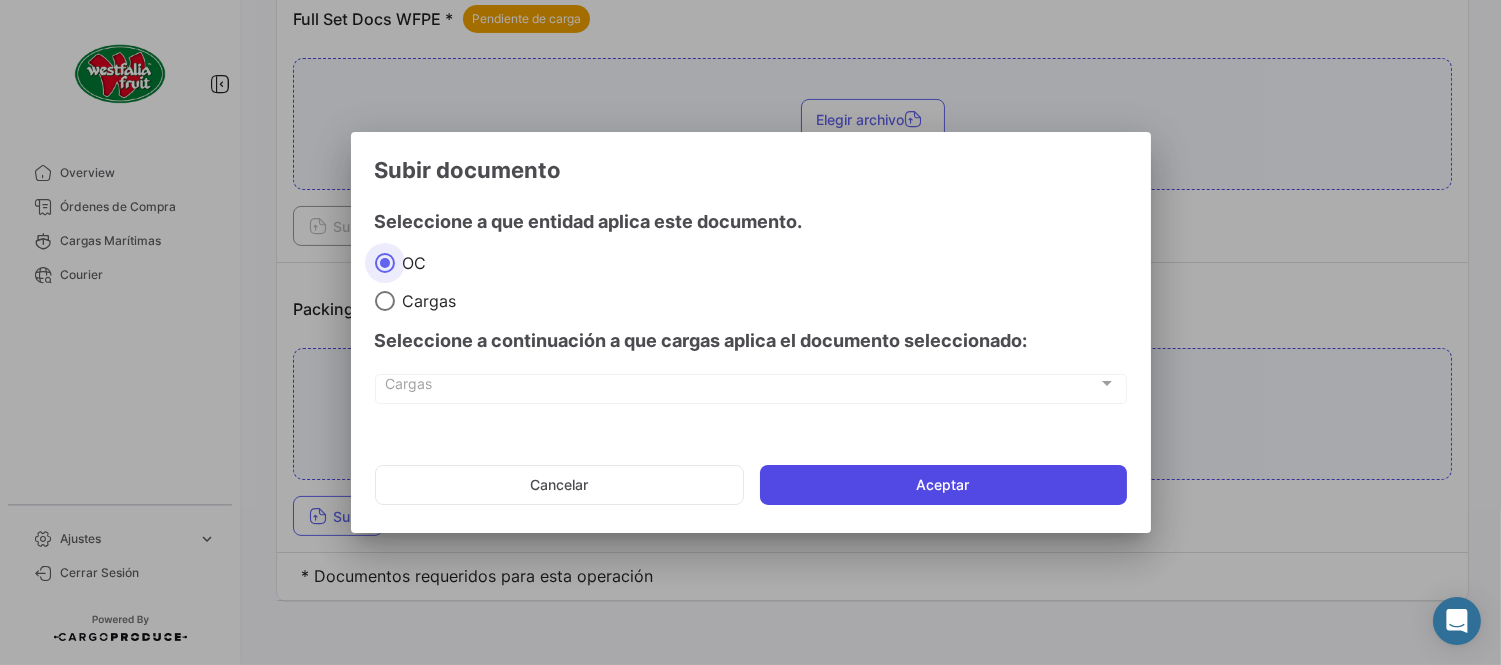 click on "Aceptar" 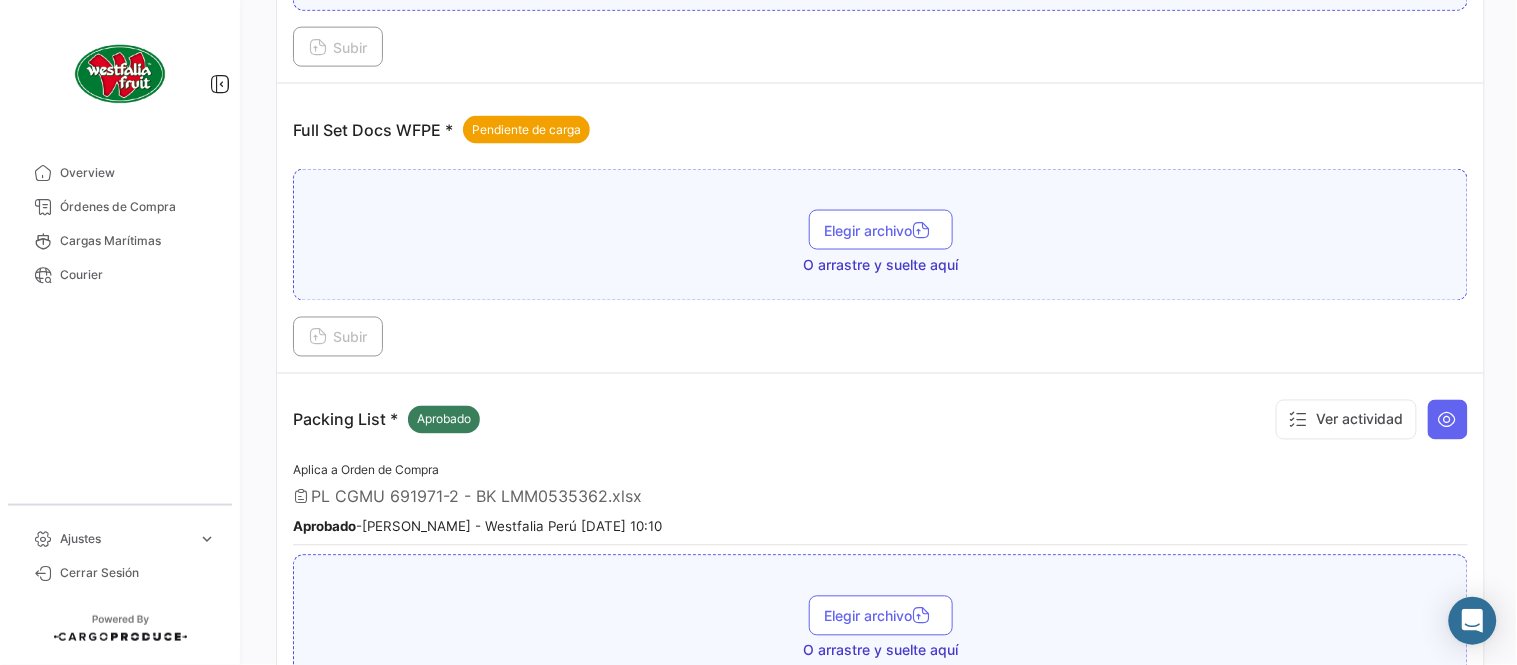 scroll, scrollTop: 584, scrollLeft: 0, axis: vertical 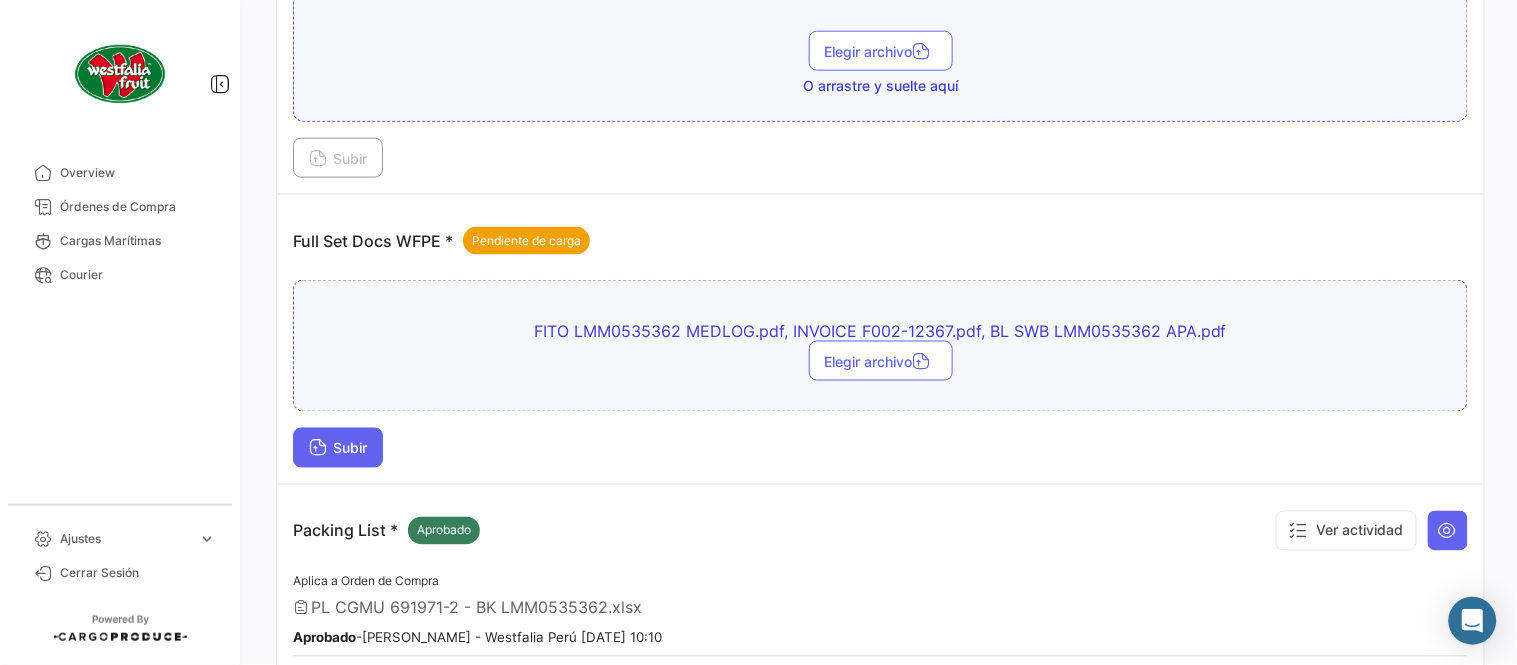 click on "Subir" at bounding box center (338, 448) 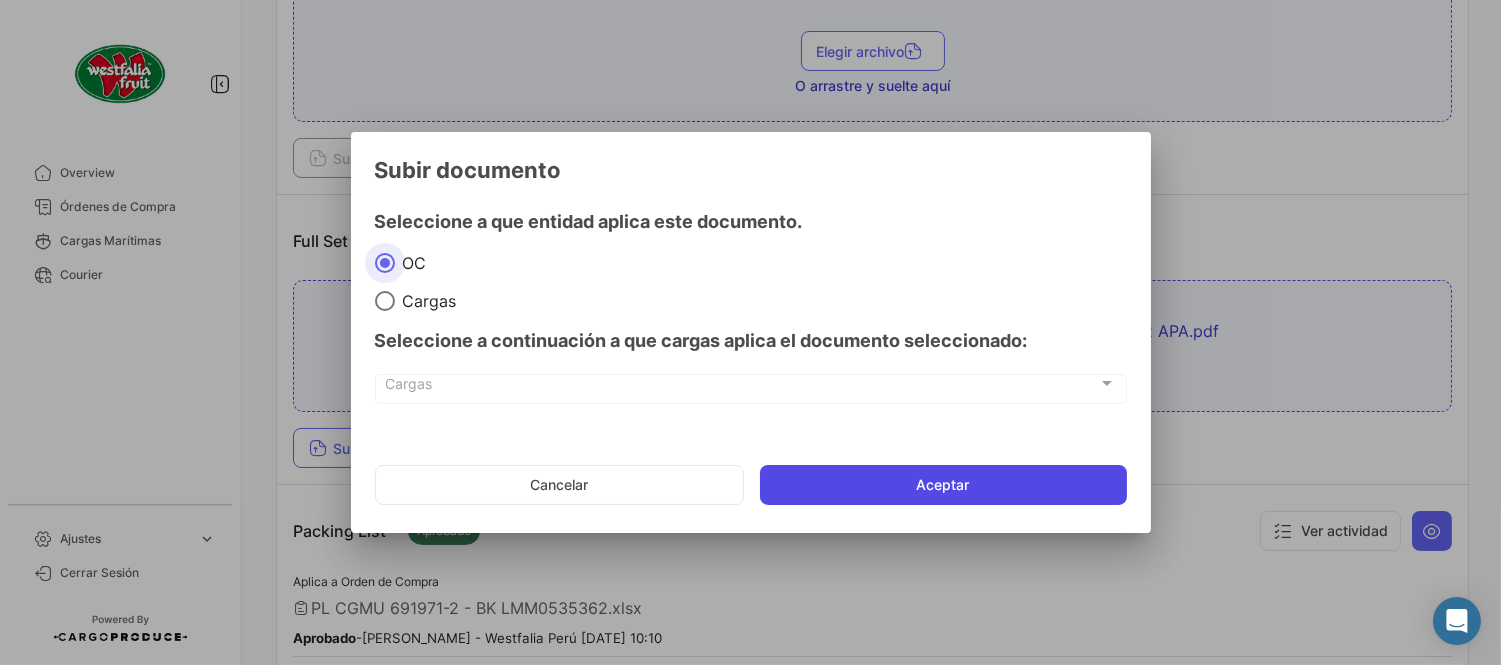 click on "Aceptar" 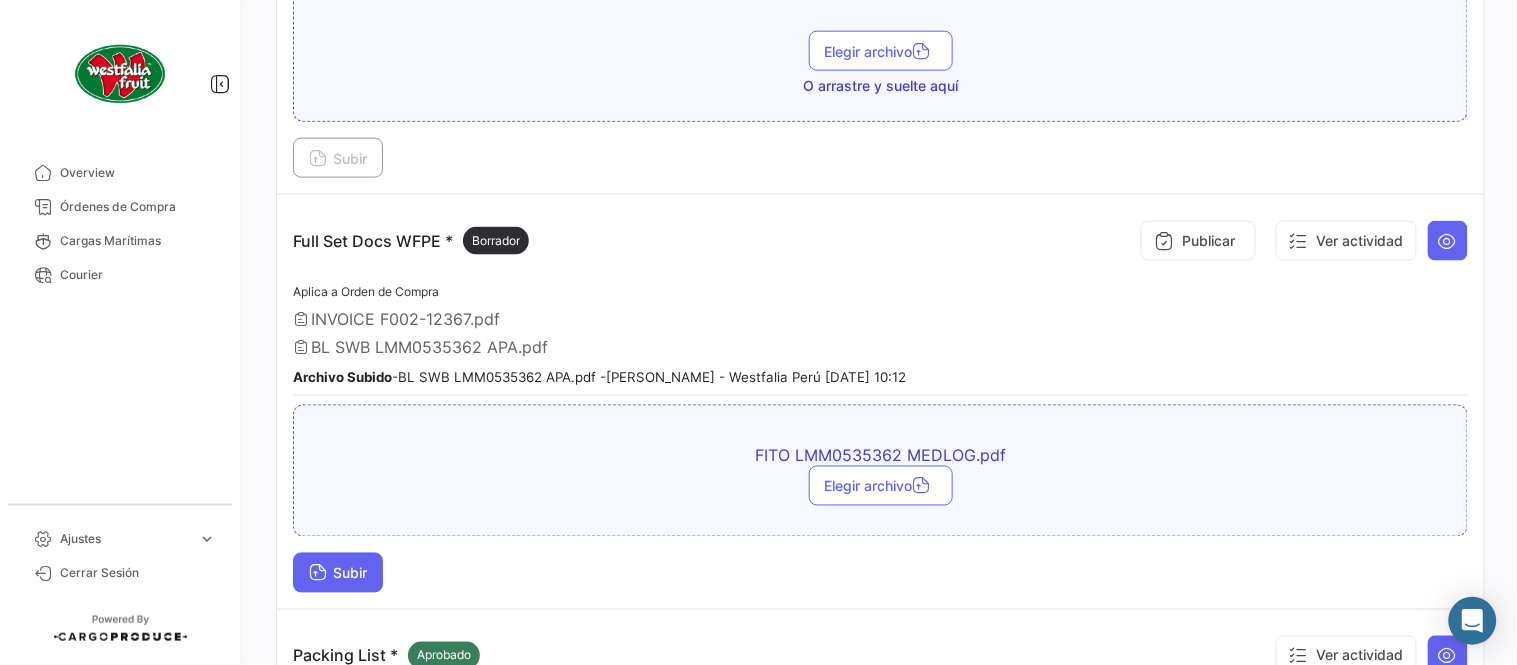 click at bounding box center [318, 575] 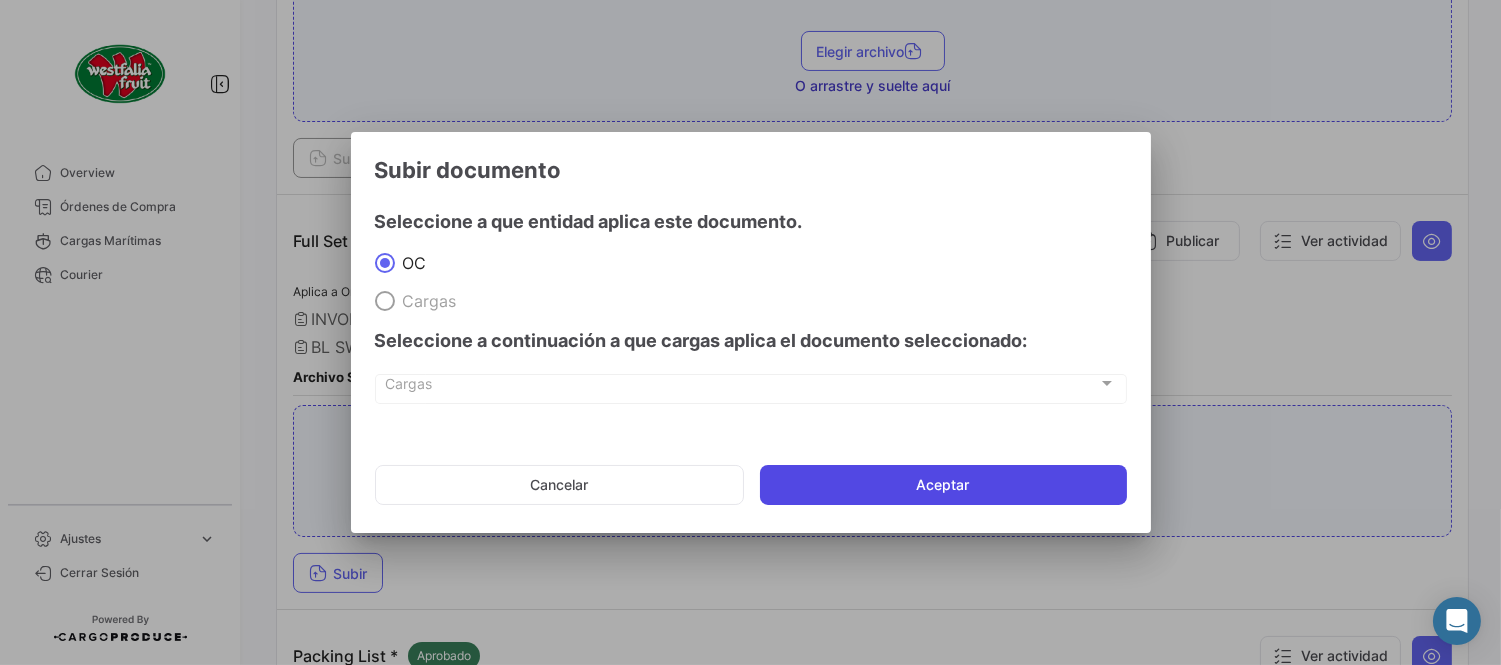 click on "Aceptar" 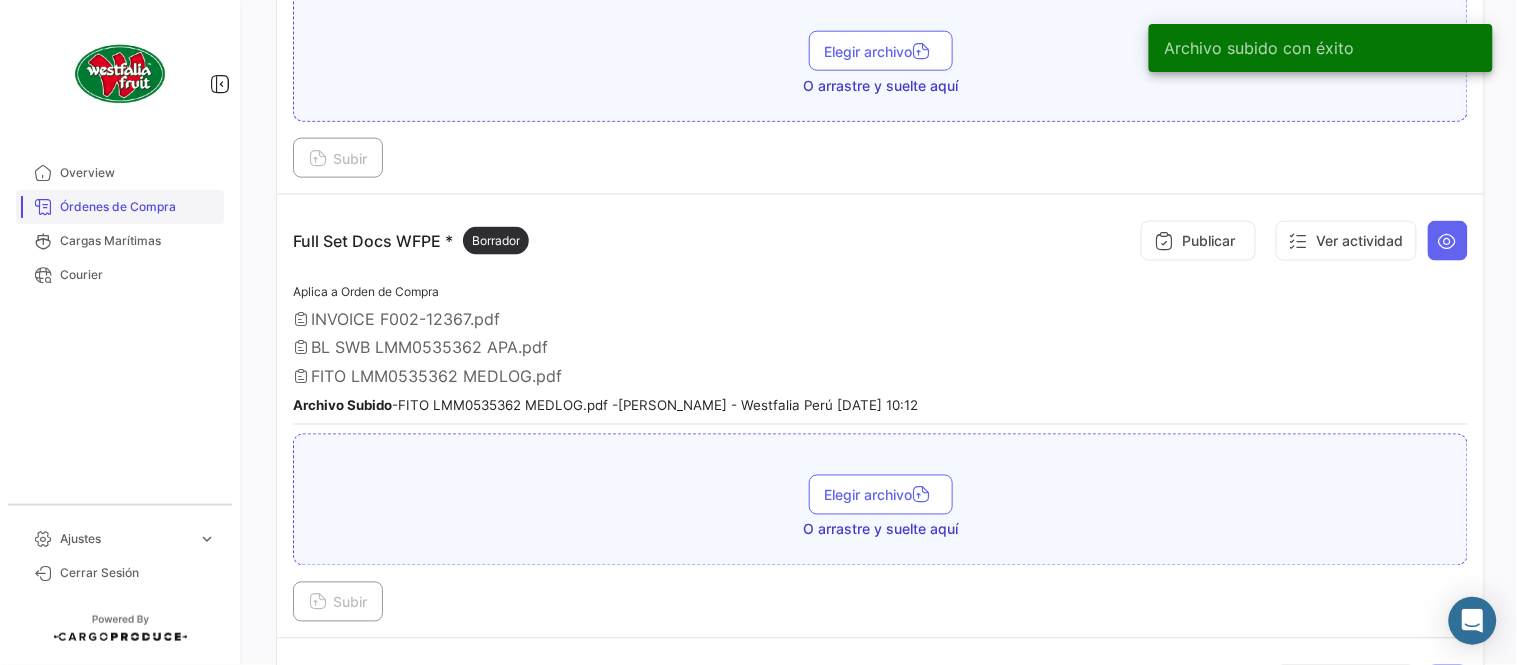 click on "Órdenes de Compra" at bounding box center (138, 207) 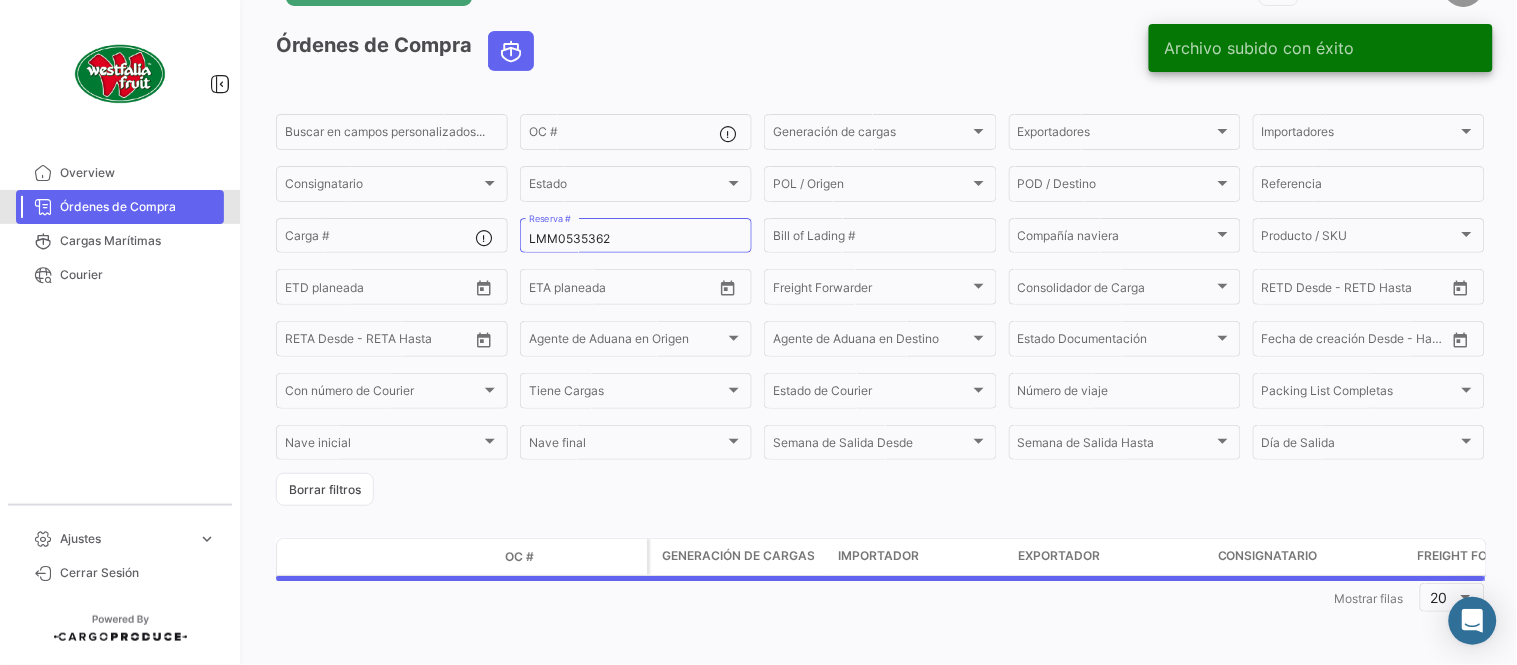 scroll, scrollTop: 0, scrollLeft: 0, axis: both 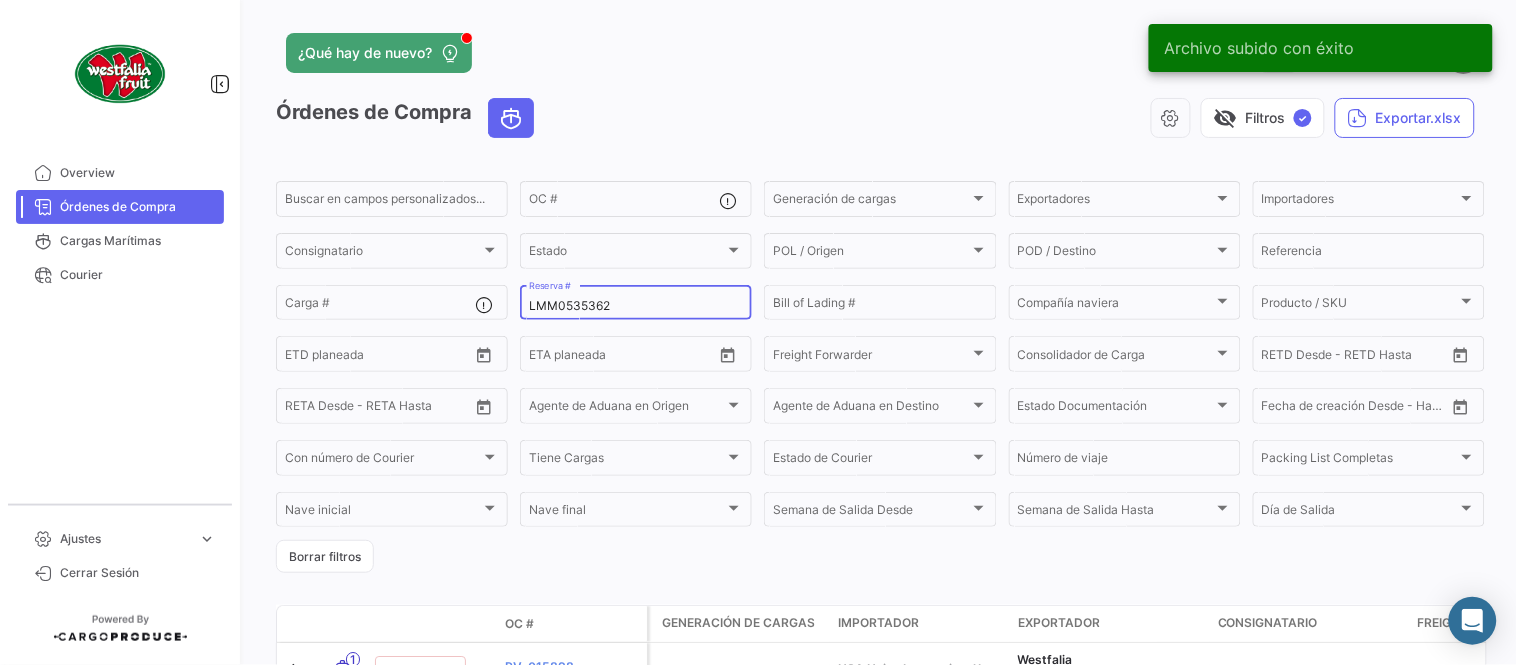click on "LMM0535362 Reserva #" 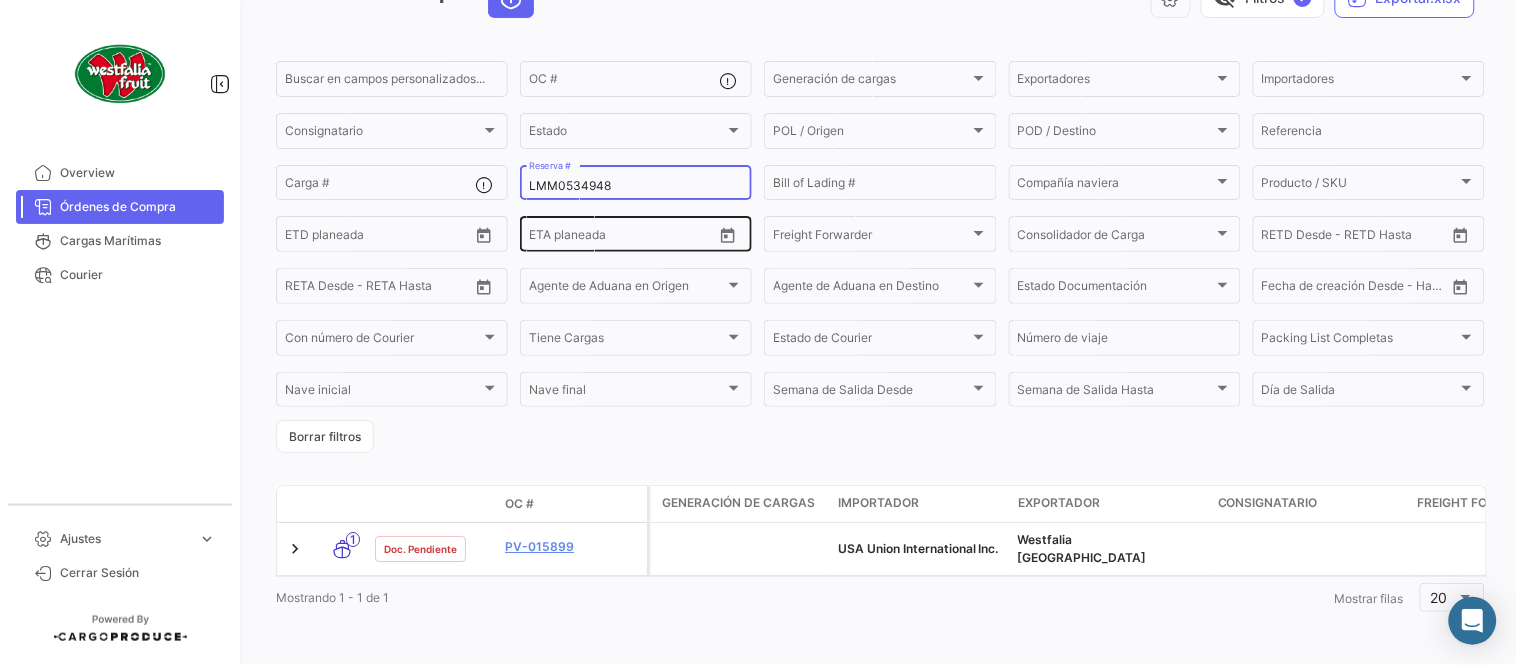 scroll, scrollTop: 128, scrollLeft: 0, axis: vertical 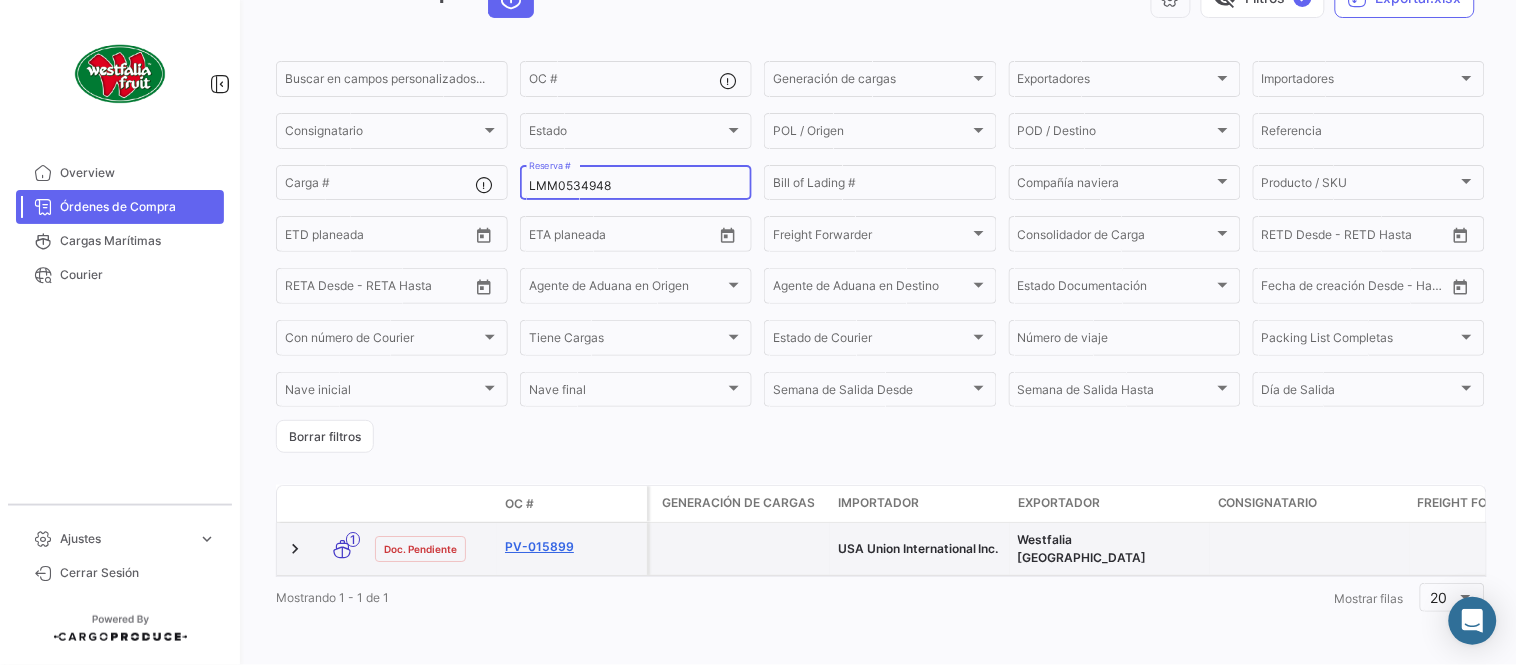 type on "LMM0534948" 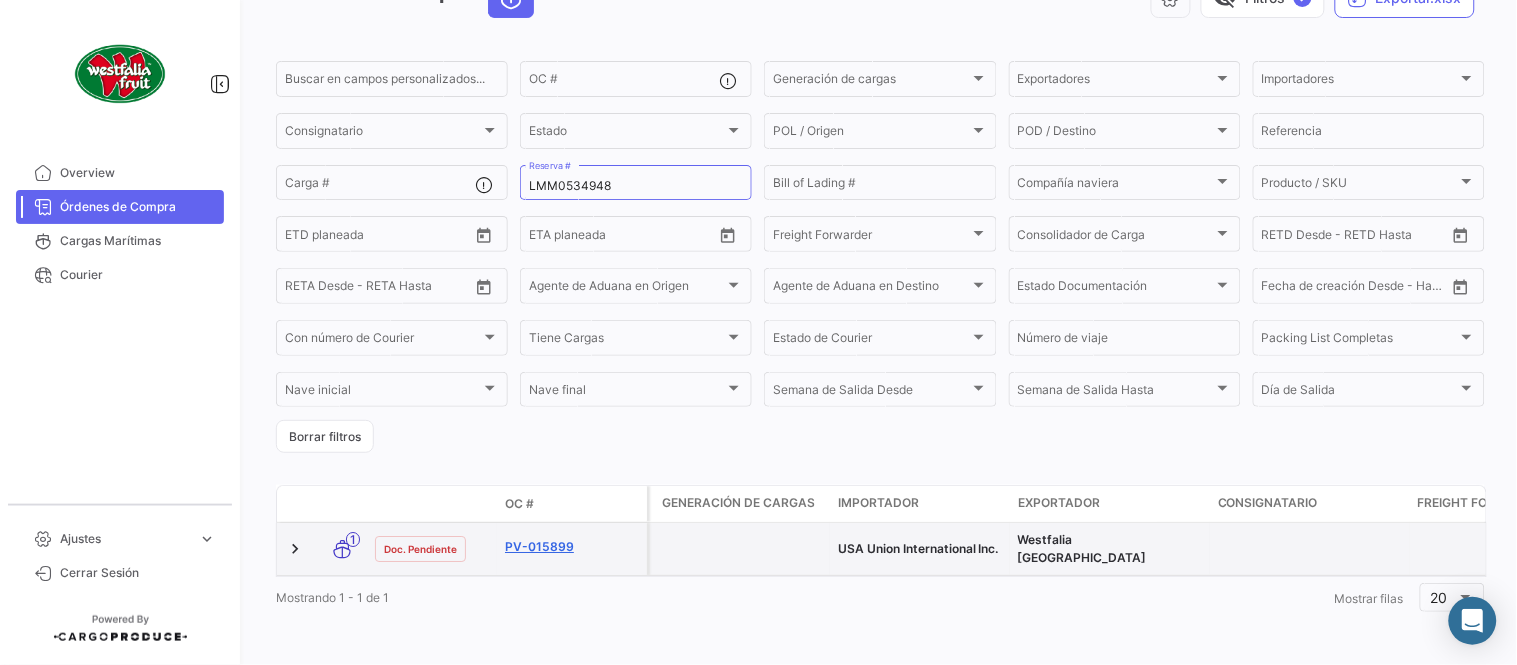 click on "PV-015899" 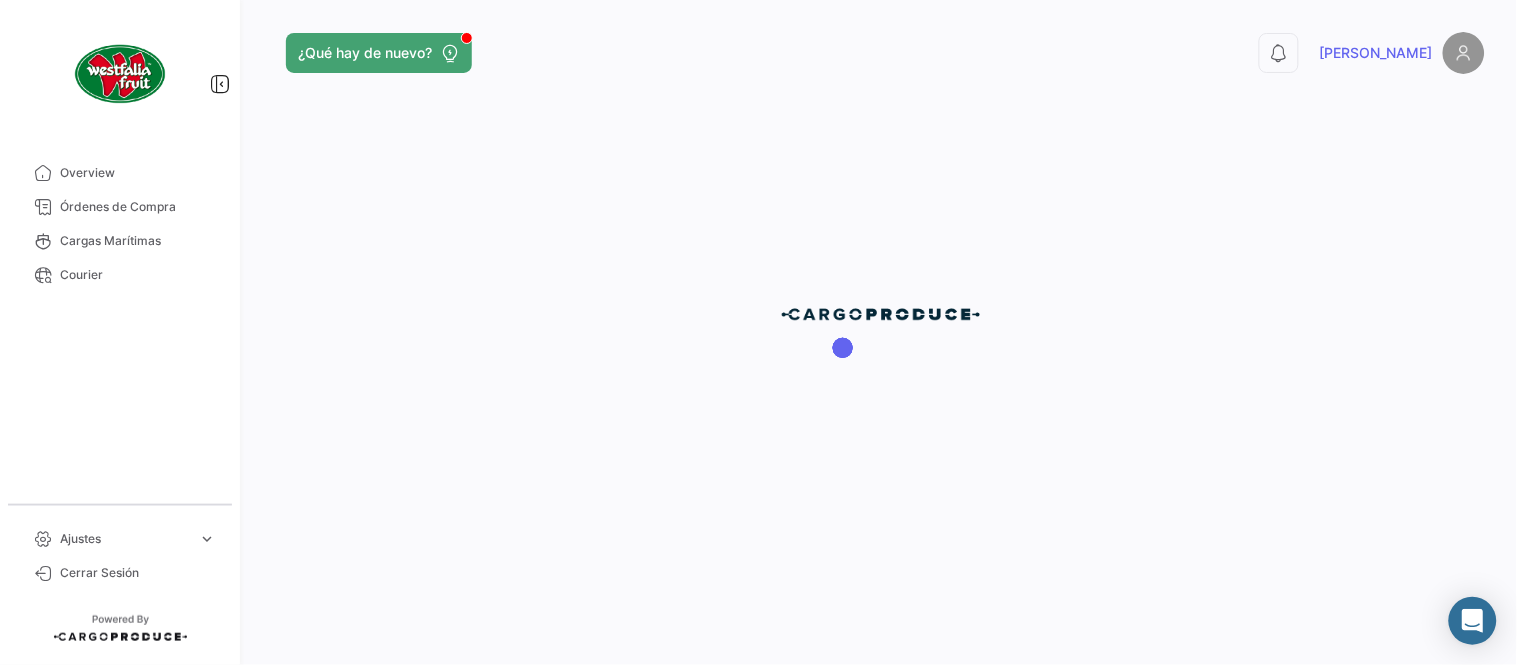 scroll, scrollTop: 0, scrollLeft: 0, axis: both 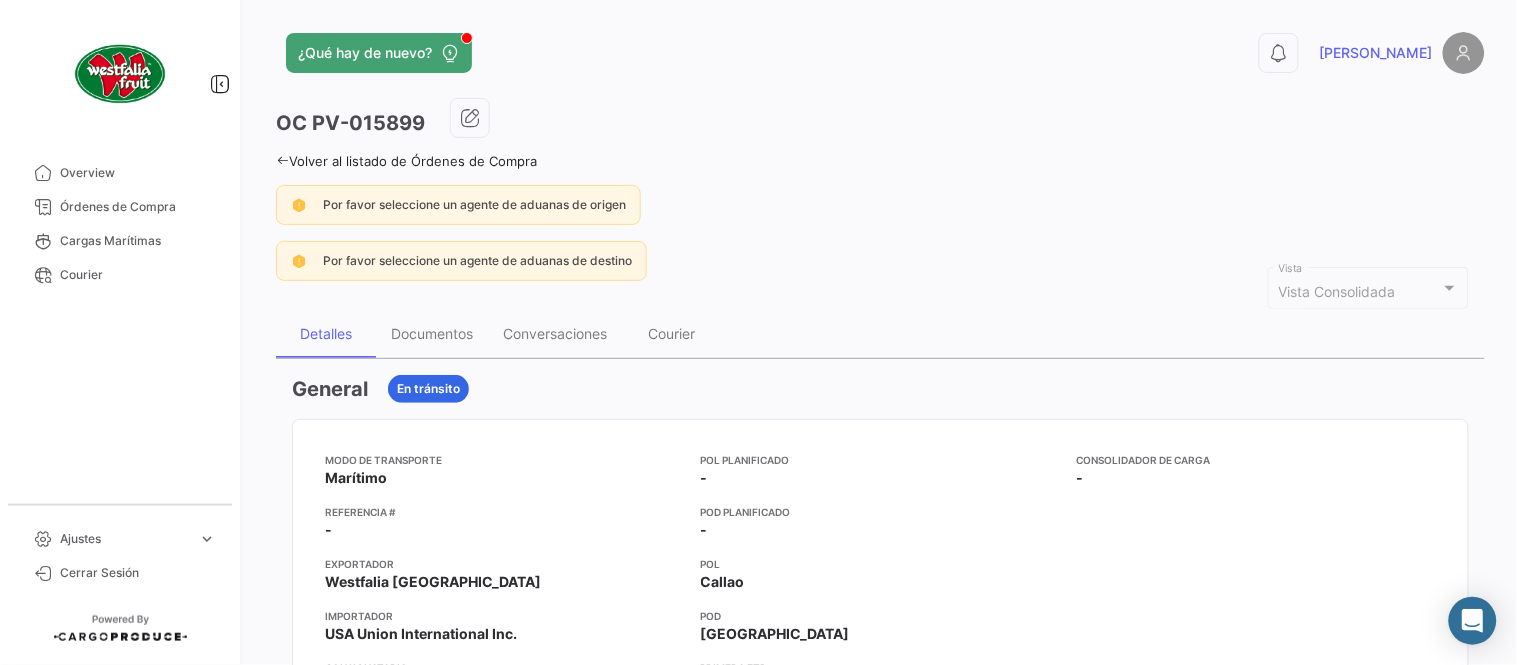 click on "Por favor seleccione un agente de aduanas de destino" 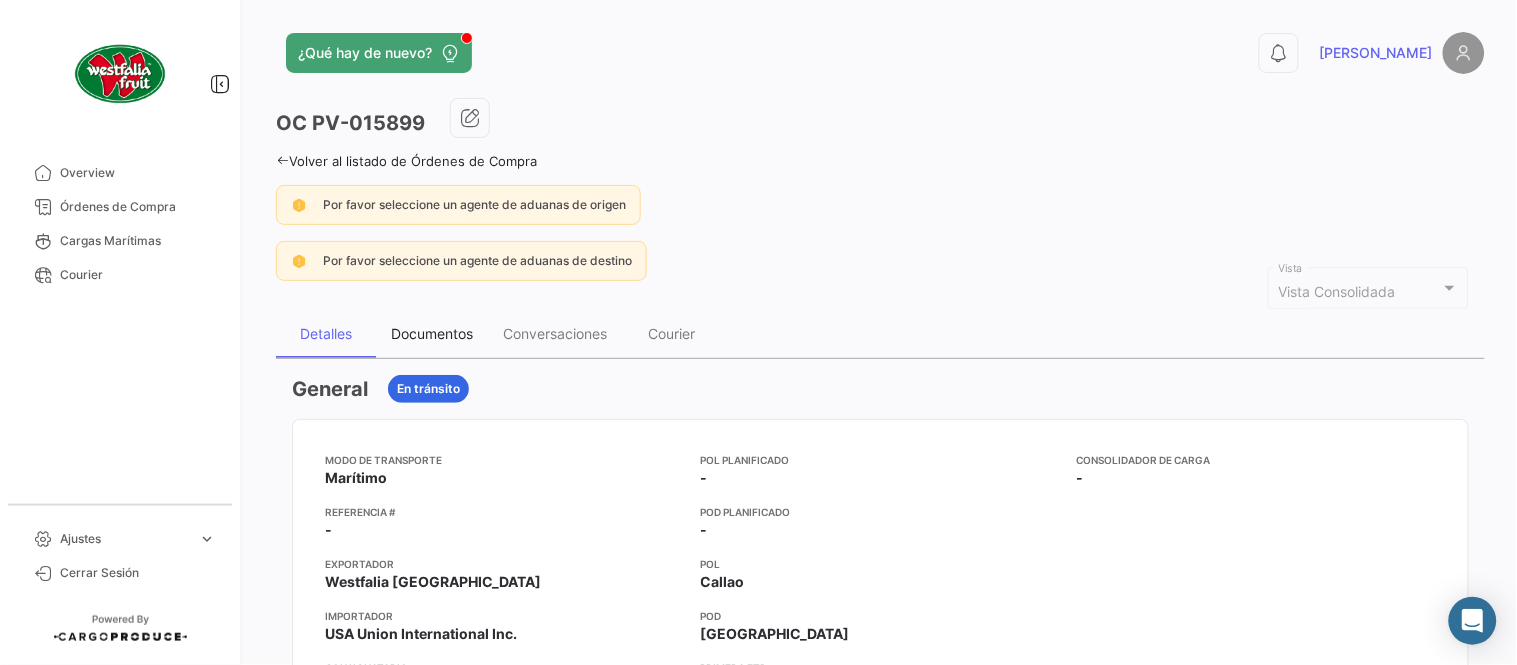 click on "Documentos" at bounding box center (432, 334) 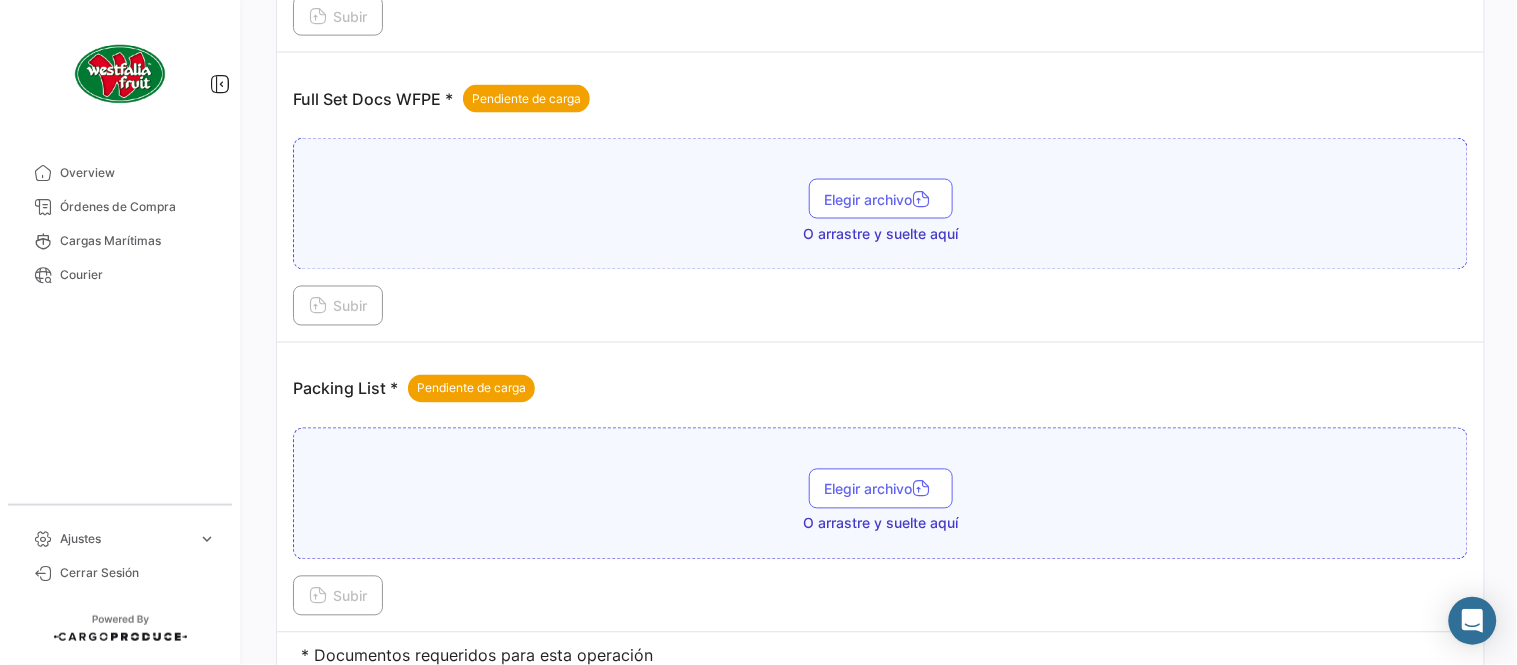 scroll, scrollTop: 806, scrollLeft: 0, axis: vertical 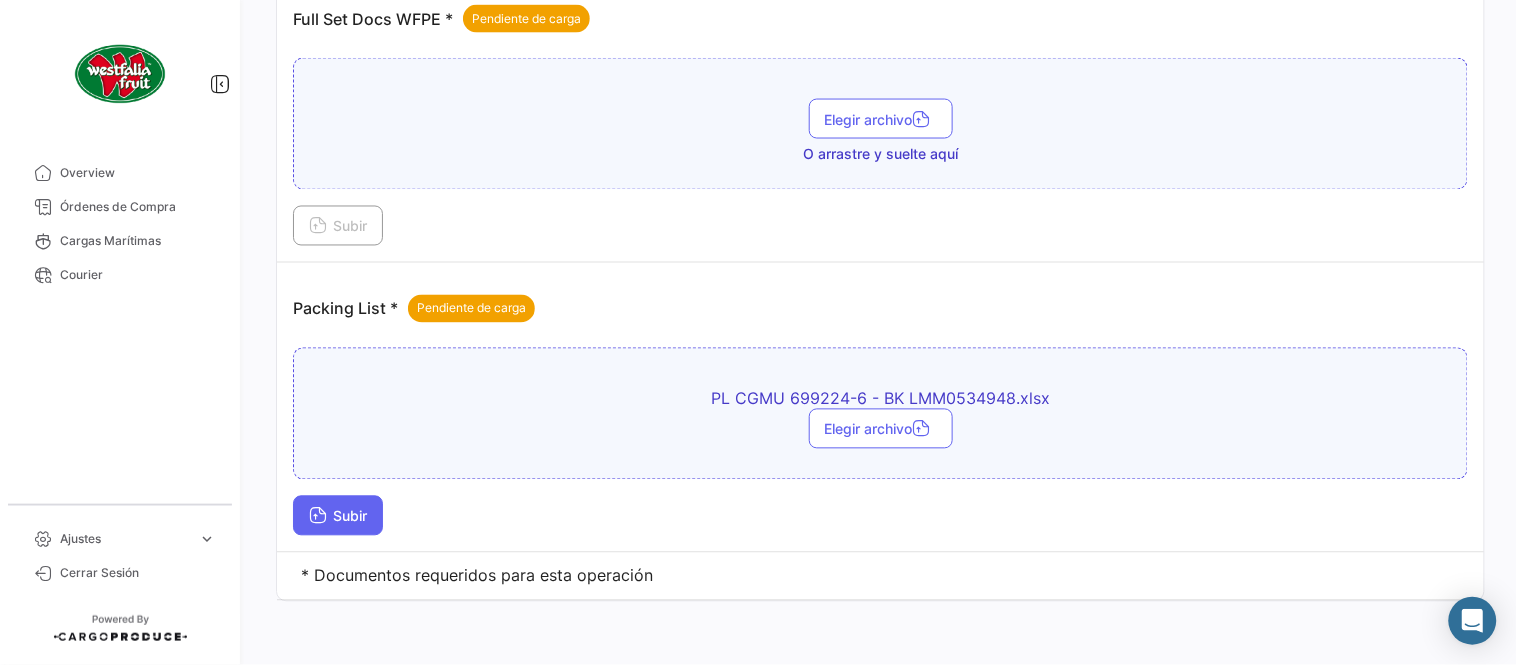 click on "Subir" at bounding box center (338, 516) 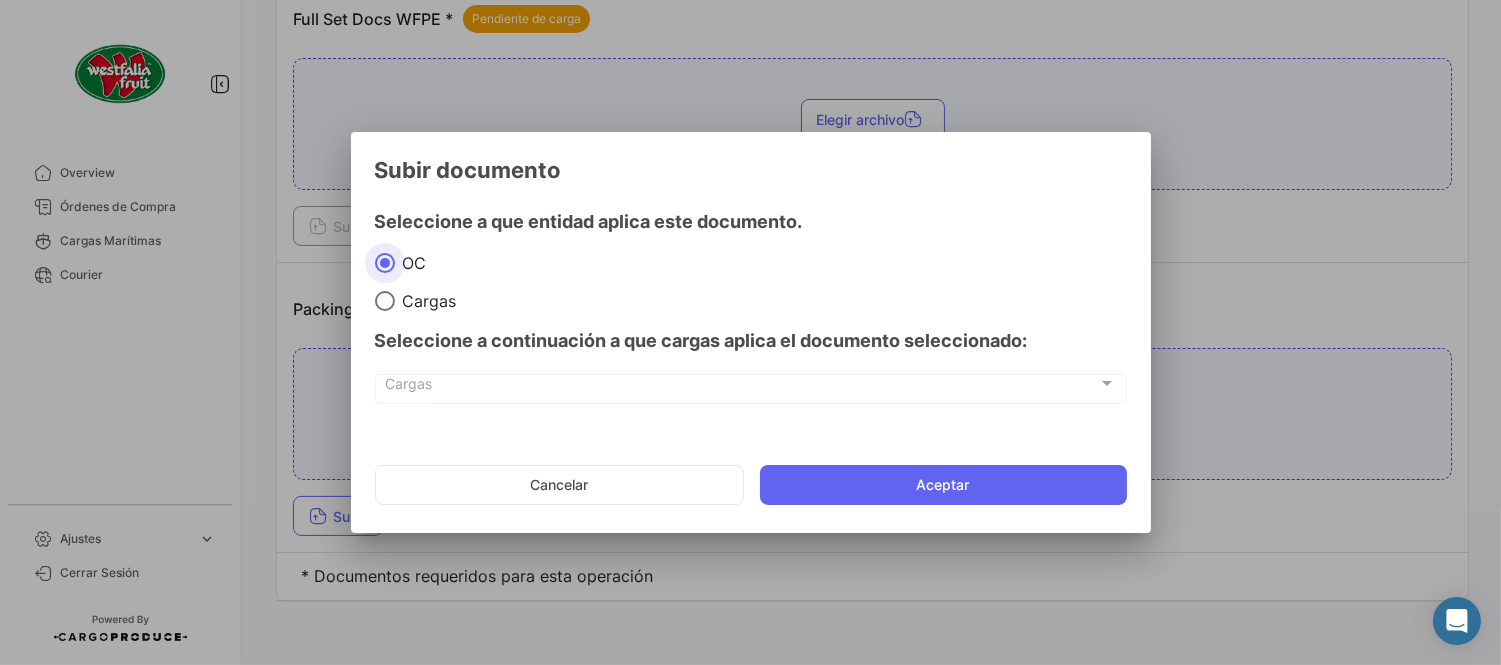 click on "Cancelar   Aceptar" 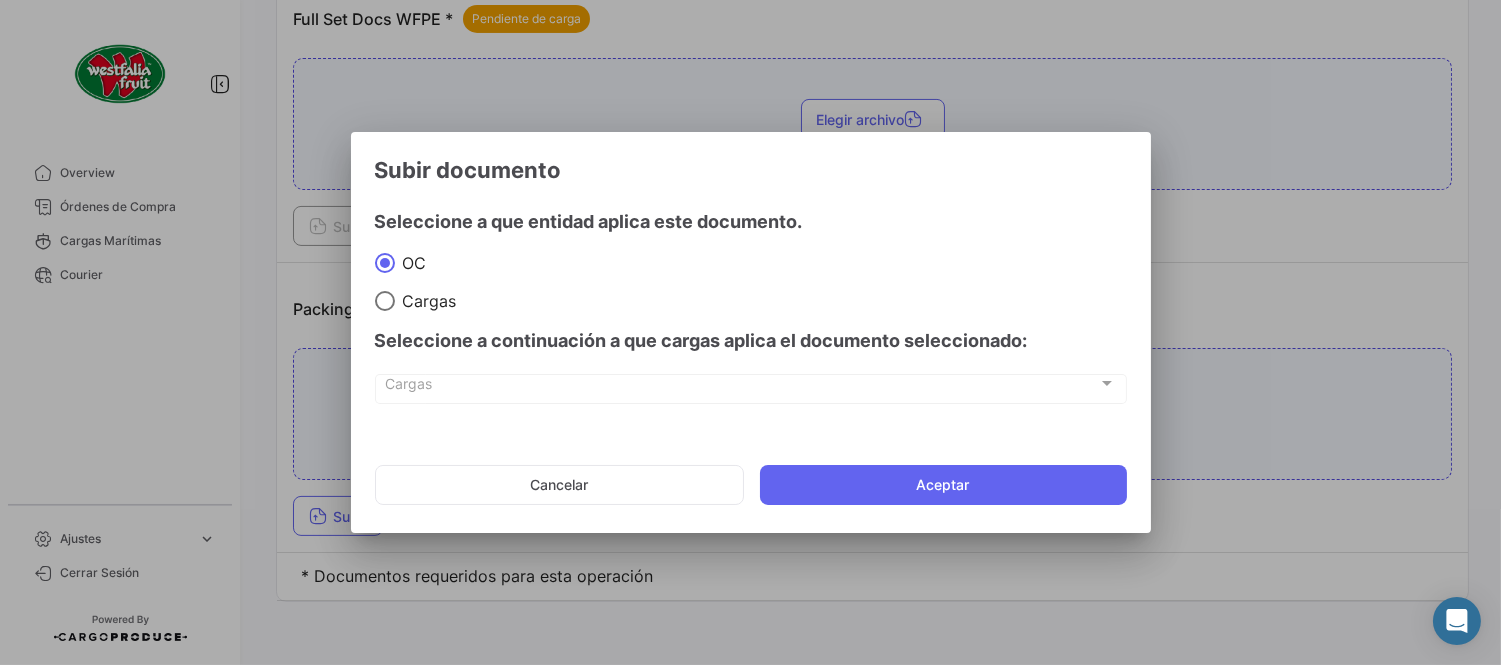 click on "Cancelar   Aceptar" 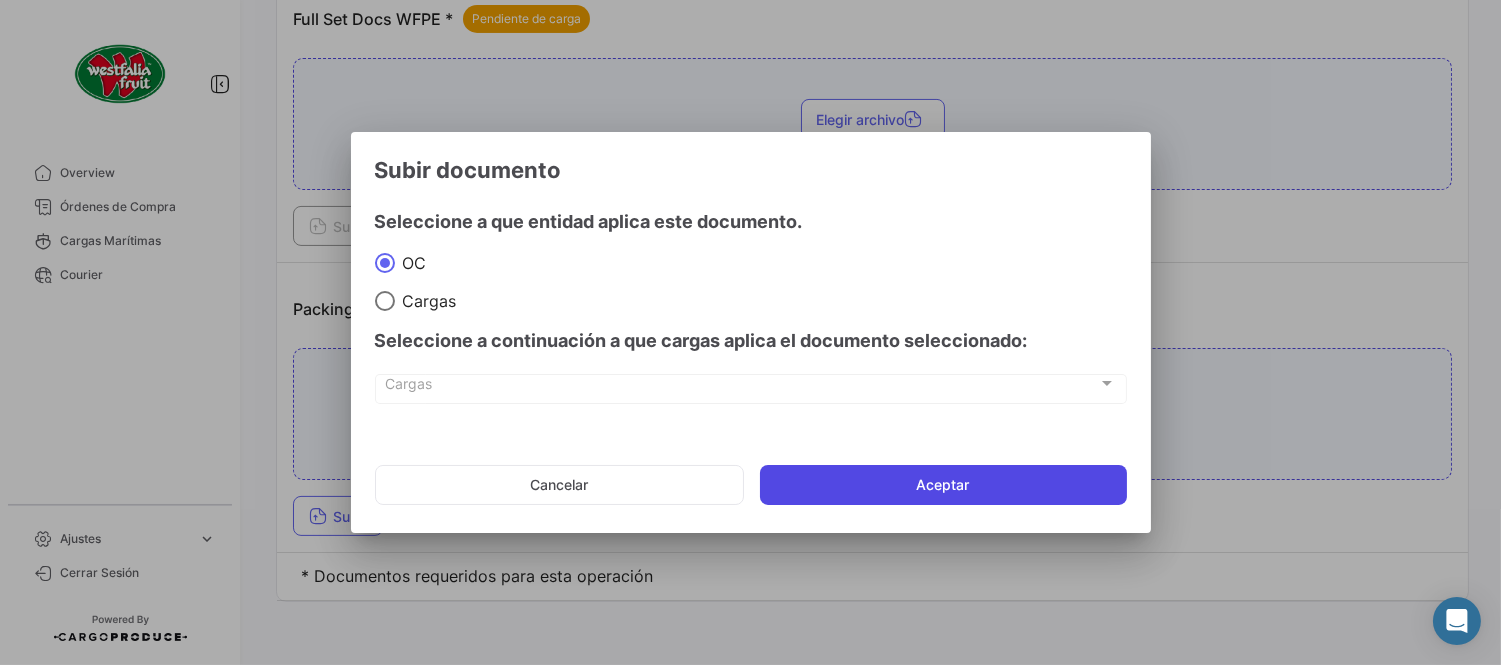 click on "Aceptar" 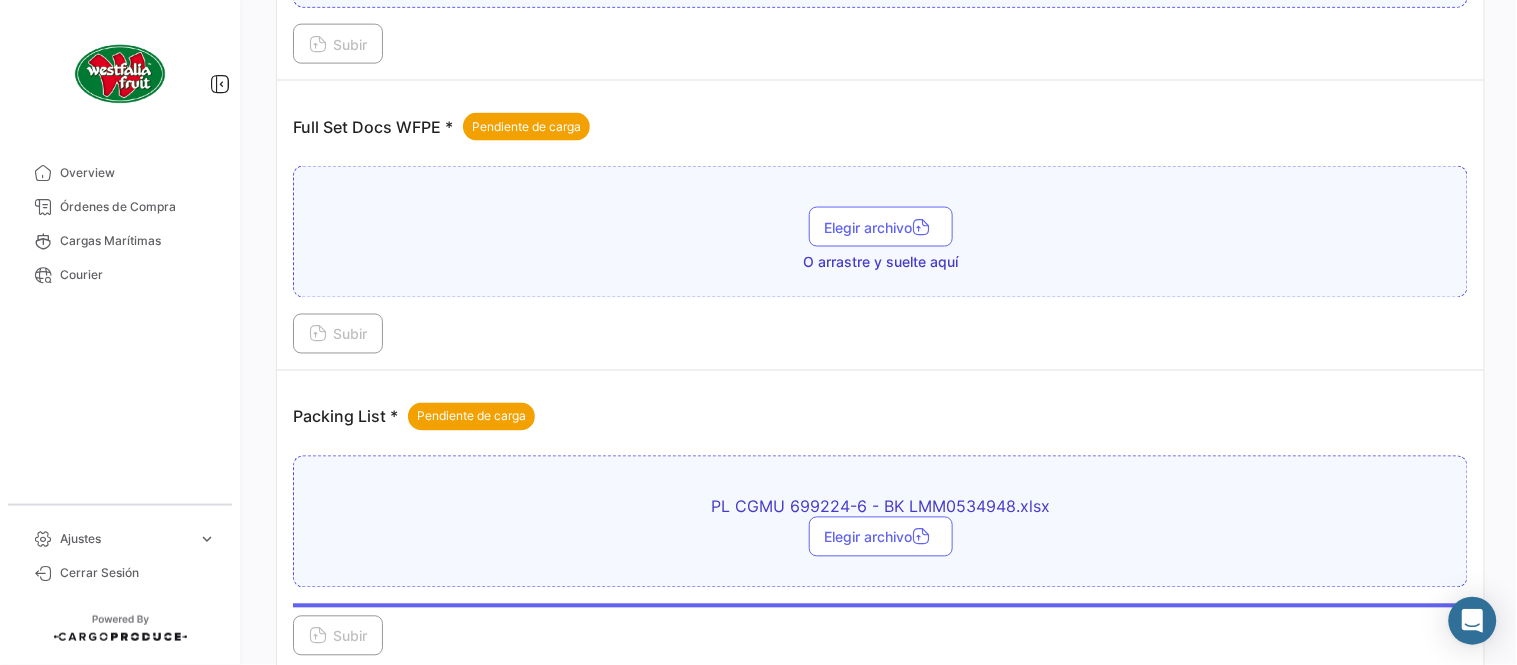 scroll, scrollTop: 584, scrollLeft: 0, axis: vertical 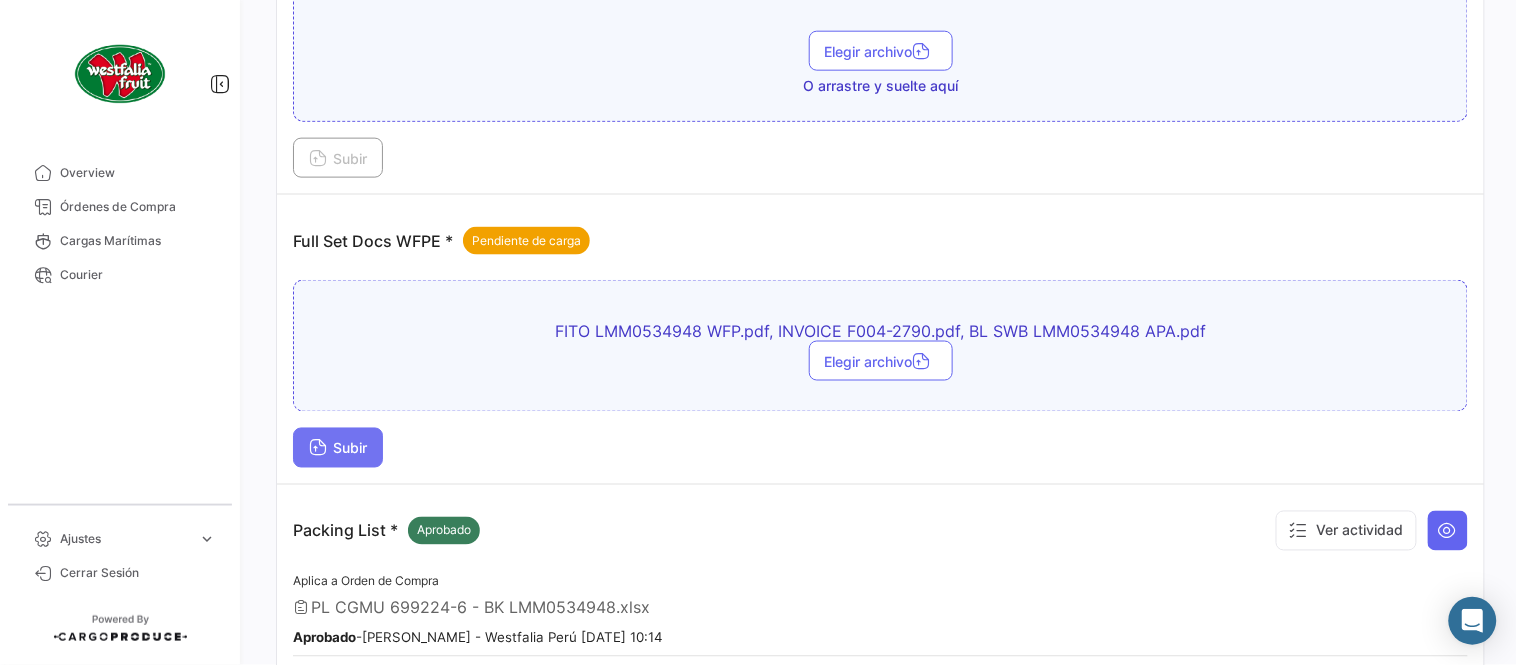 click on "Subir" at bounding box center [338, 448] 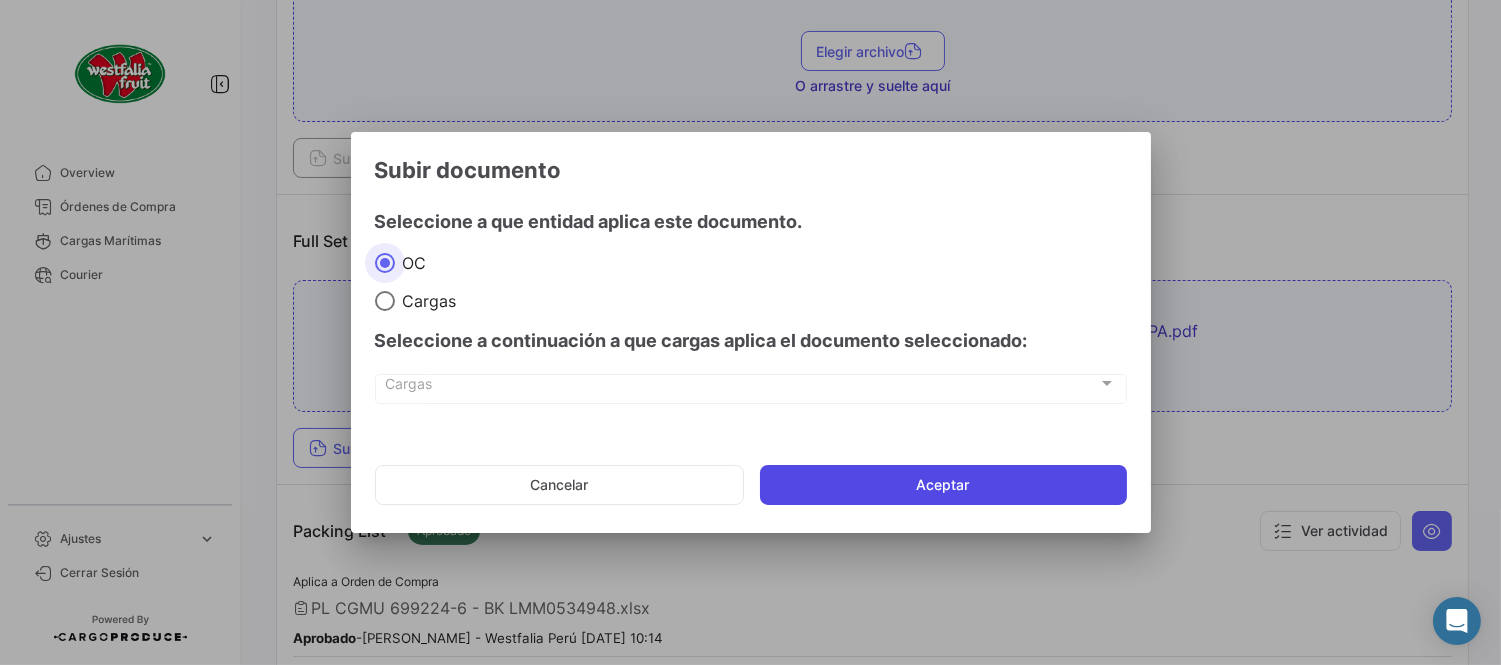 click on "Aceptar" 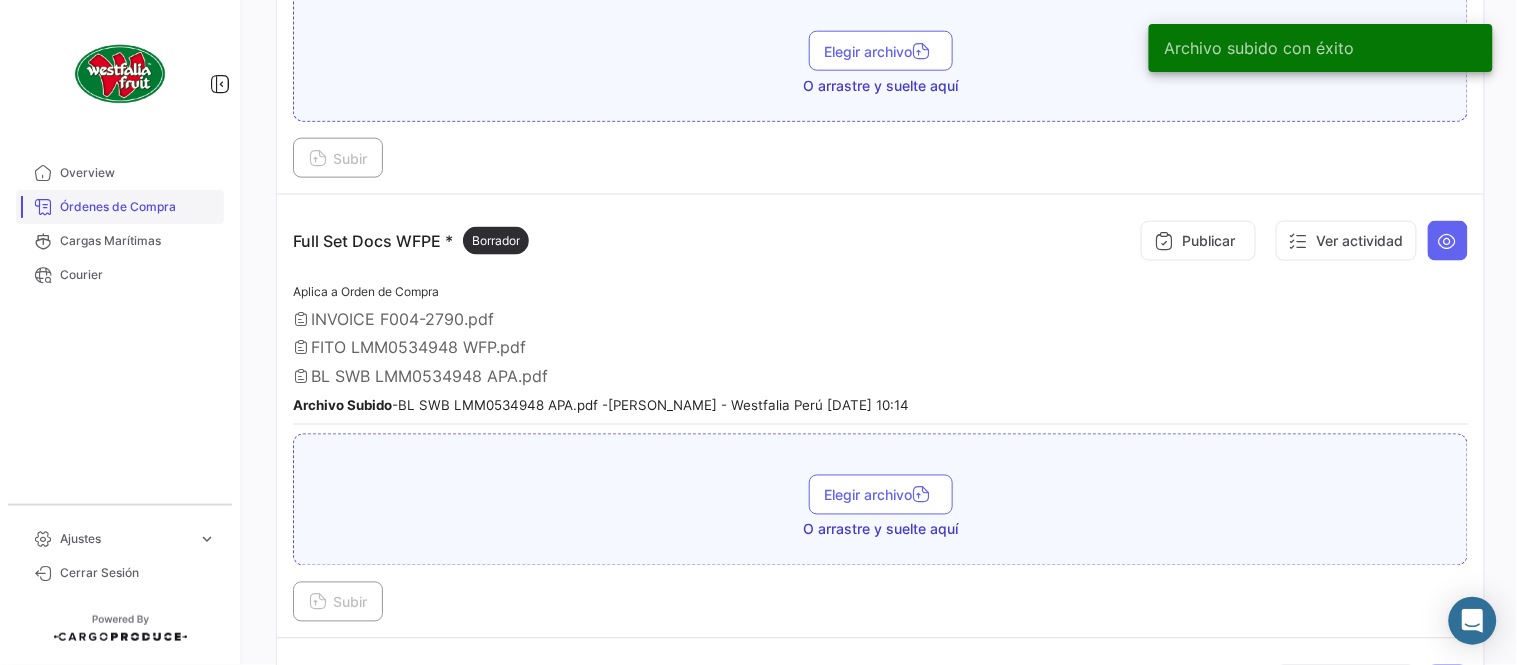click on "Órdenes de Compra" at bounding box center (138, 207) 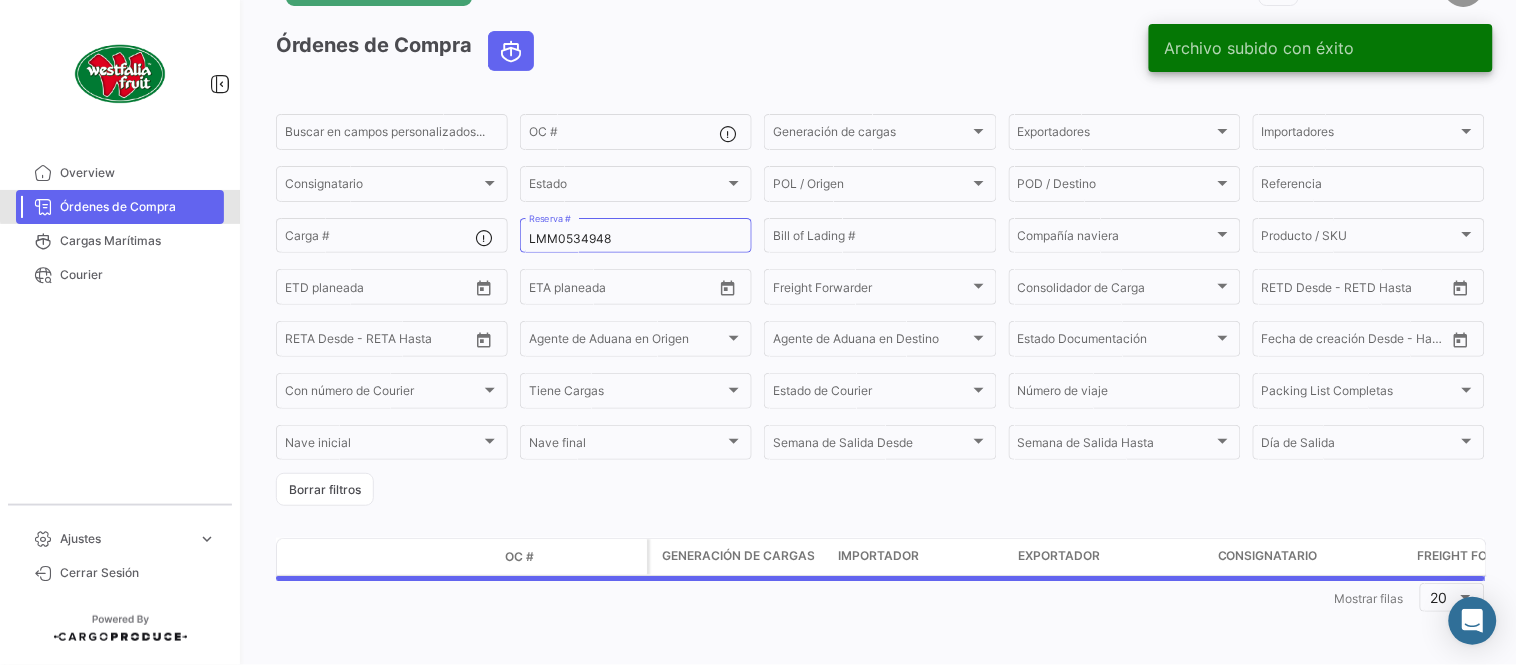 scroll, scrollTop: 0, scrollLeft: 0, axis: both 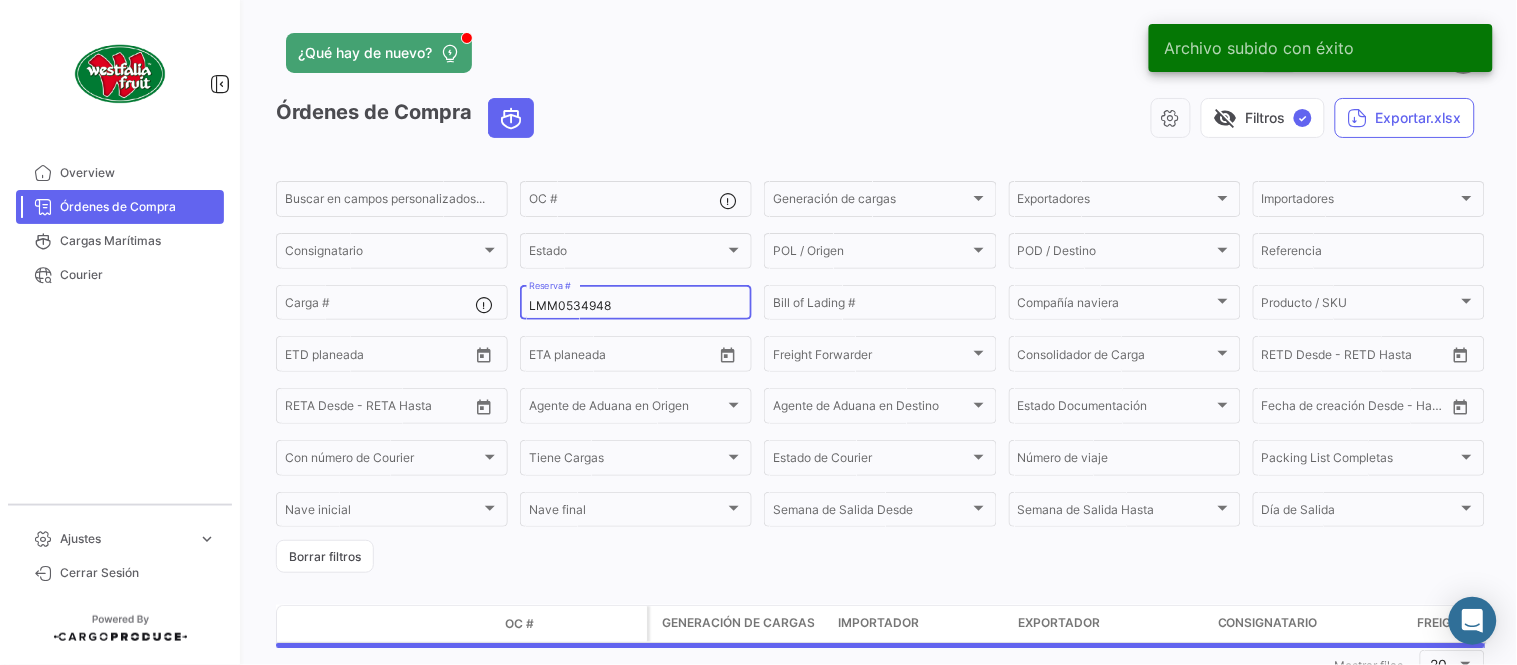 click on "LMM0534948" at bounding box center (636, 306) 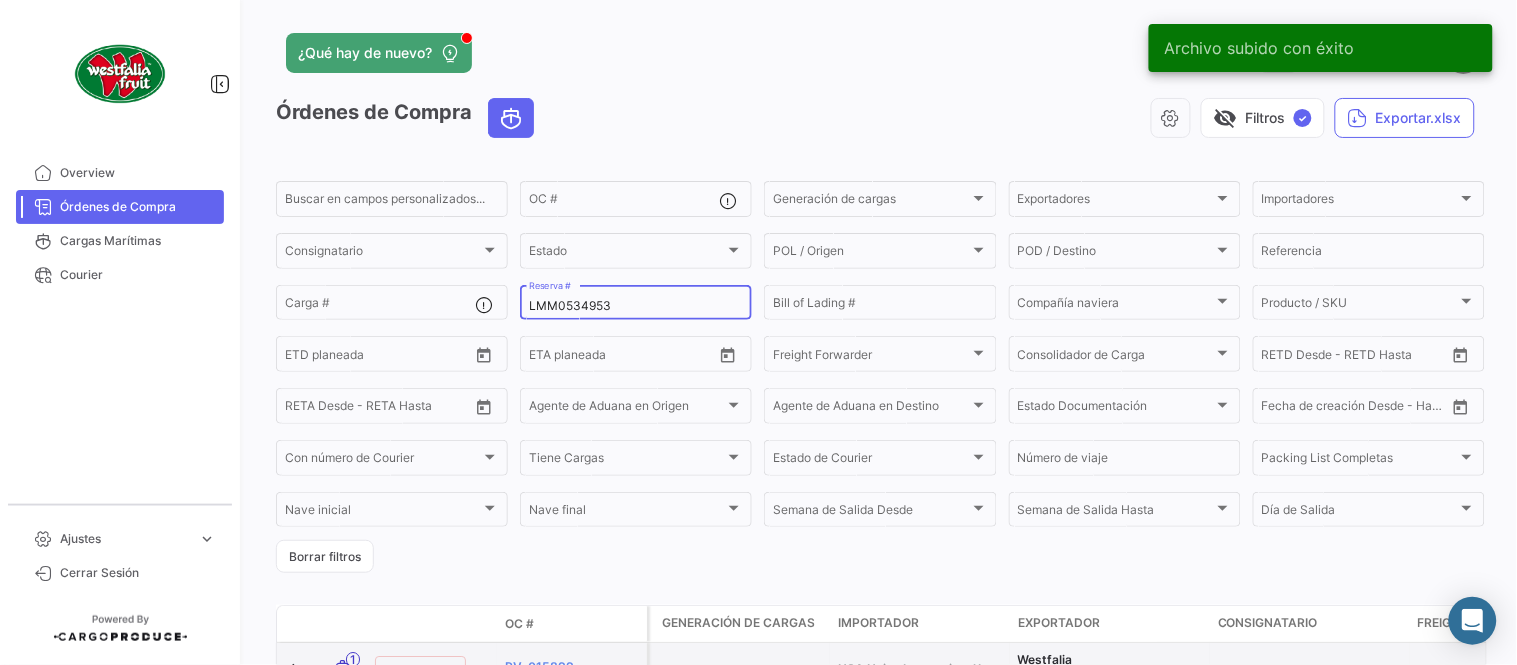 type on "LMM0534953" 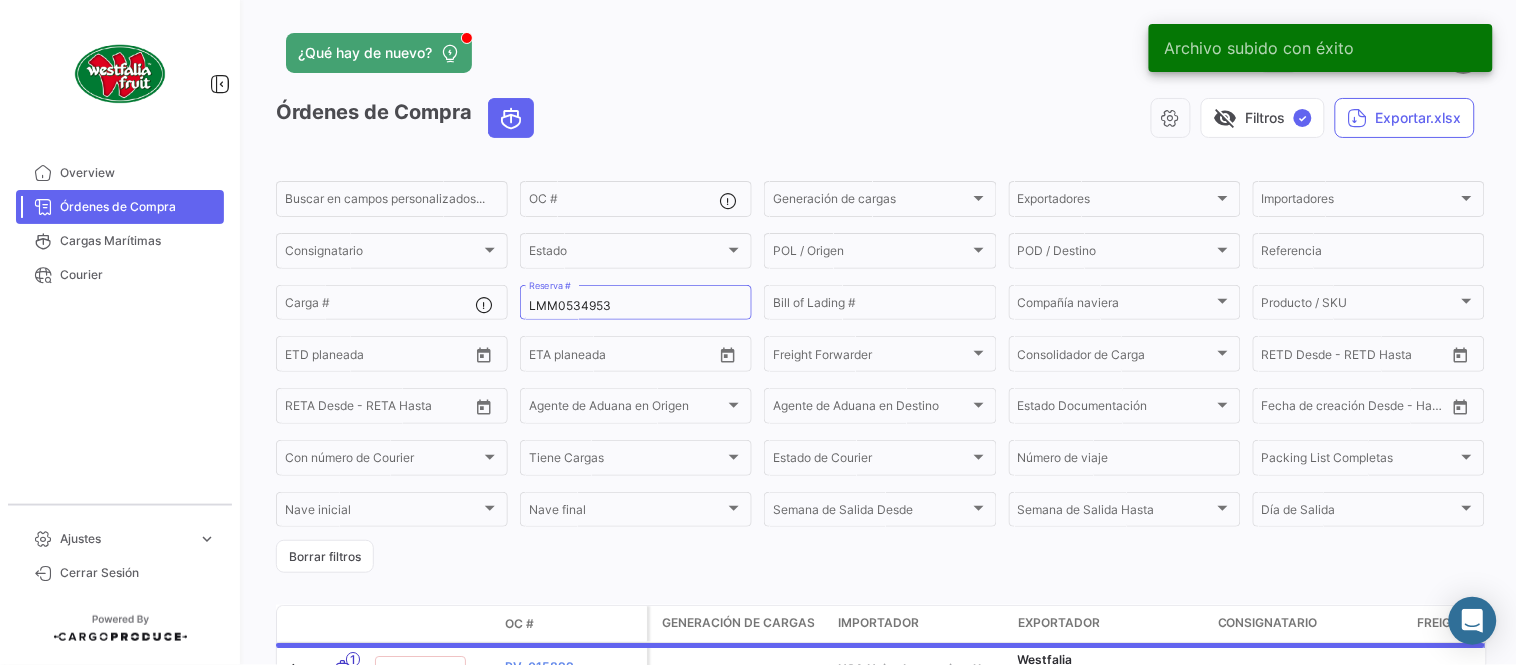 click on "¿Qué hay de nuevo?  0  [PERSON_NAME] de Compra   visibility_off   Filtros  ✓  Exportar.xlsx  Buscar en [PERSON_NAME] personalizados...  OC #  Generación [PERSON_NAME] Generación [PERSON_NAME] Exportadores Exportadores Importadores Importadores Consignatario Consignatario Estado Estado POL / Origen  POL / Origen  POD / Destino POD / Destino  Referencia  Carga # LMM0534953 Reserva # Bill of Lading # Compañía naviera Compañía naviera Producto / SKU Producto / SKU Desde –  ETD planeada  Desde –  ETA planeada  Freight Forwarder Freight Forwarder Consolidador de Carga Consolidador de Carga Desde –  RETD Desde - RETD Hasta  Desde –  [PERSON_NAME] Desde - [PERSON_NAME] Hasta  Agente de Aduana en Origen Agente de Aduana en Origen Agente de Aduana en Destino Agente de Aduana en Destino Estado Documentación Estado Documentación Desde –  Fecha de creación Desde - Hasta  Con número de Courier Con número de Courier Tiene Cargas Tiene Cargas Estado de Courier Estado de Courier Número de viaje Packing List Completas [PERSON_NAME] final" 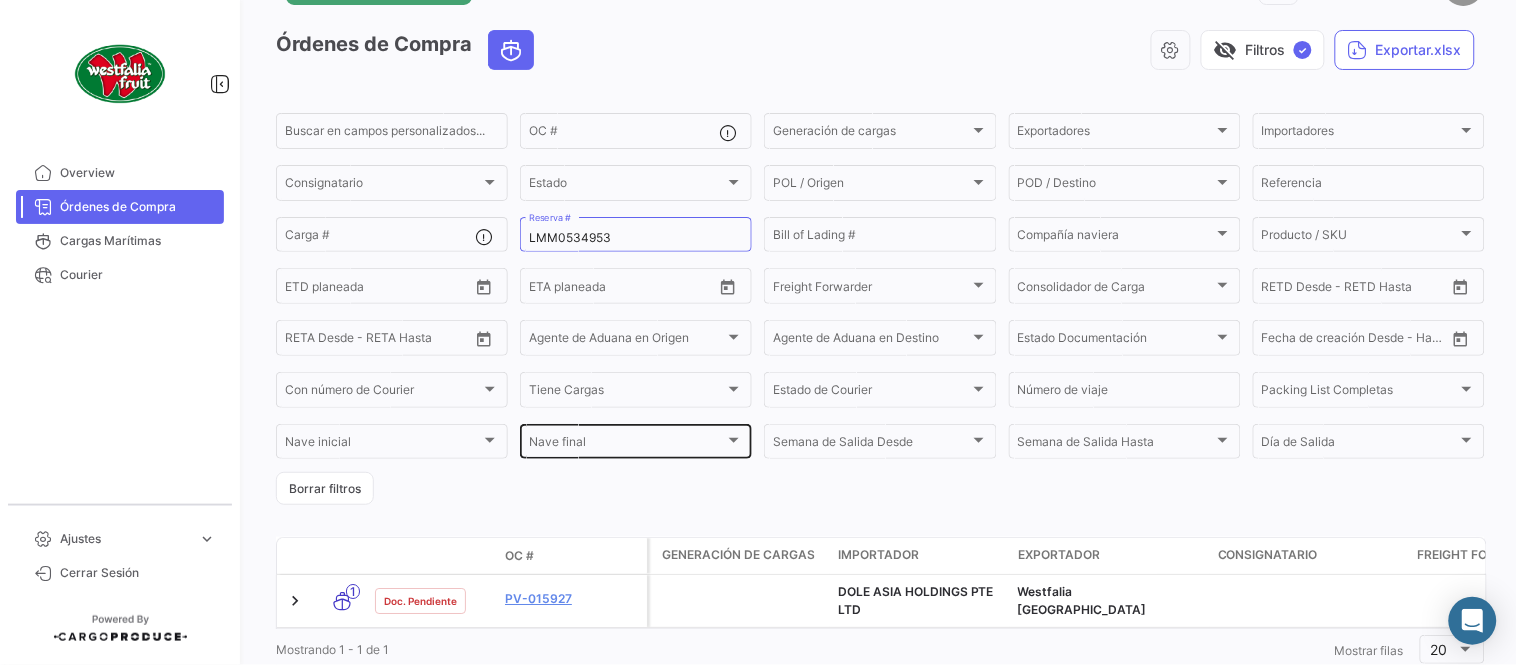 scroll, scrollTop: 136, scrollLeft: 0, axis: vertical 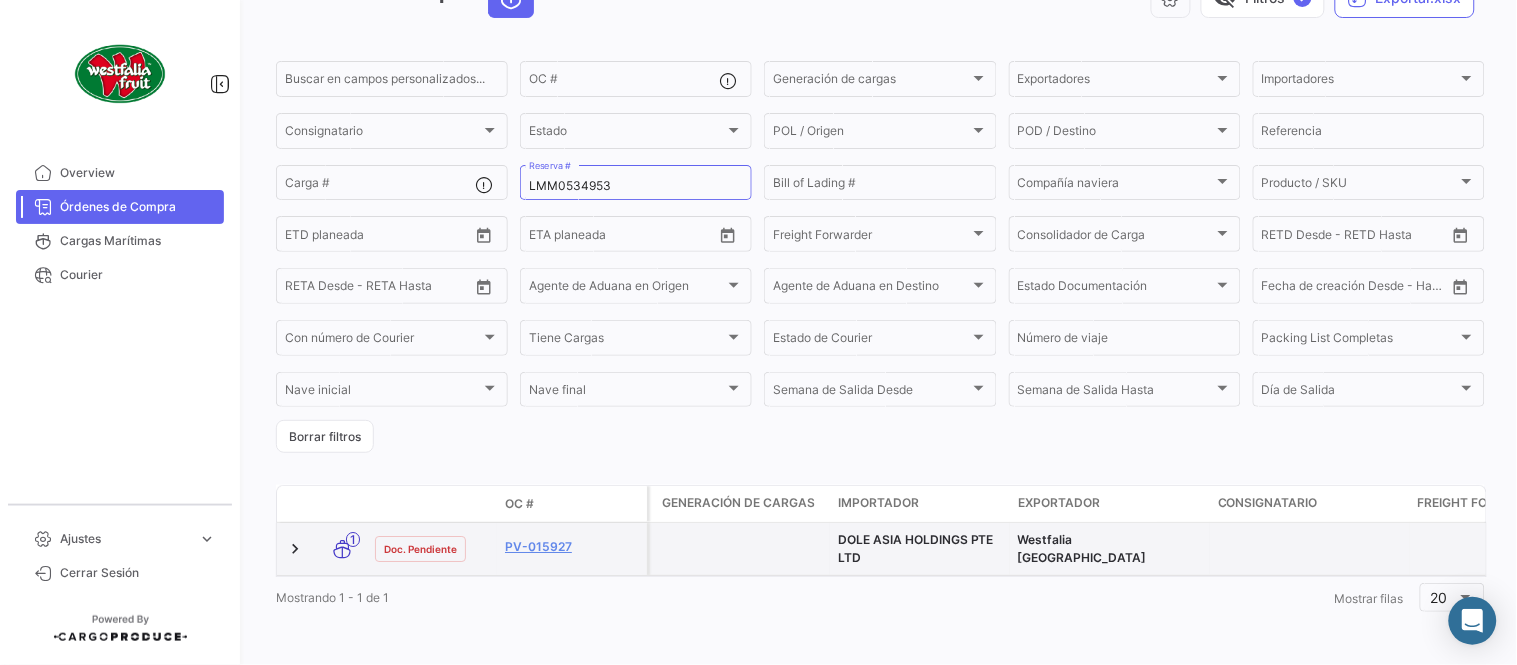 click on "PV-015927" 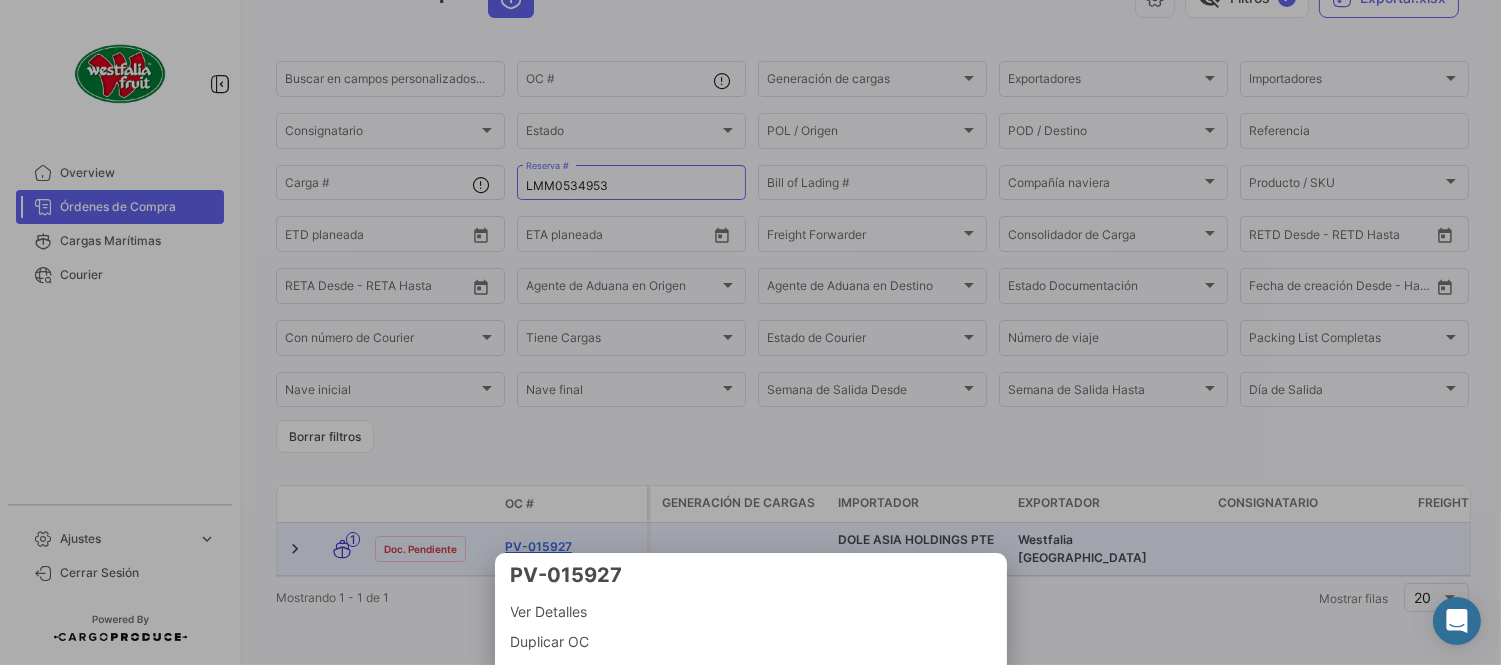 click at bounding box center [750, 332] 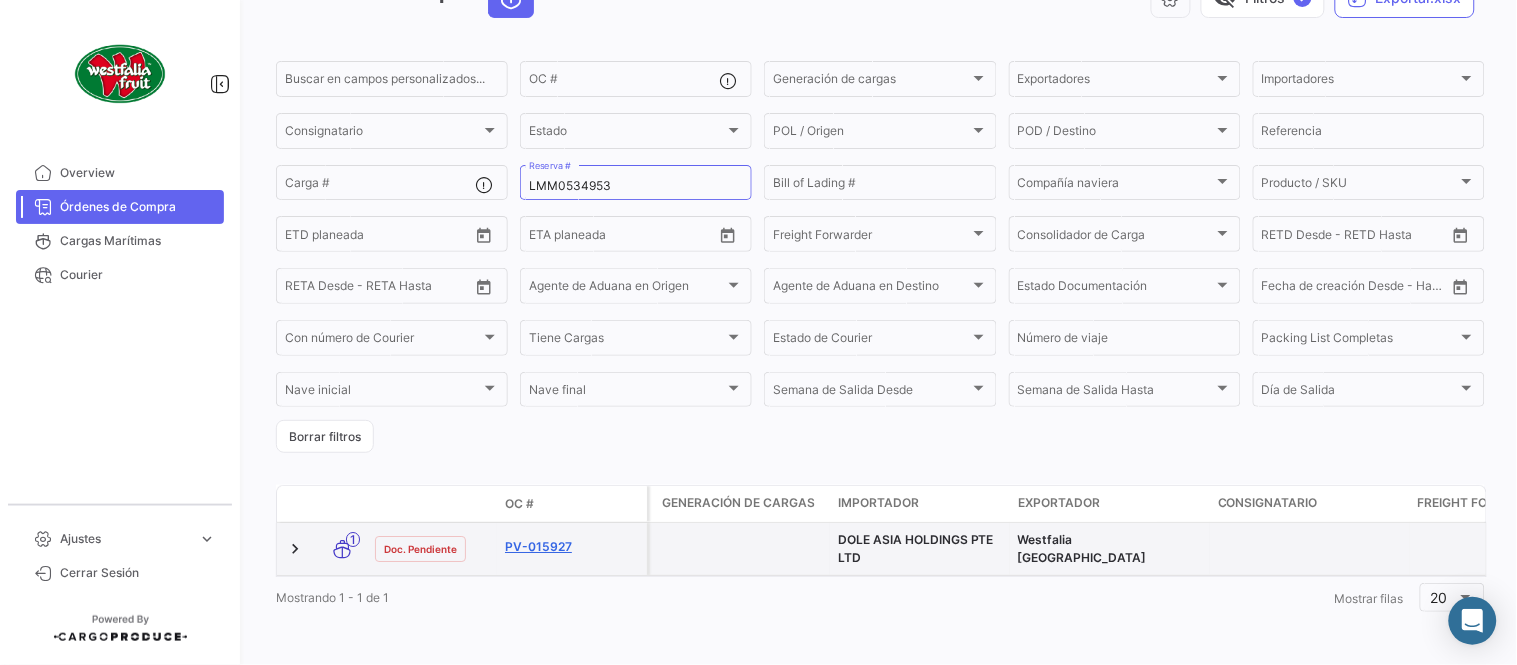 click on "PV-015927" 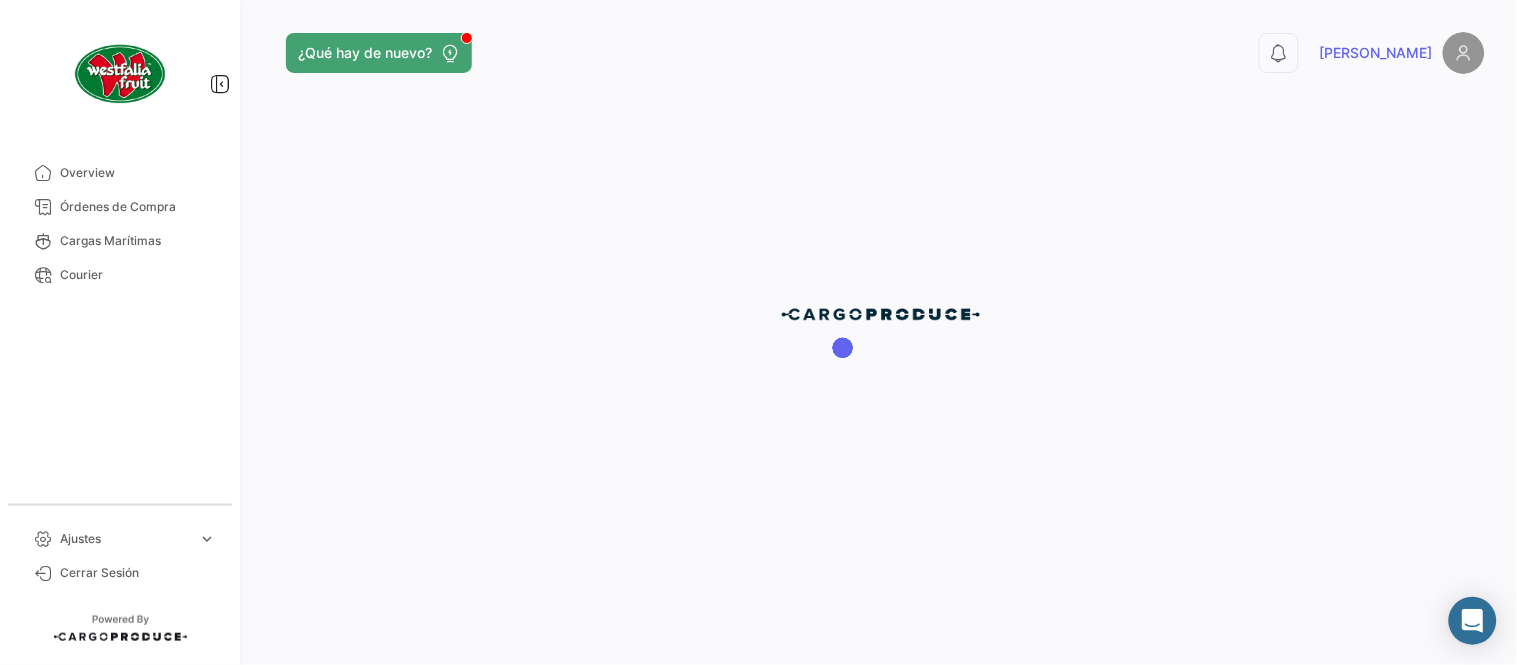 scroll, scrollTop: 0, scrollLeft: 0, axis: both 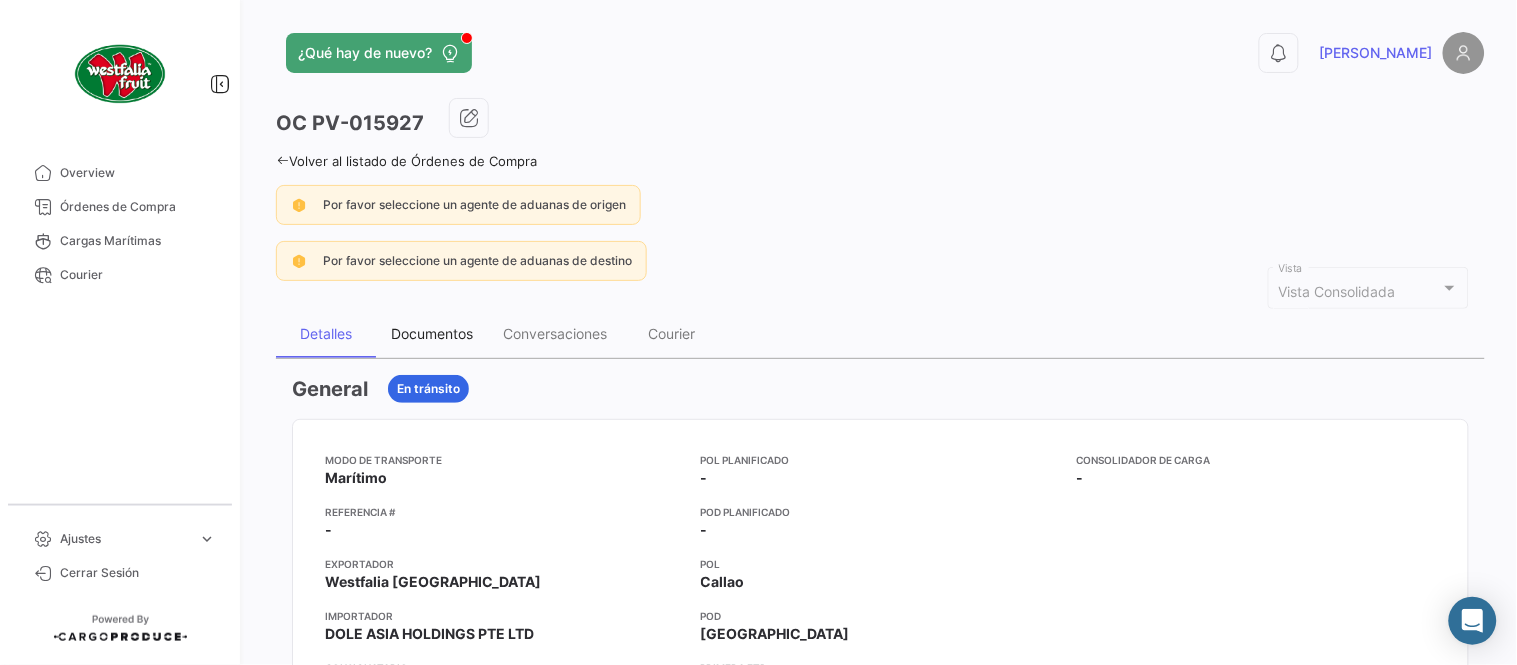 click on "Documentos" at bounding box center (432, 334) 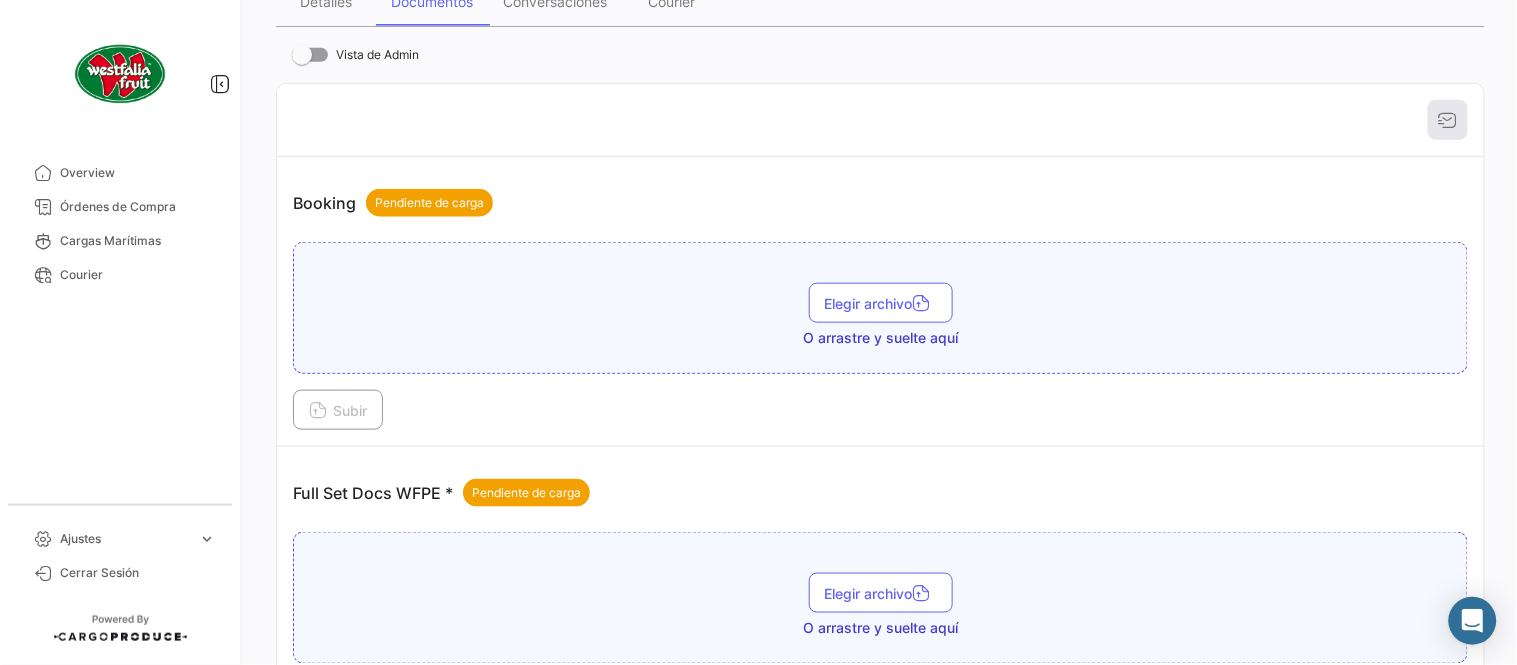 scroll, scrollTop: 806, scrollLeft: 0, axis: vertical 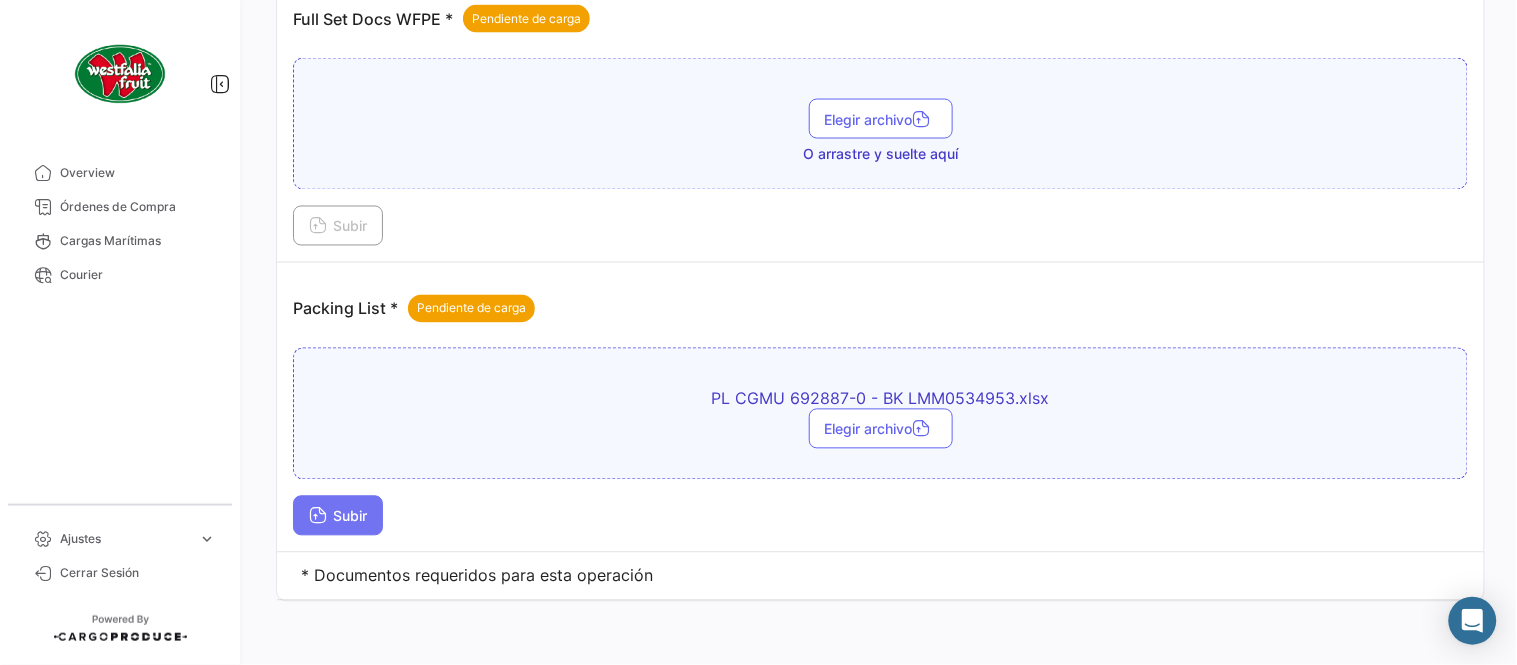 click on "Subir" at bounding box center (338, 516) 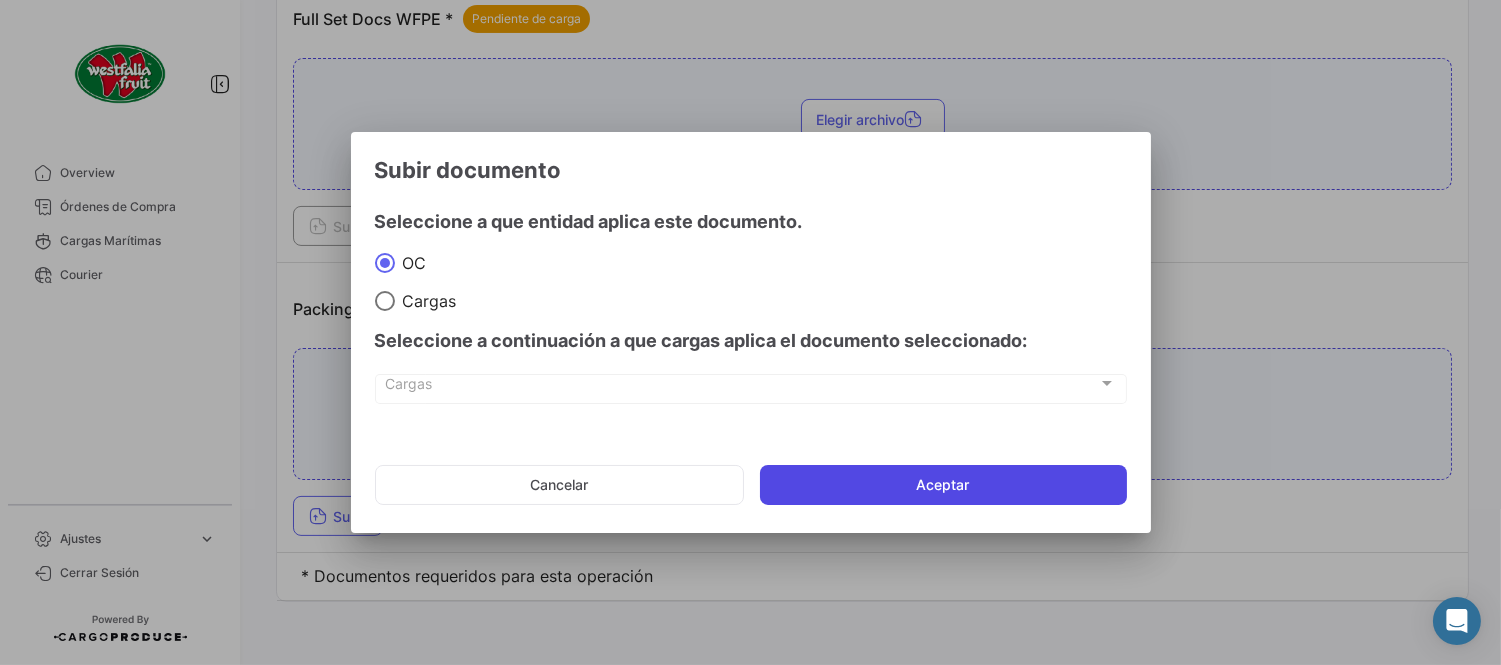 click on "Aceptar" 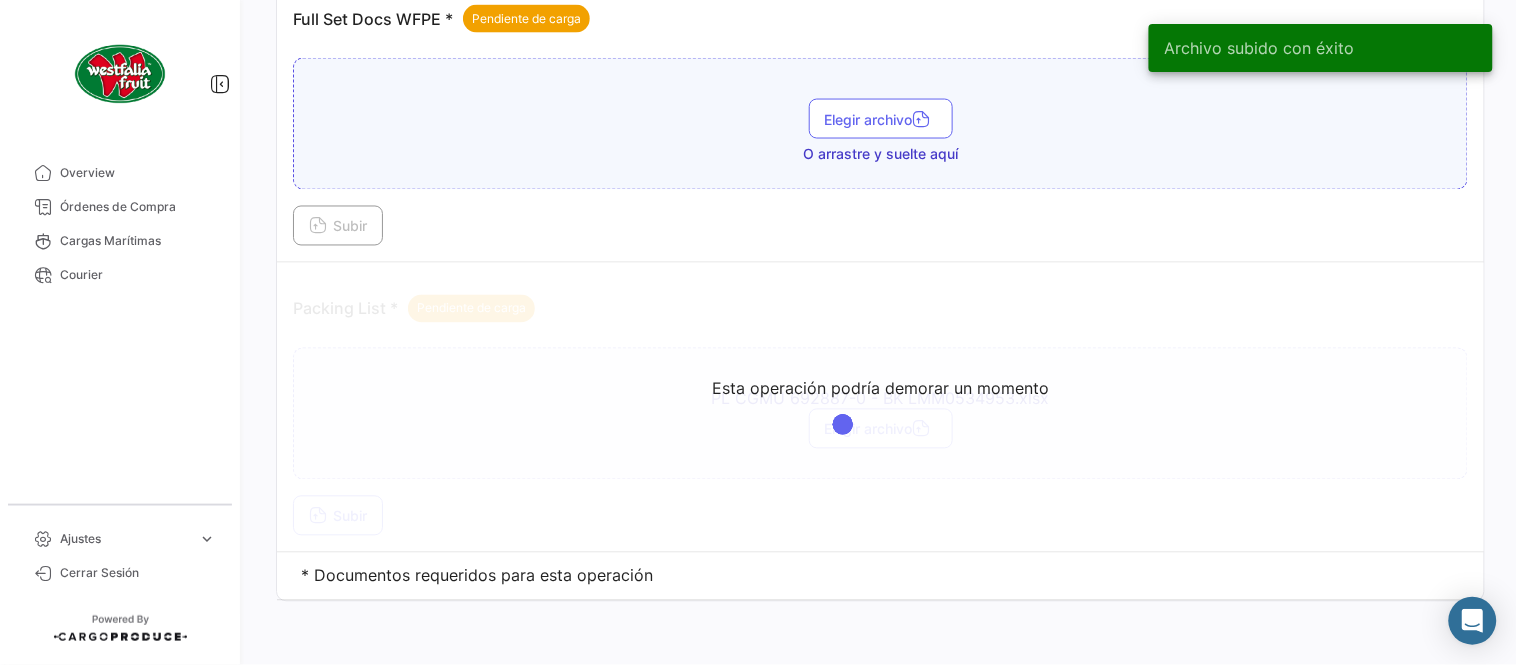 scroll, scrollTop: 584, scrollLeft: 0, axis: vertical 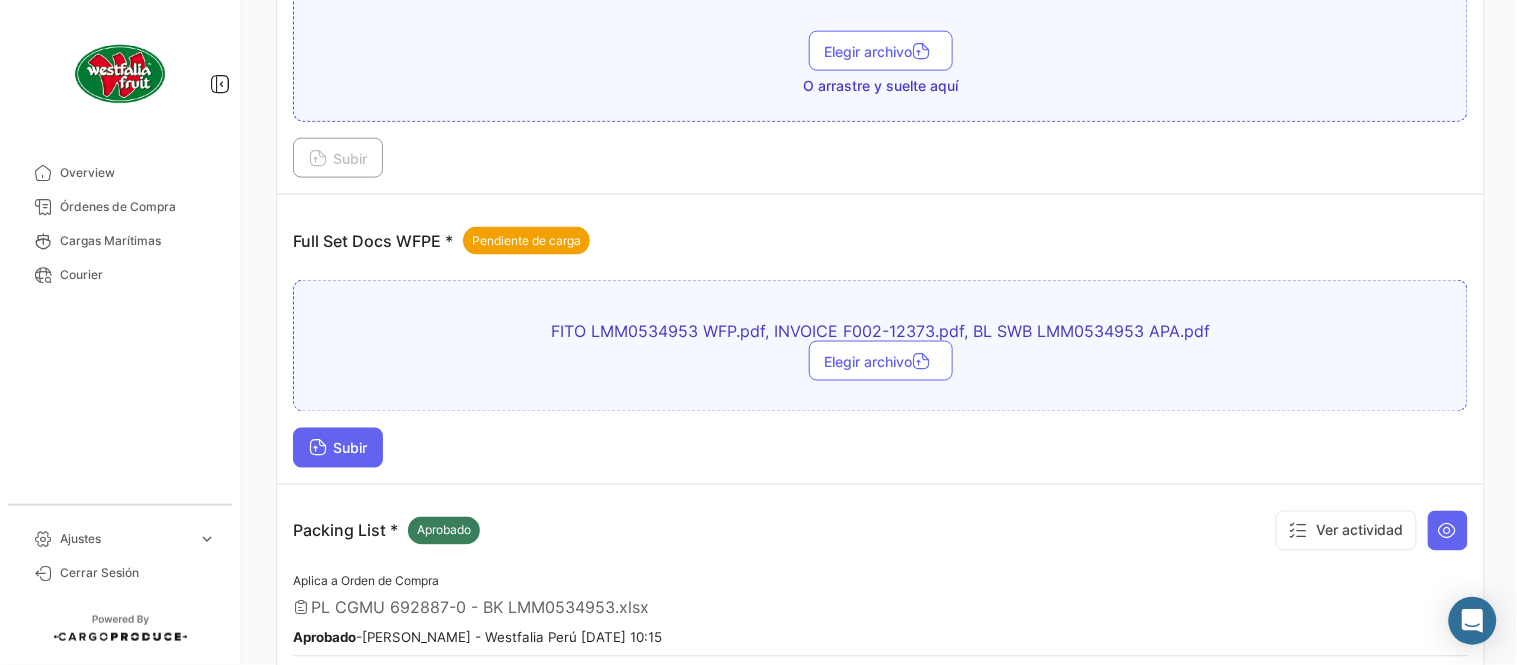 click on "Subir" at bounding box center (338, 448) 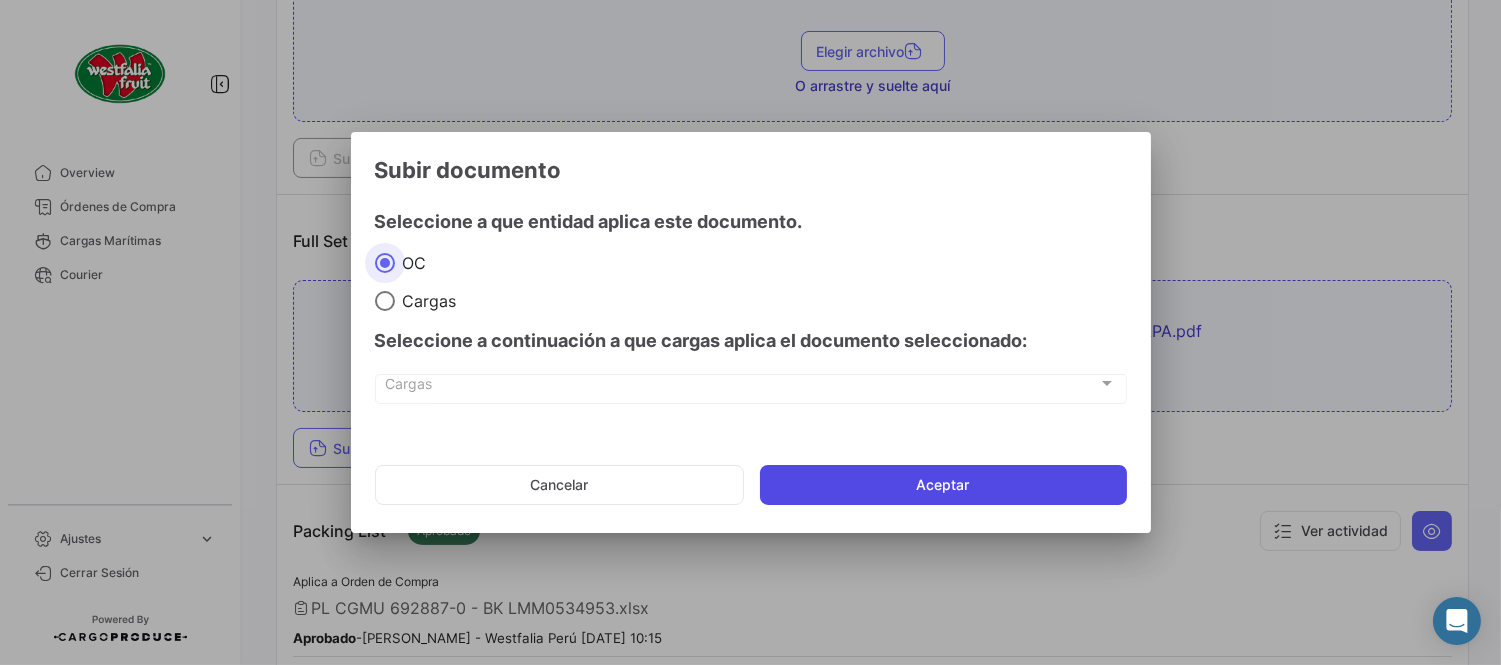 click on "Aceptar" 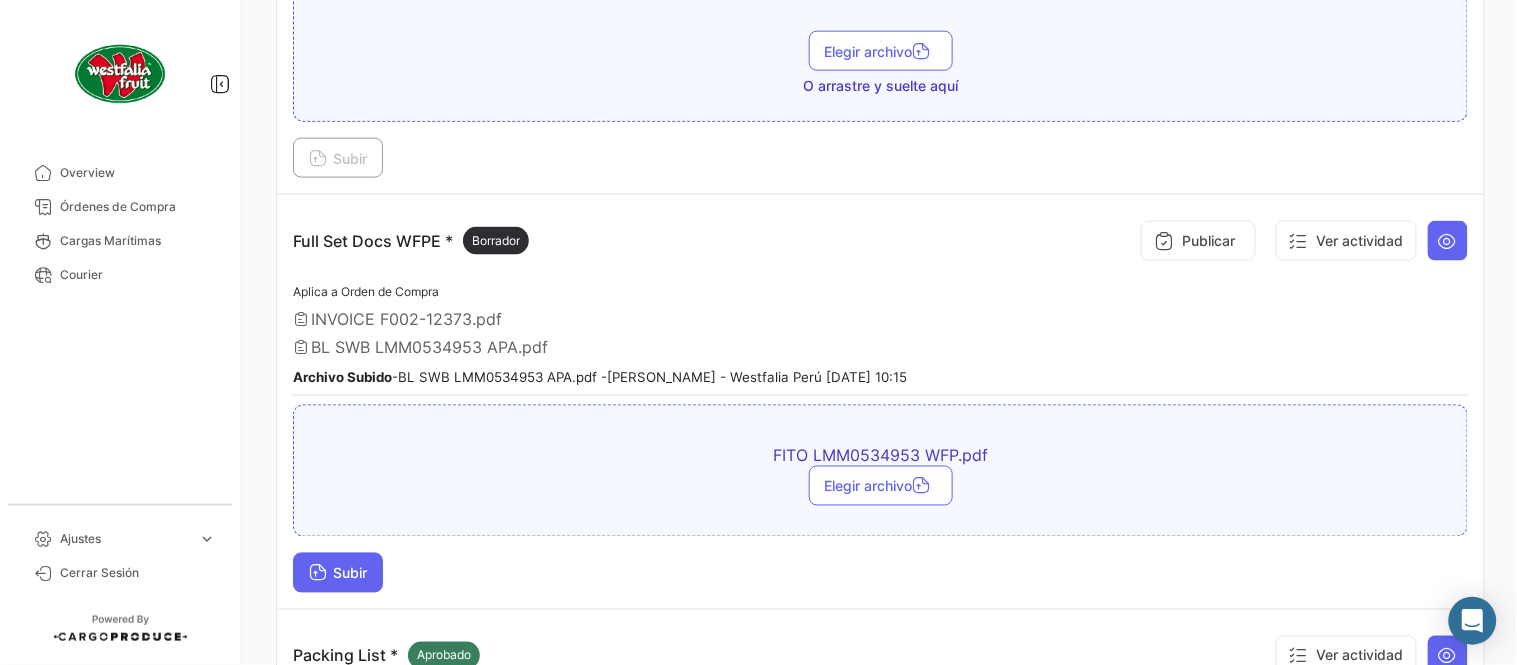 click on "Subir" at bounding box center [338, 573] 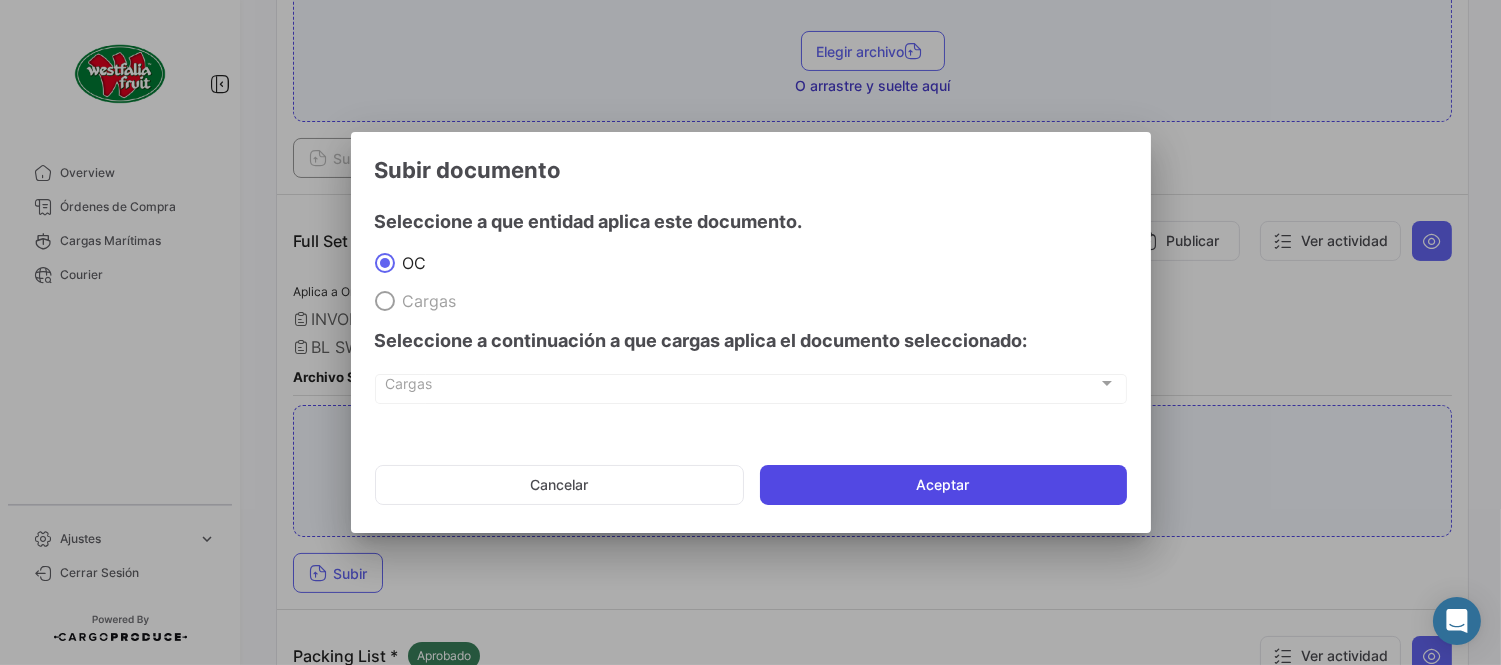 click on "Aceptar" 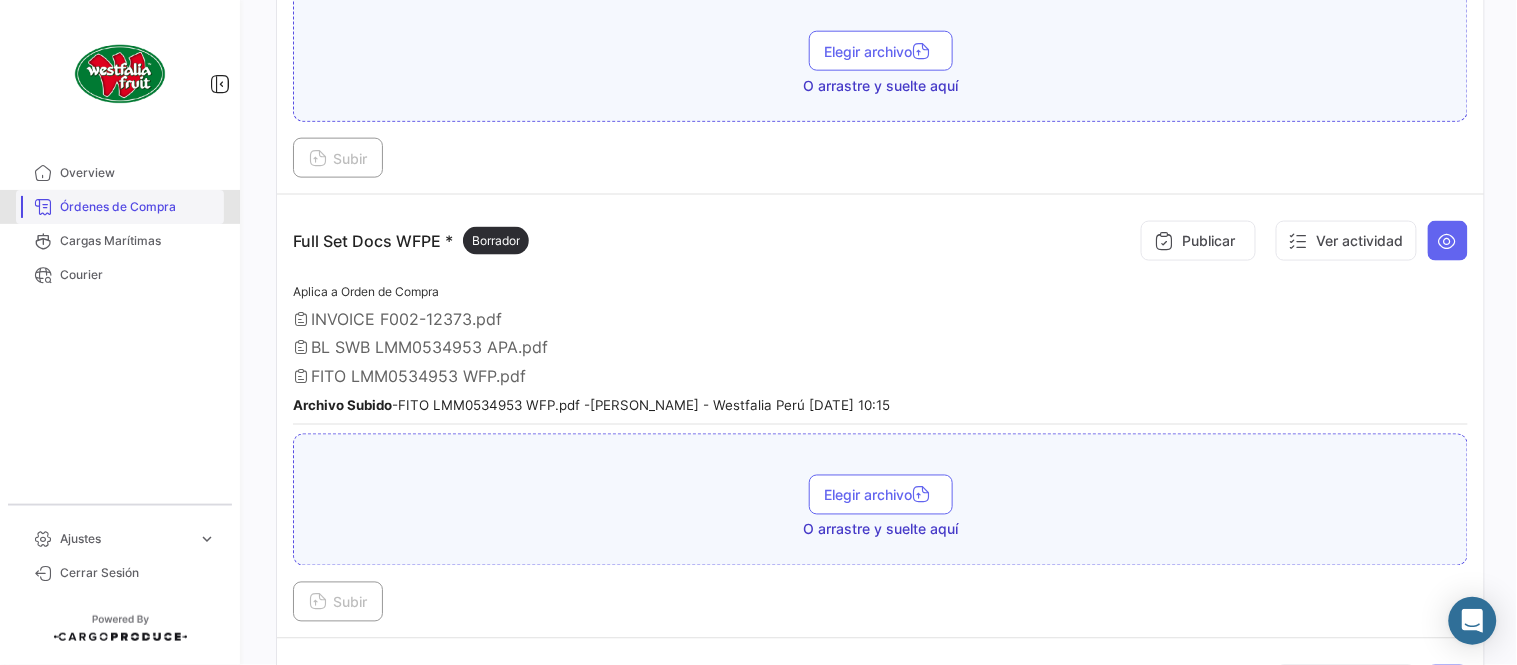 click on "Órdenes de Compra" at bounding box center [138, 207] 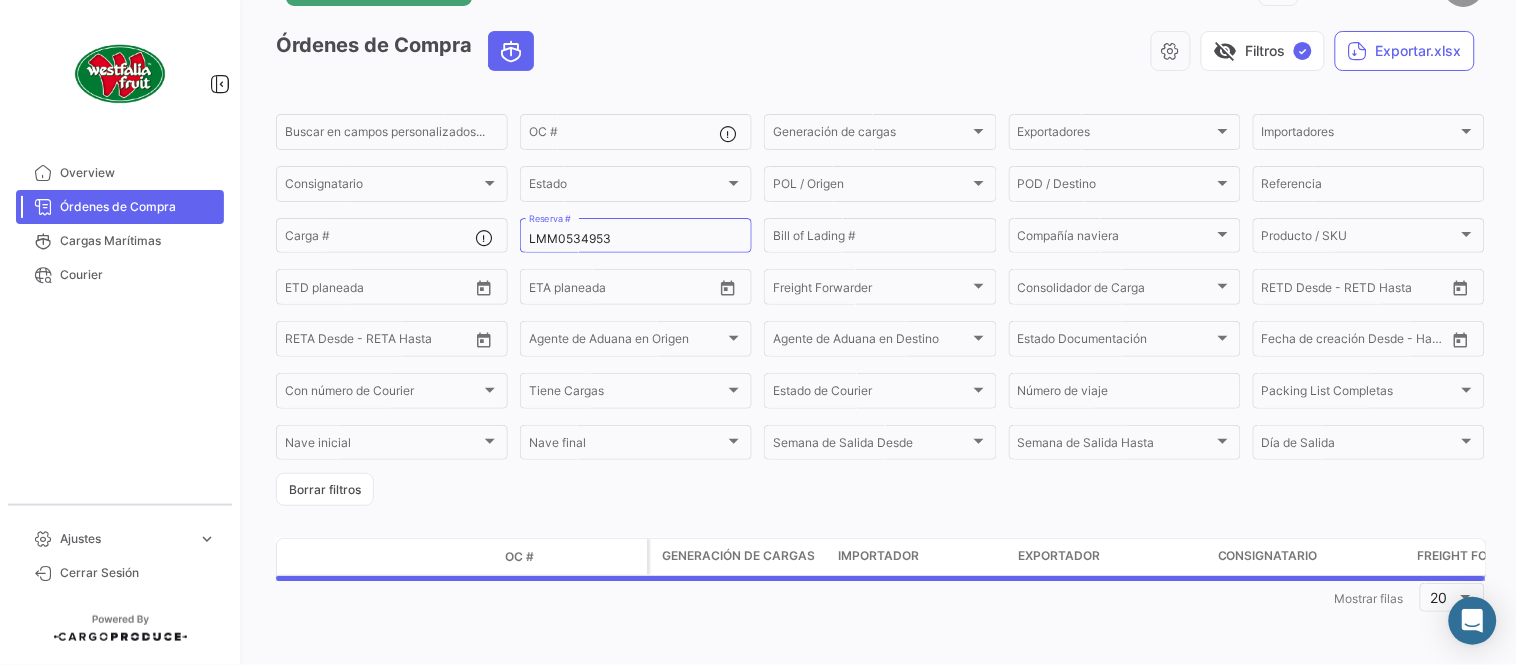 scroll, scrollTop: 0, scrollLeft: 0, axis: both 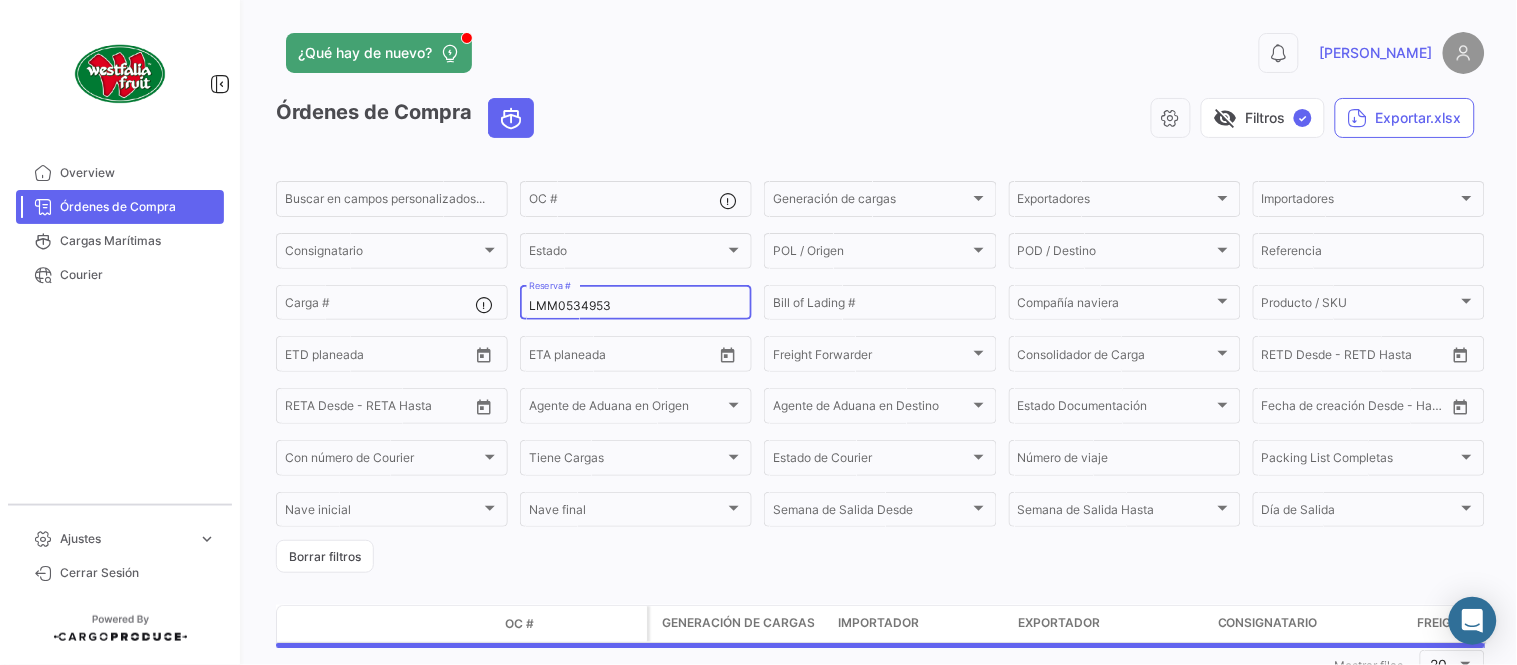 click on "LMM0534953" at bounding box center [636, 306] 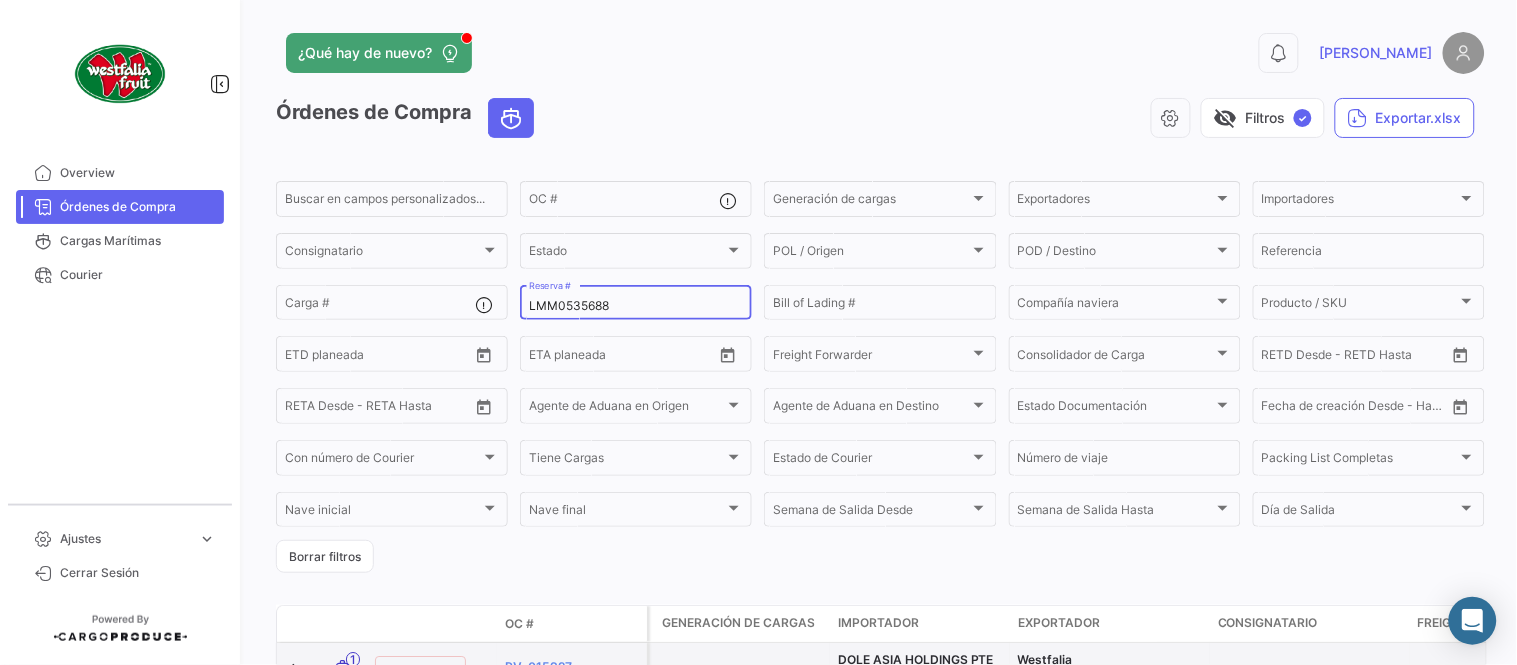 type on "LMM0535688" 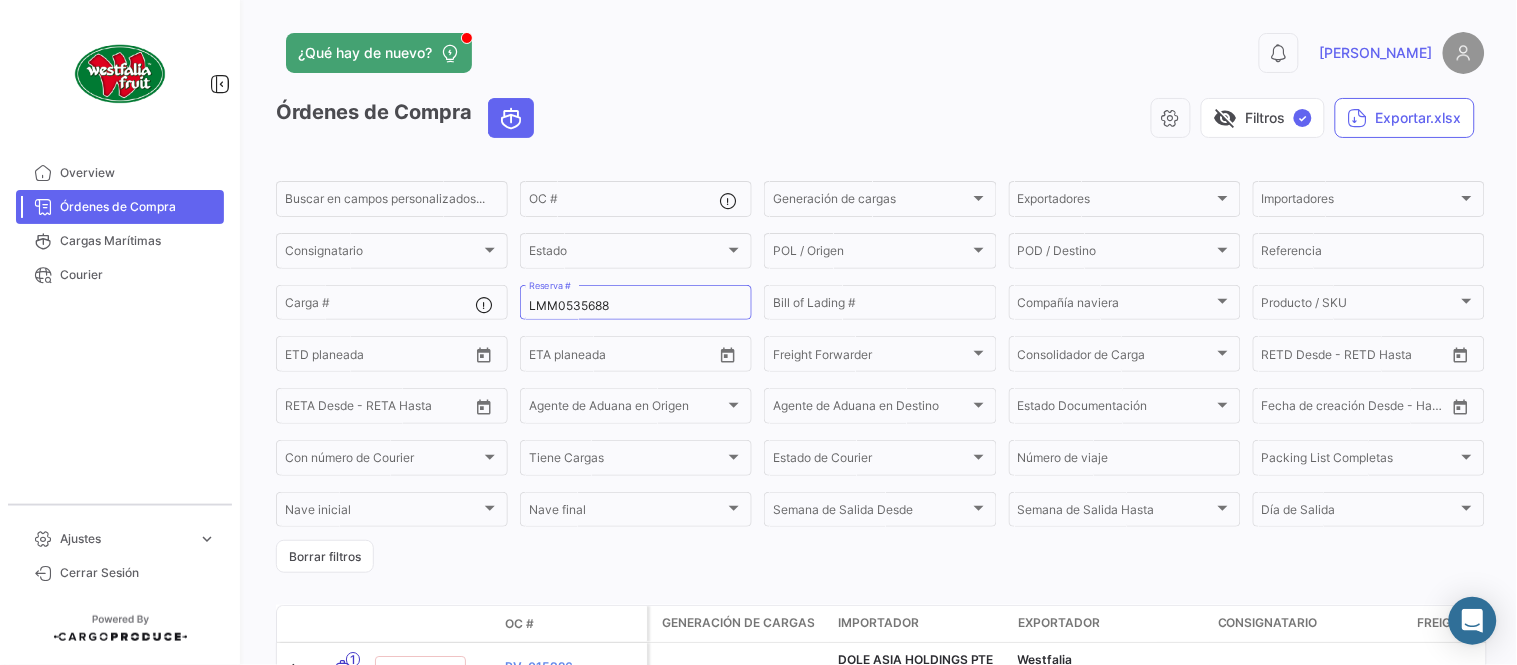 click on "¿Qué hay de nuevo?" 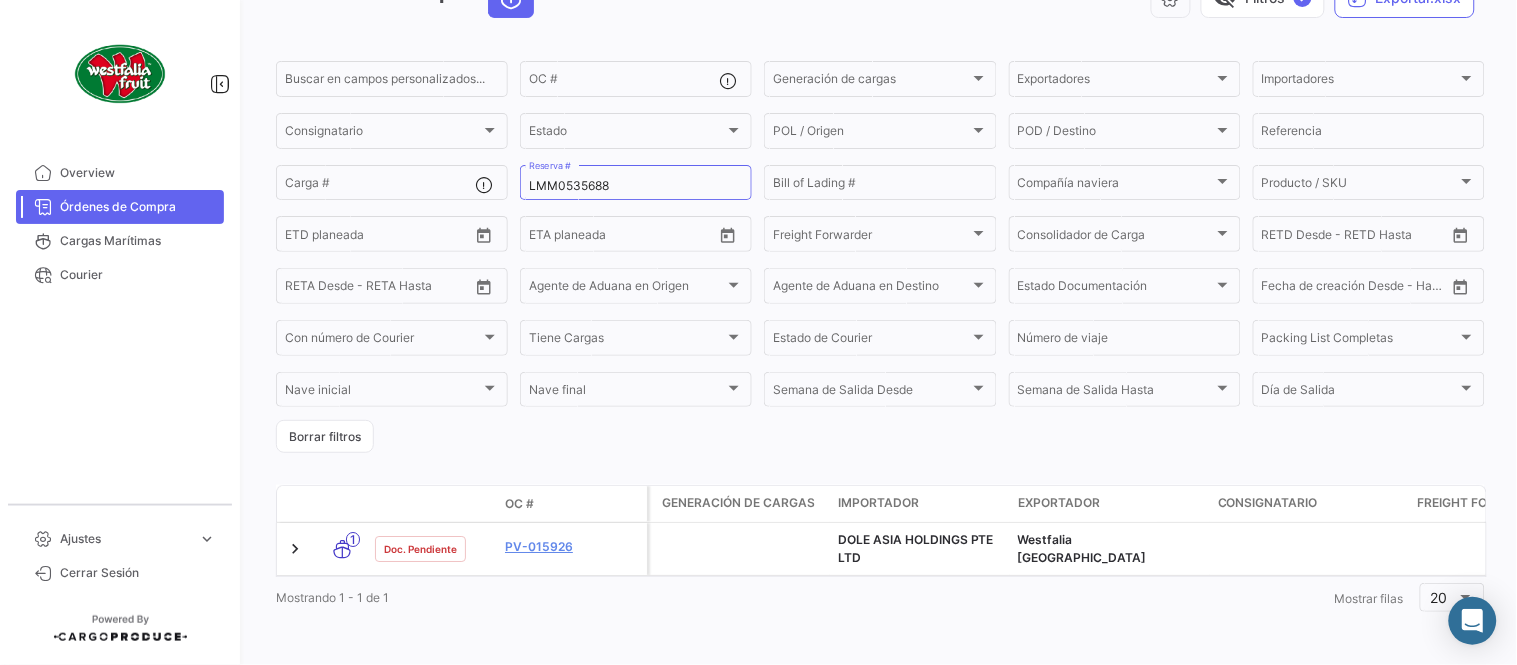 scroll, scrollTop: 136, scrollLeft: 0, axis: vertical 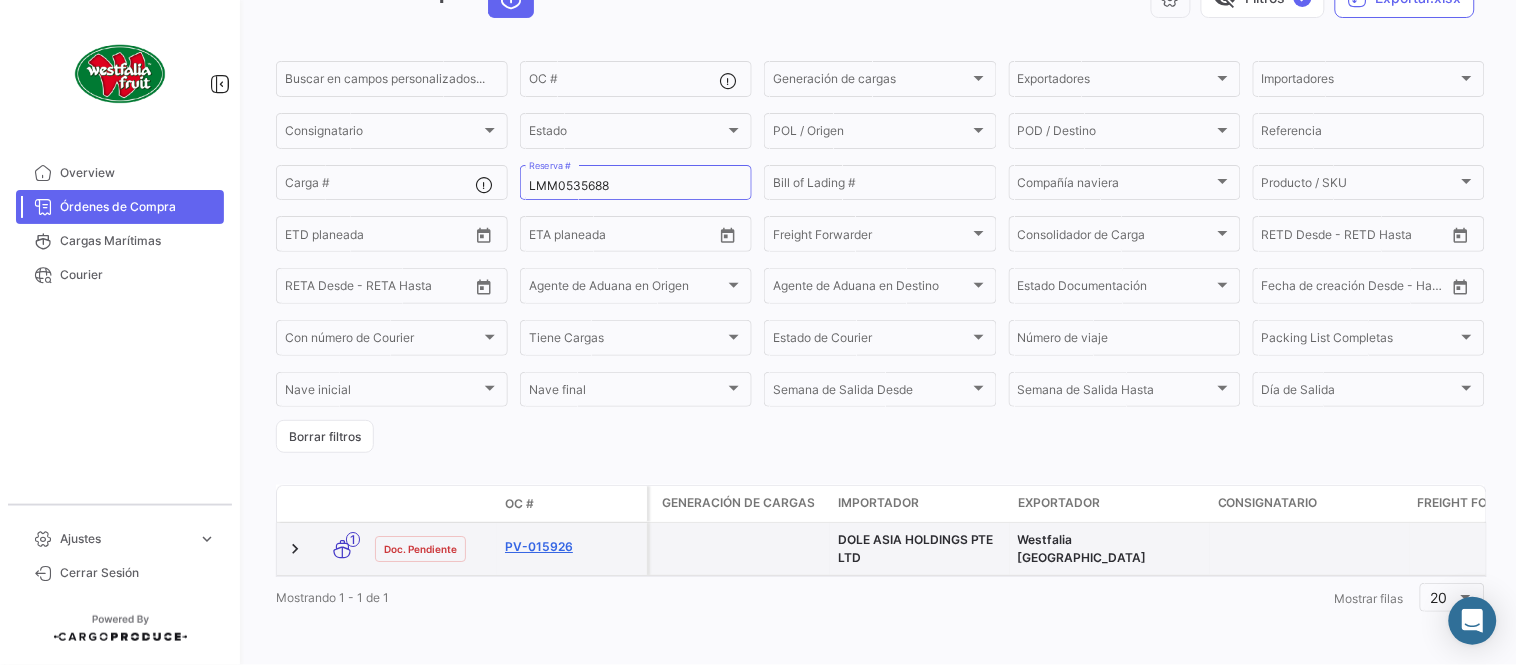 click on "PV-015926" 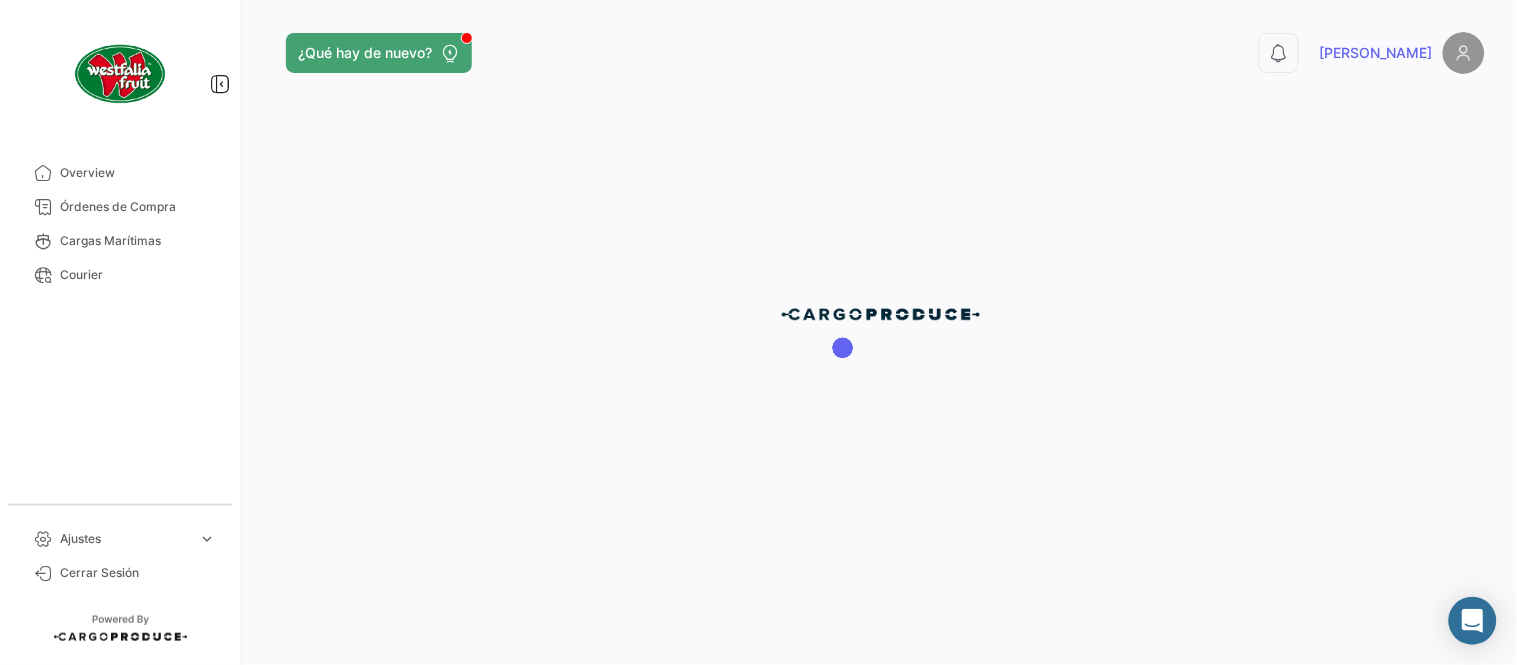 scroll, scrollTop: 0, scrollLeft: 0, axis: both 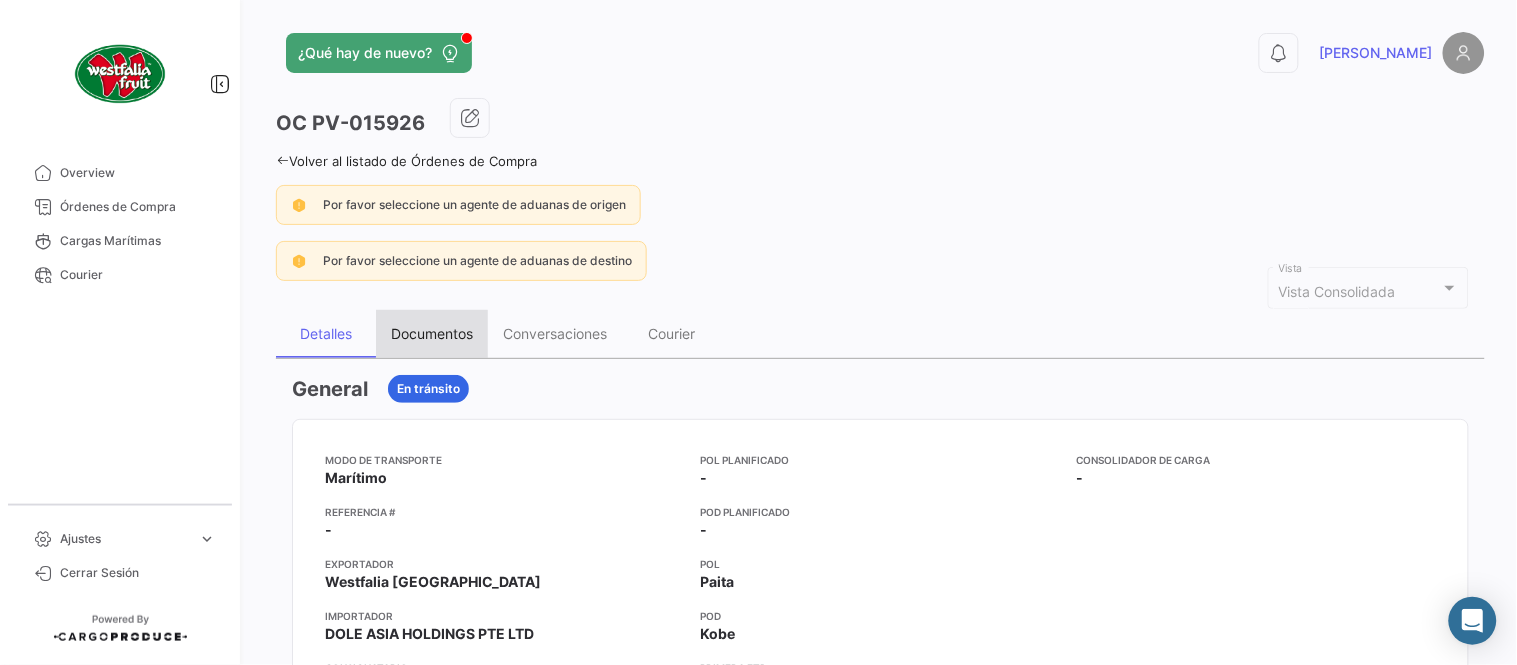 click on "Documentos" at bounding box center [432, 333] 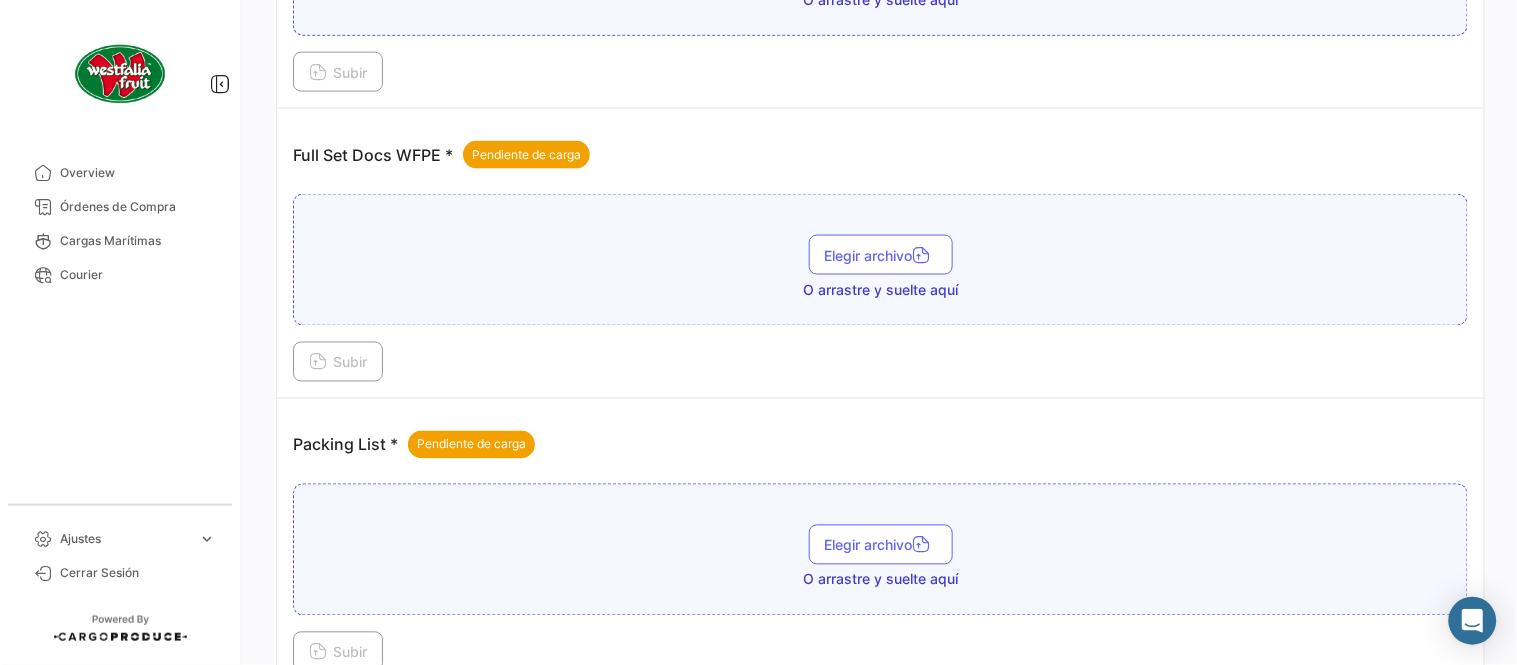 scroll, scrollTop: 806, scrollLeft: 0, axis: vertical 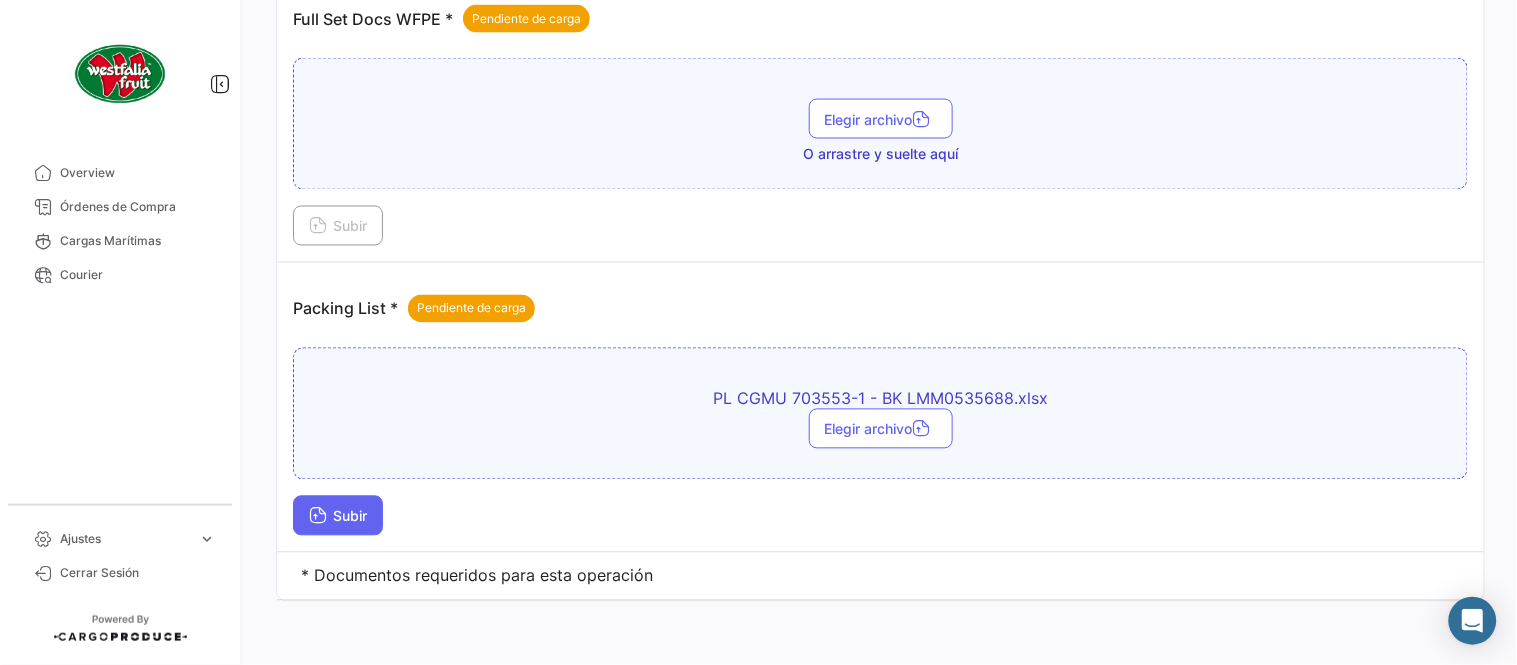 click on "Subir" at bounding box center [338, 516] 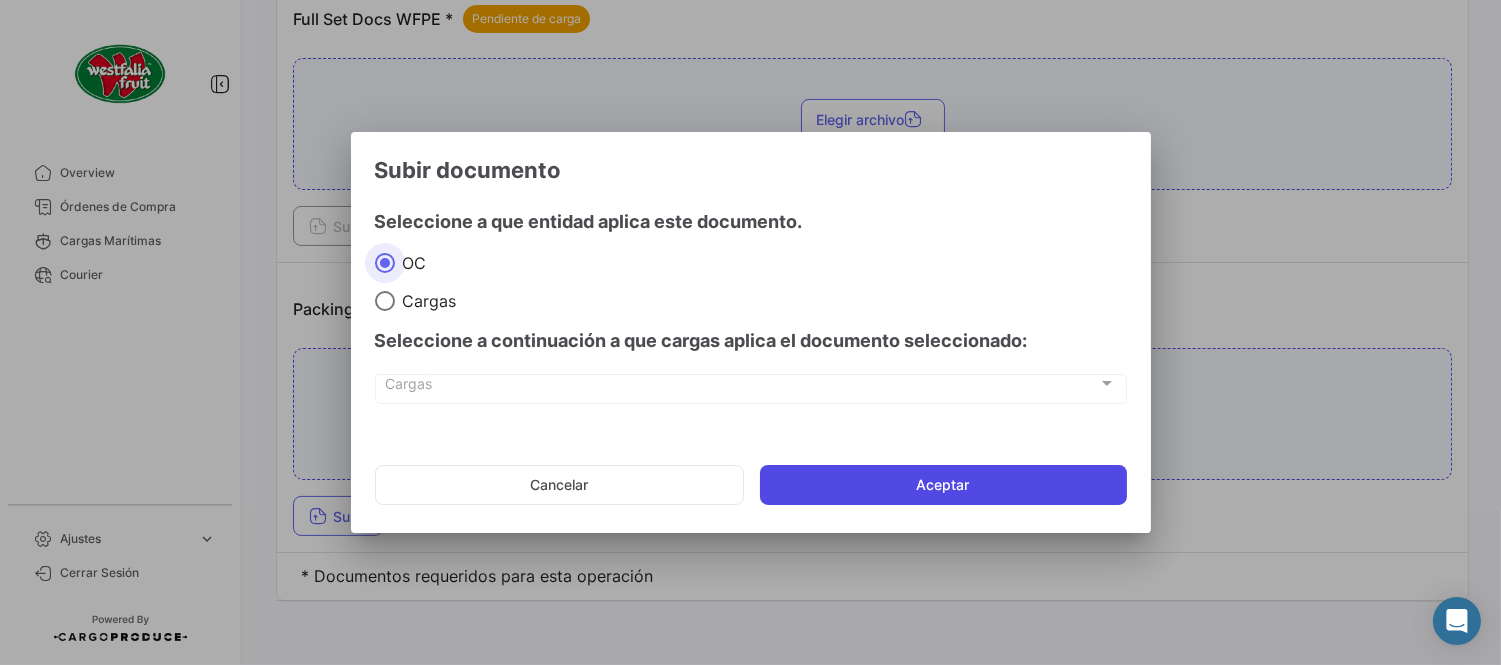 click on "Aceptar" 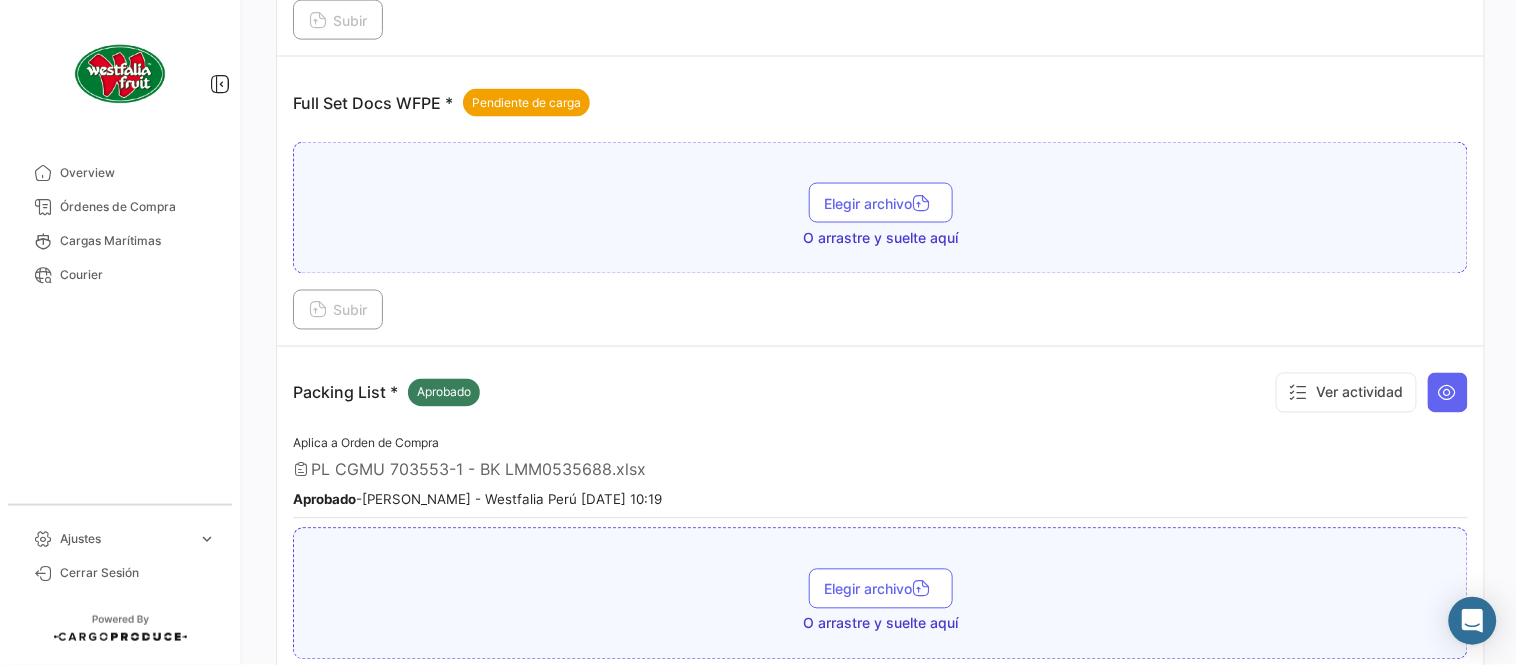 scroll, scrollTop: 584, scrollLeft: 0, axis: vertical 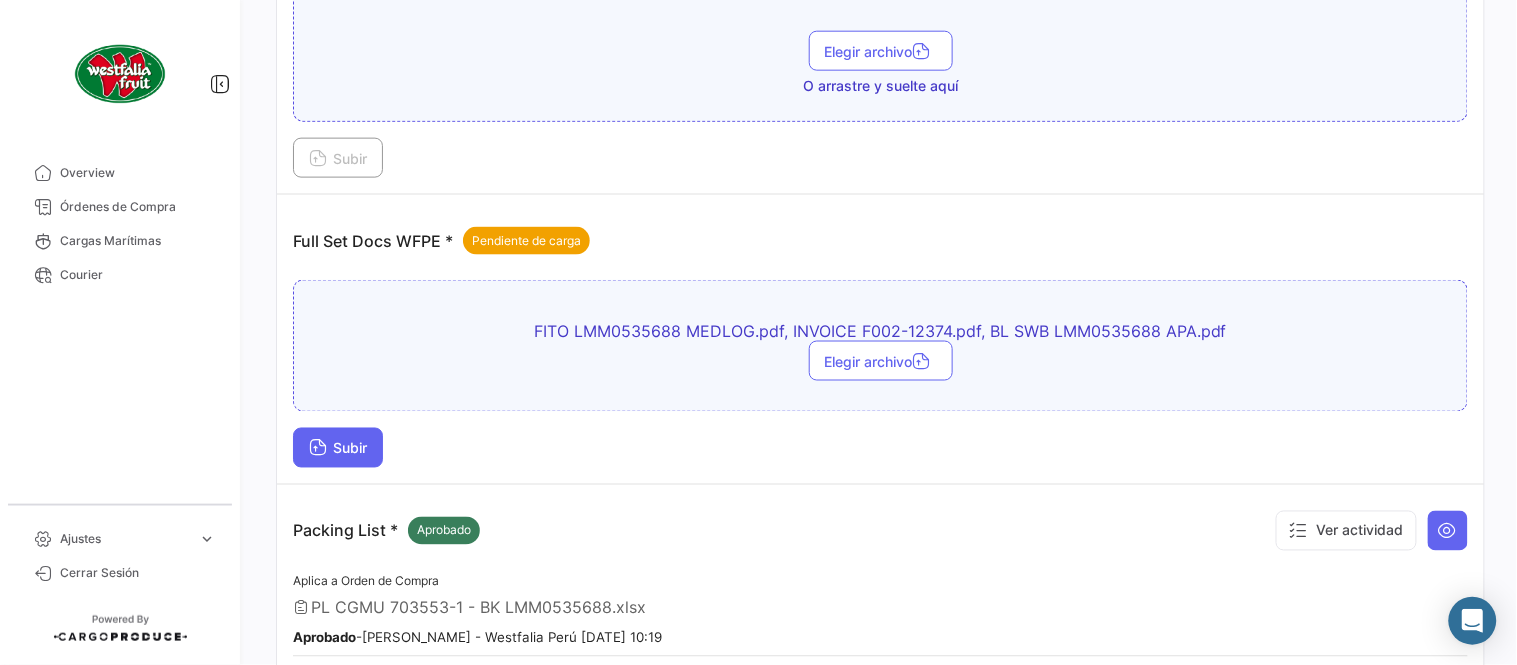 click on "Subir" at bounding box center [338, 448] 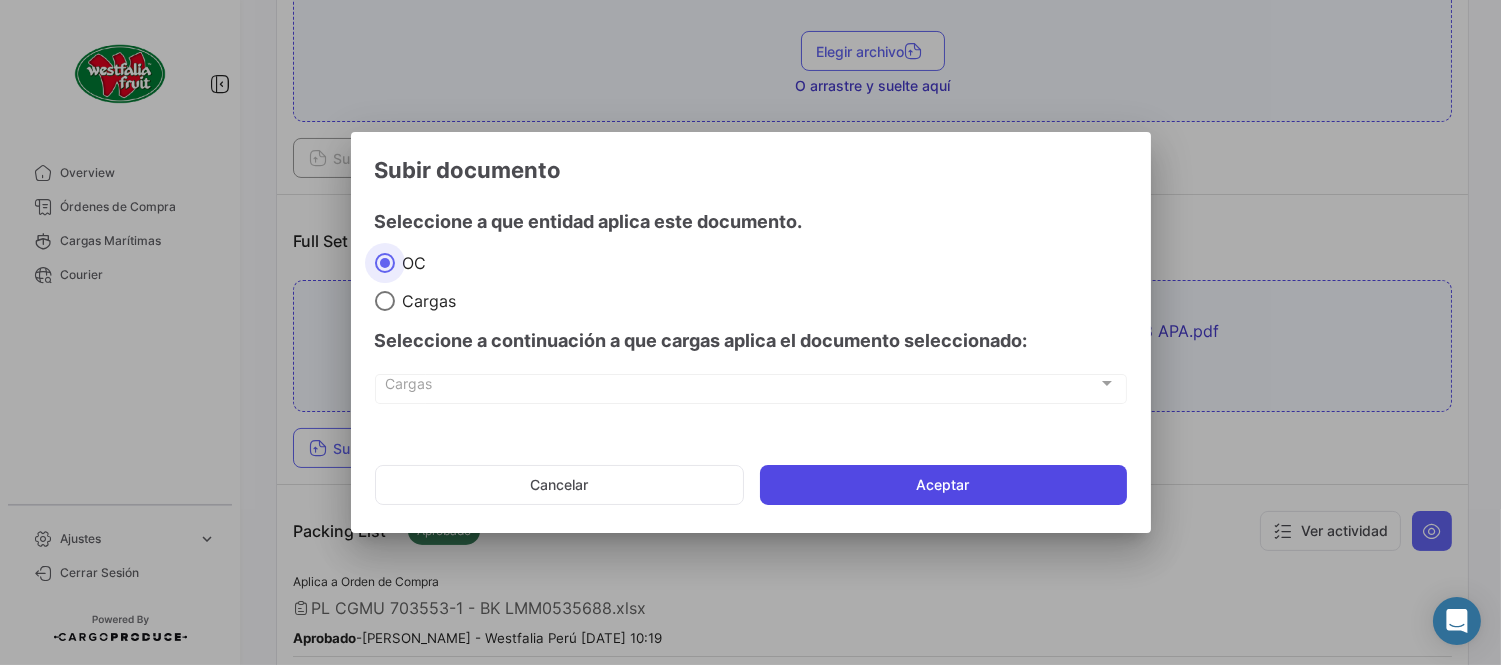 click on "Aceptar" 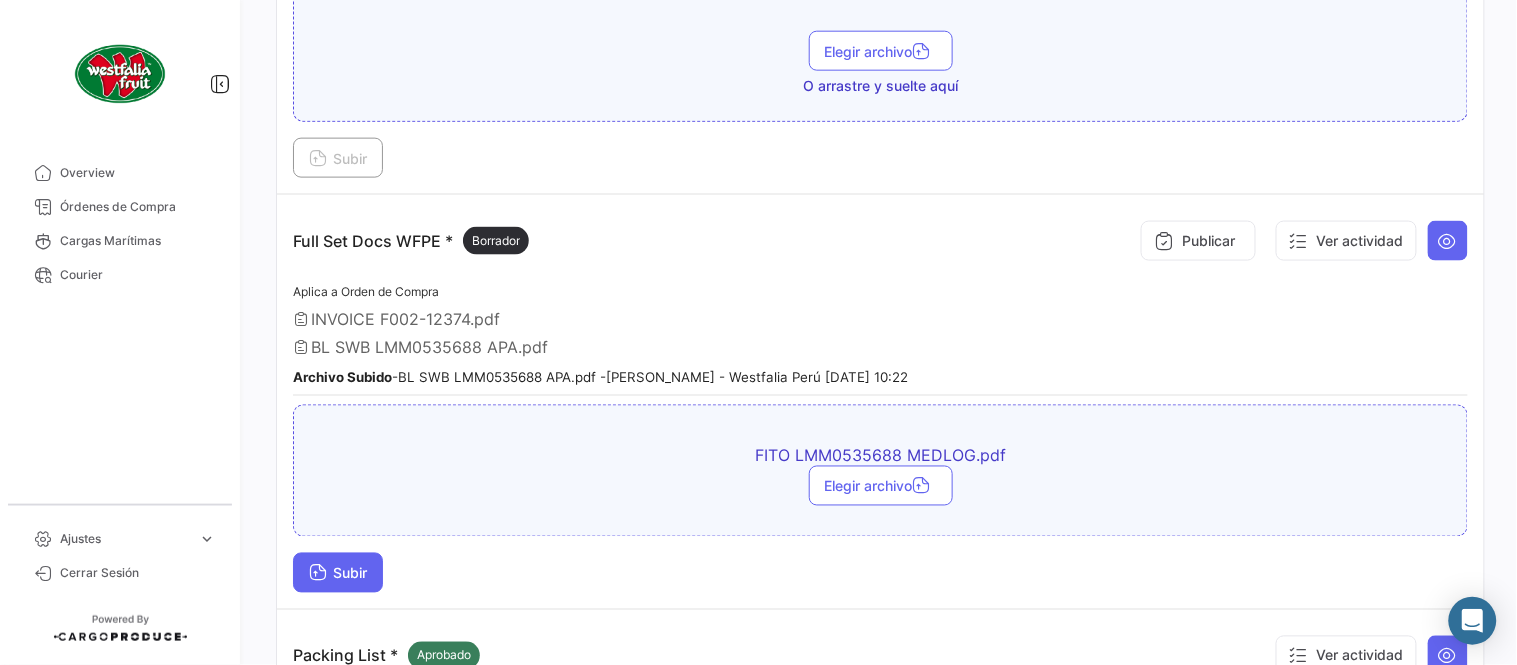 click on "Subir" at bounding box center [338, 573] 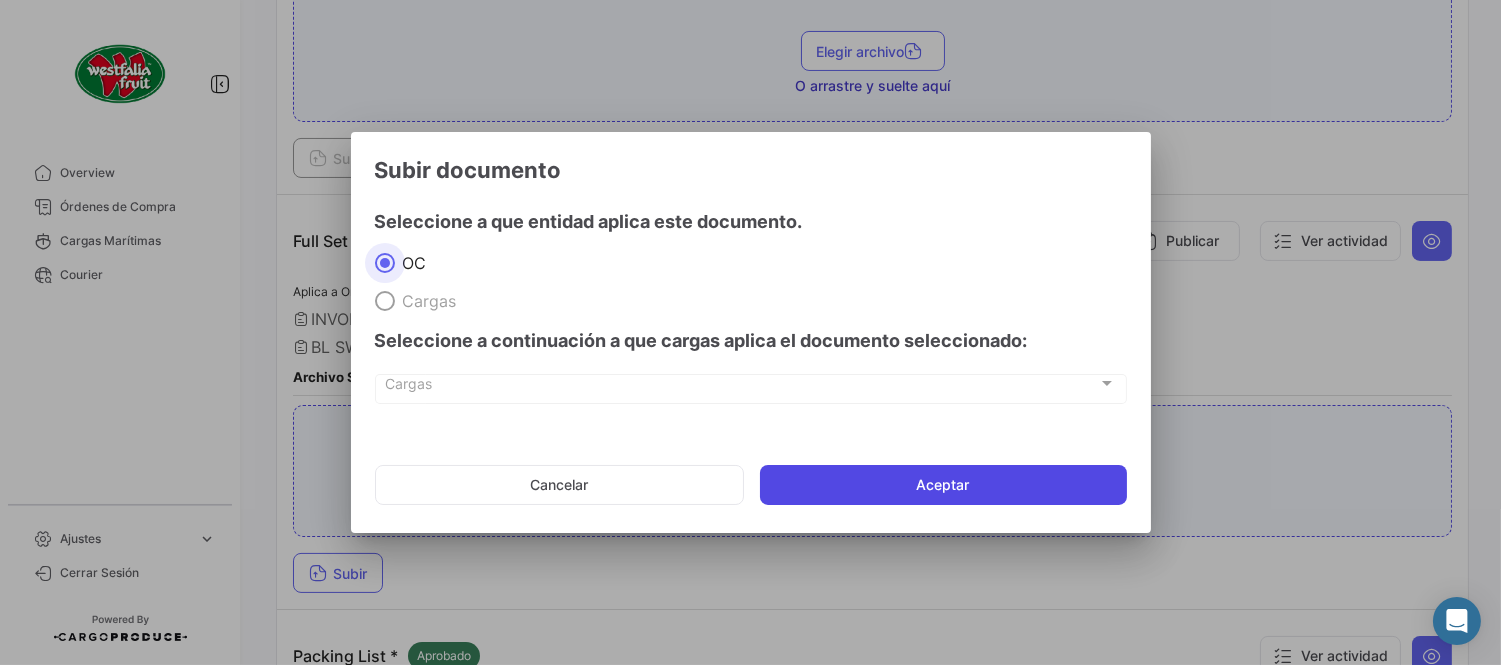 click on "Aceptar" 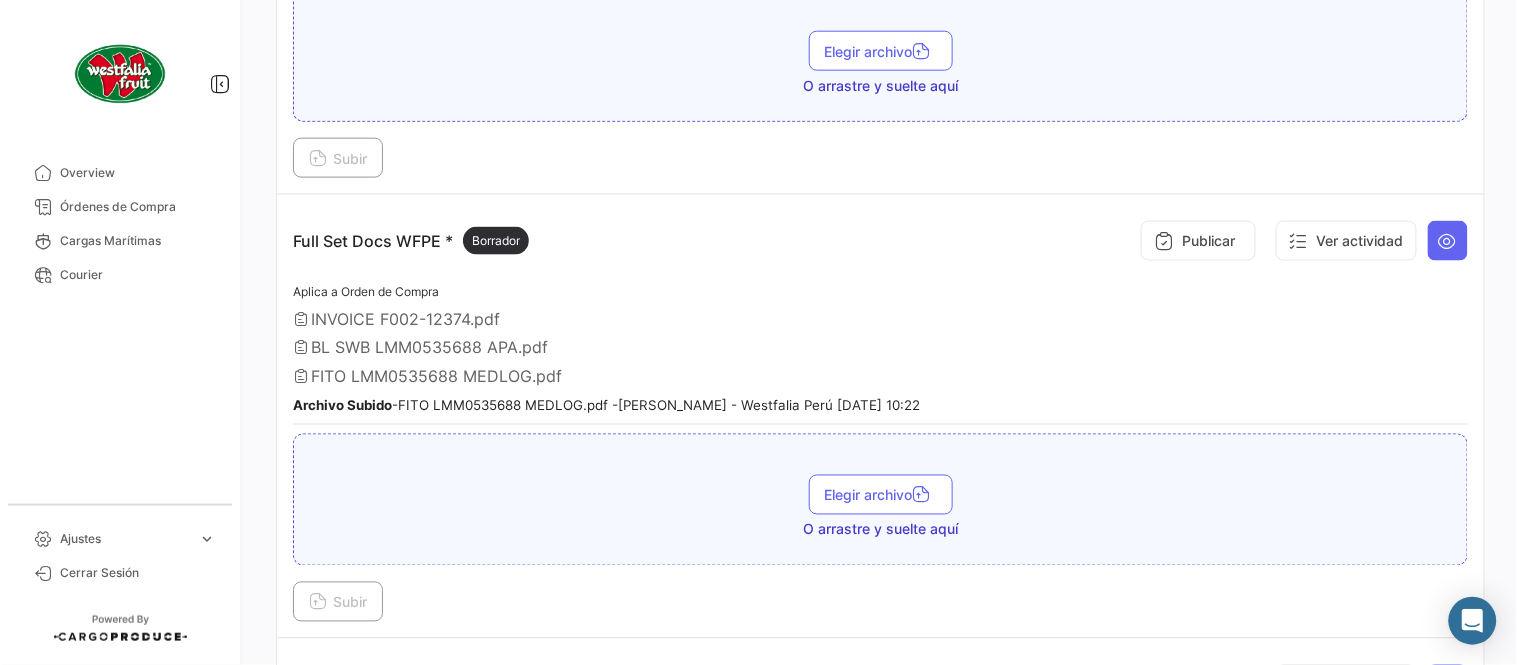 click on "Aplica a Orden de Compra   INVOICE F002-12374.pdf   BL SWB LMM0535688 APA.pdf   FITO LMM0535688 MEDLOG.pdf  Archivo Subido  -   FITO LMM0535688 MEDLOG.pdf -   [PERSON_NAME]  - Westfalia Perú [DATE] 10:22" at bounding box center [880, 352] 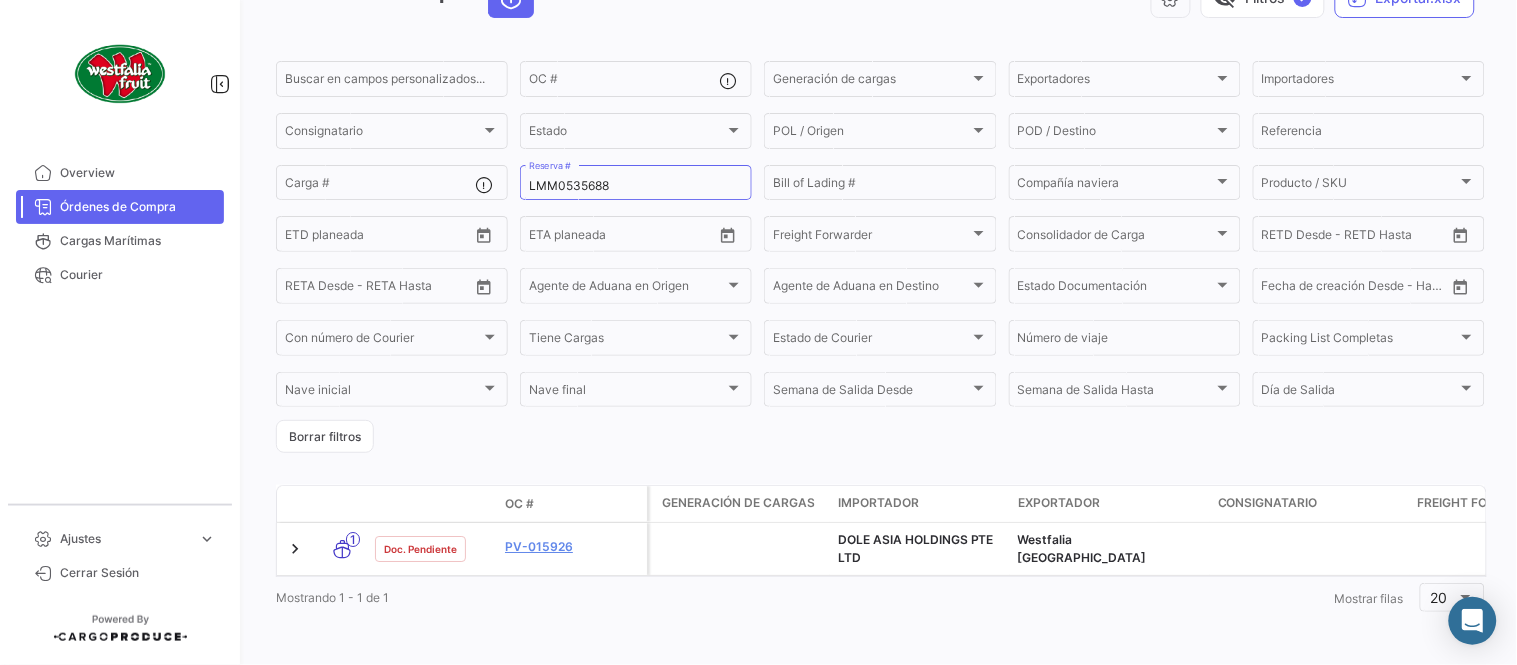 scroll, scrollTop: 0, scrollLeft: 0, axis: both 